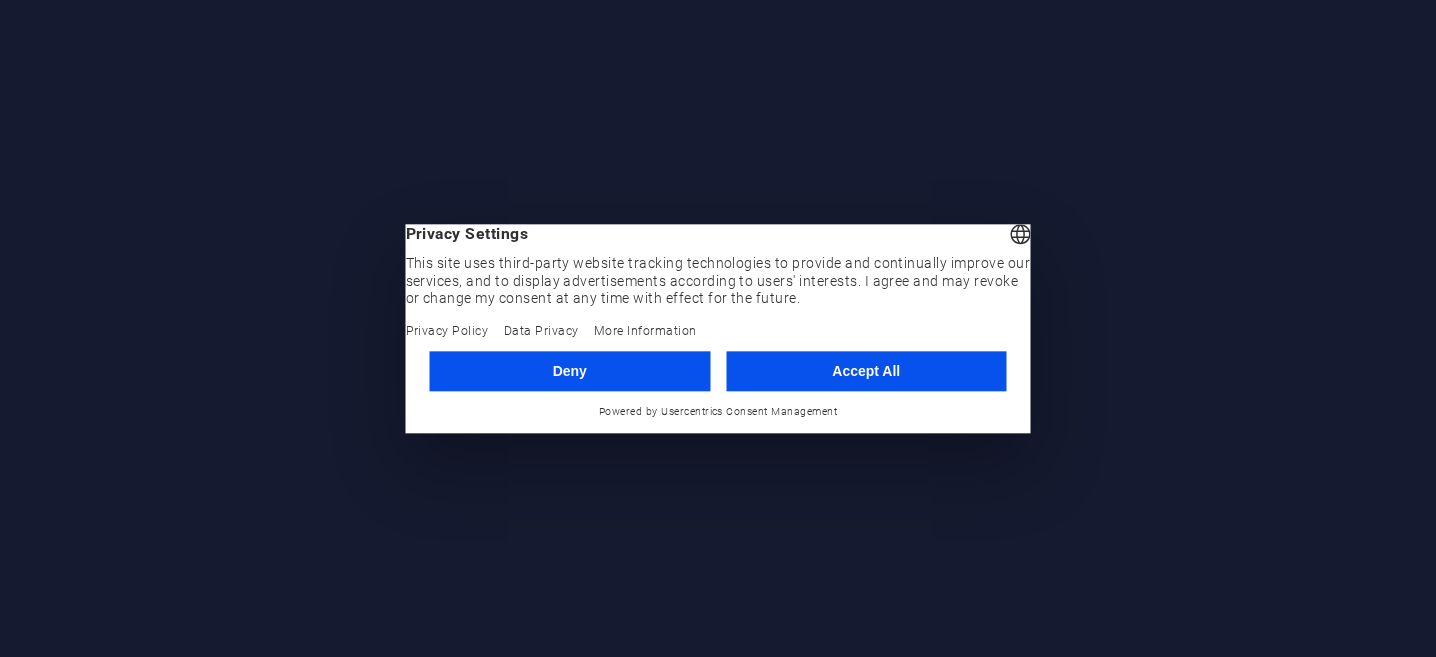 scroll, scrollTop: 0, scrollLeft: 0, axis: both 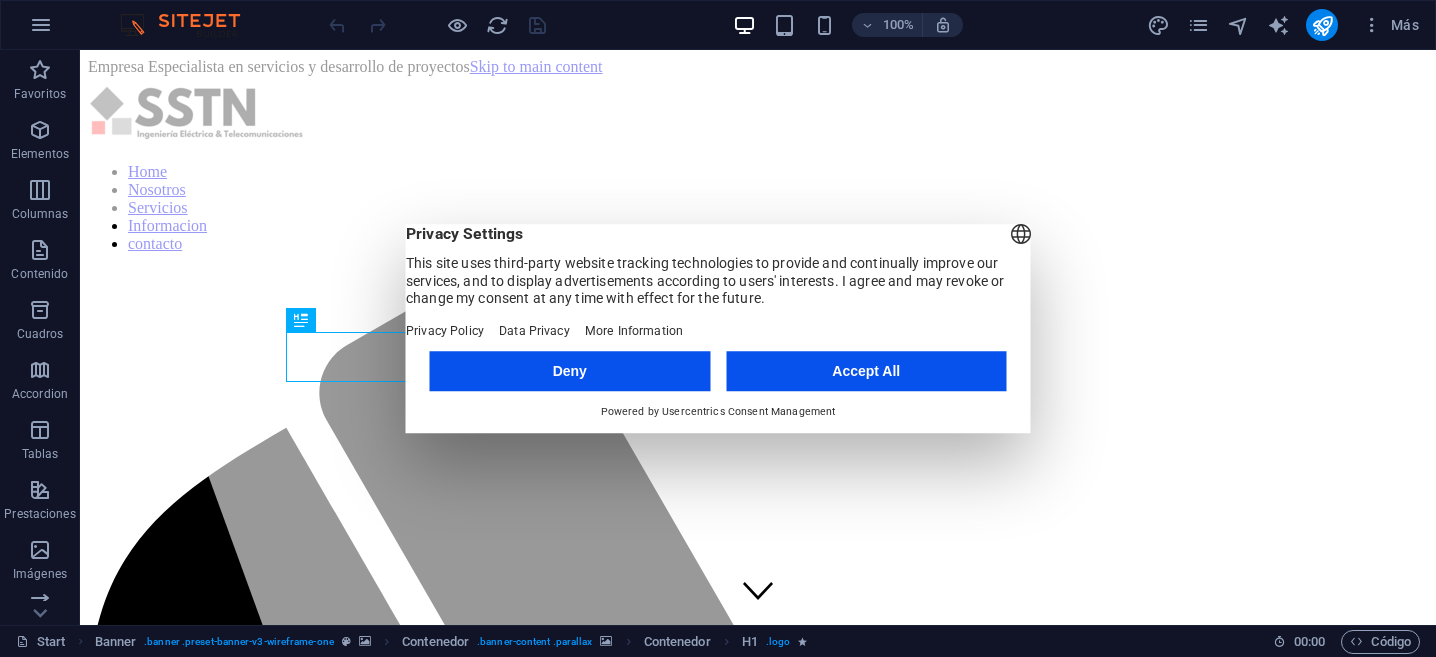 click on "Deny
Accept All
Powered by Usercentrics Consent Management" at bounding box center (718, 386) 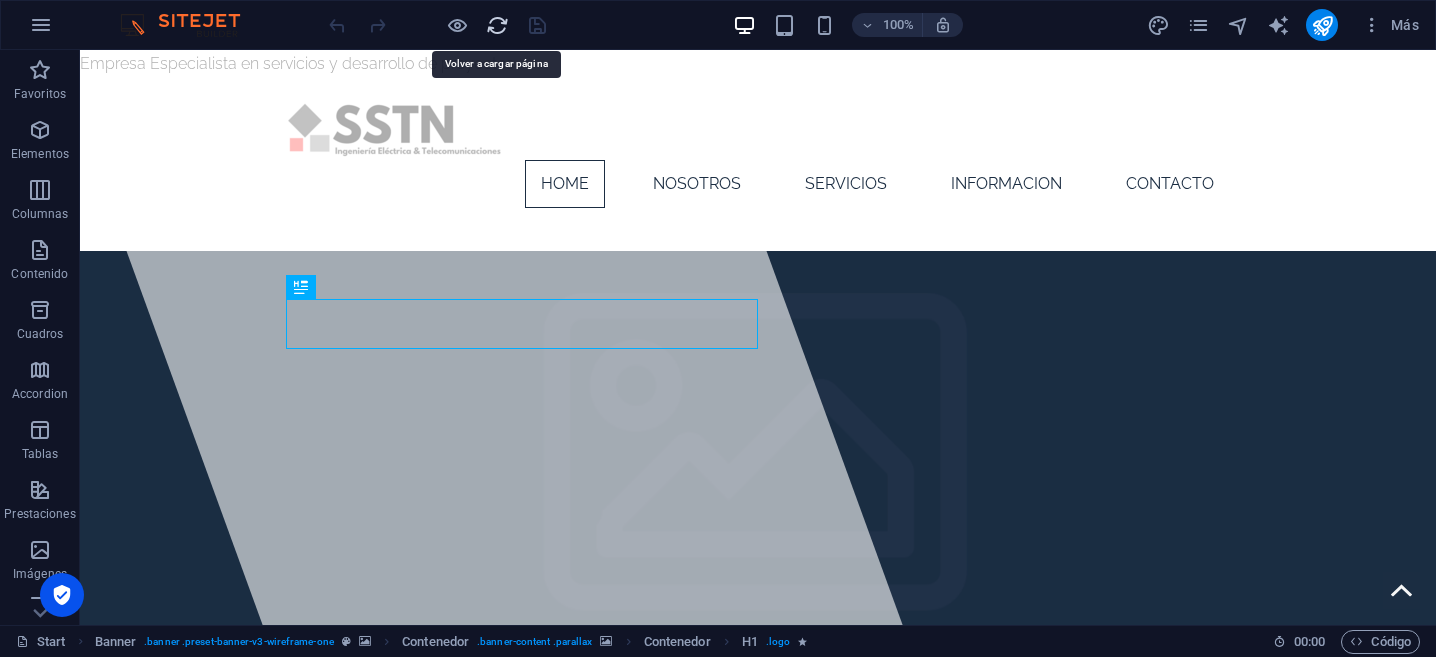 click at bounding box center [497, 25] 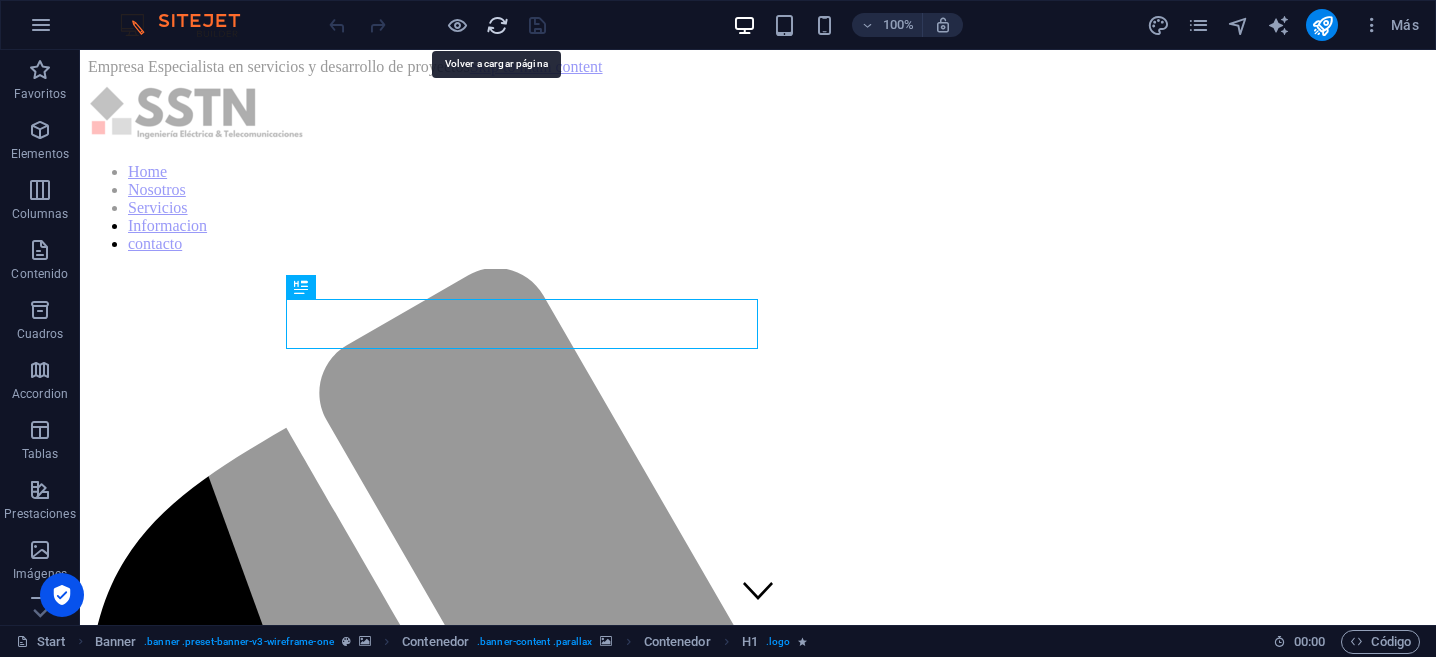 scroll, scrollTop: 0, scrollLeft: 0, axis: both 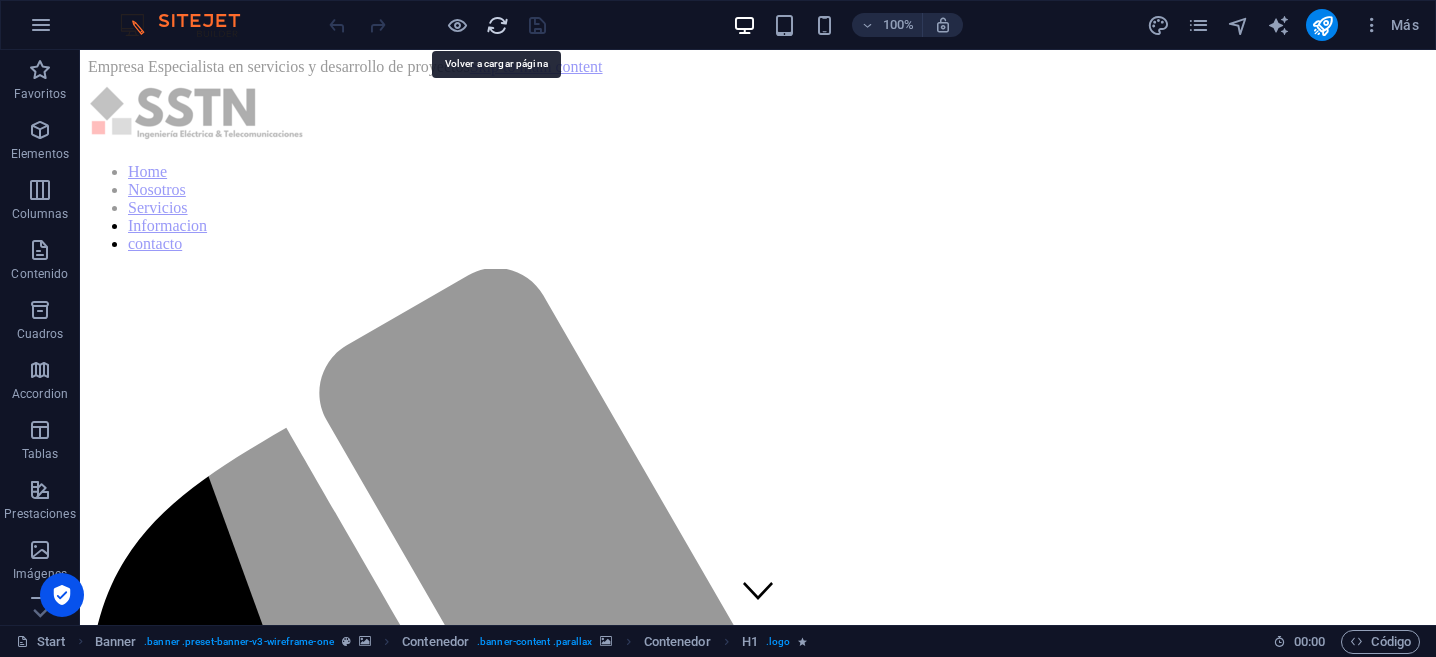 click at bounding box center (497, 25) 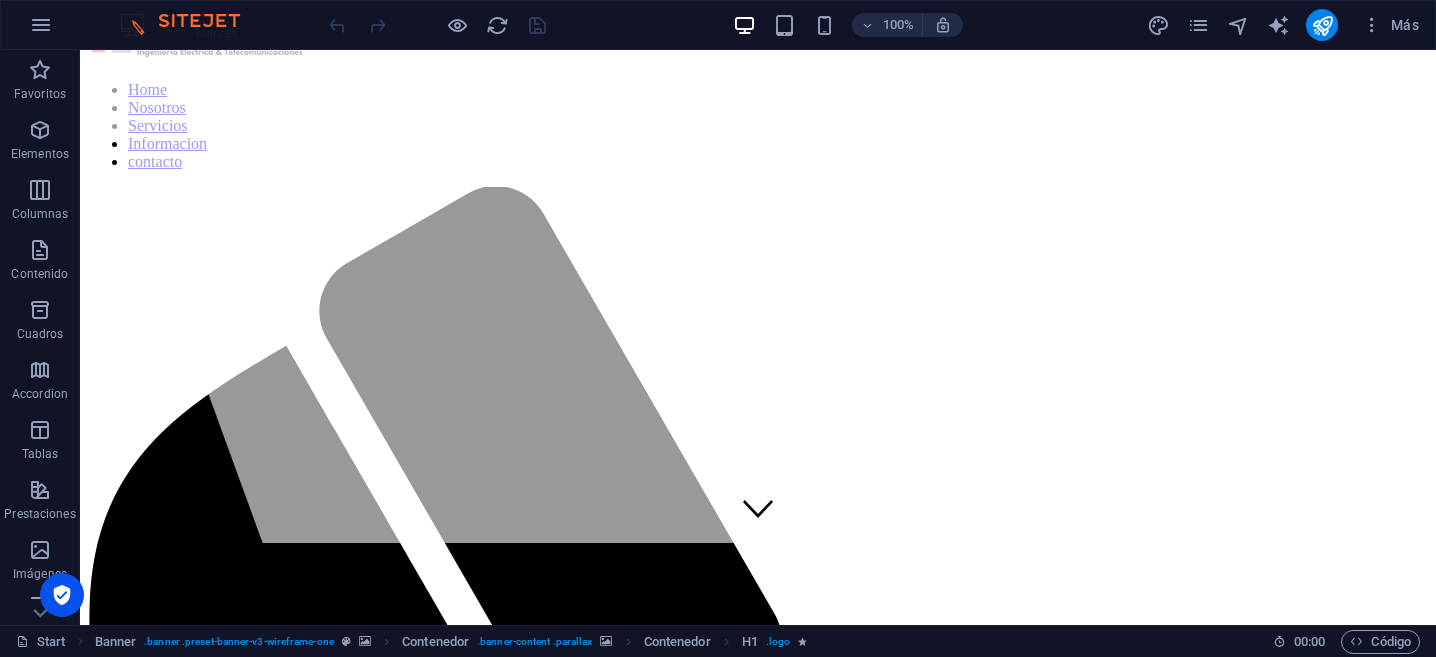 scroll, scrollTop: 0, scrollLeft: 0, axis: both 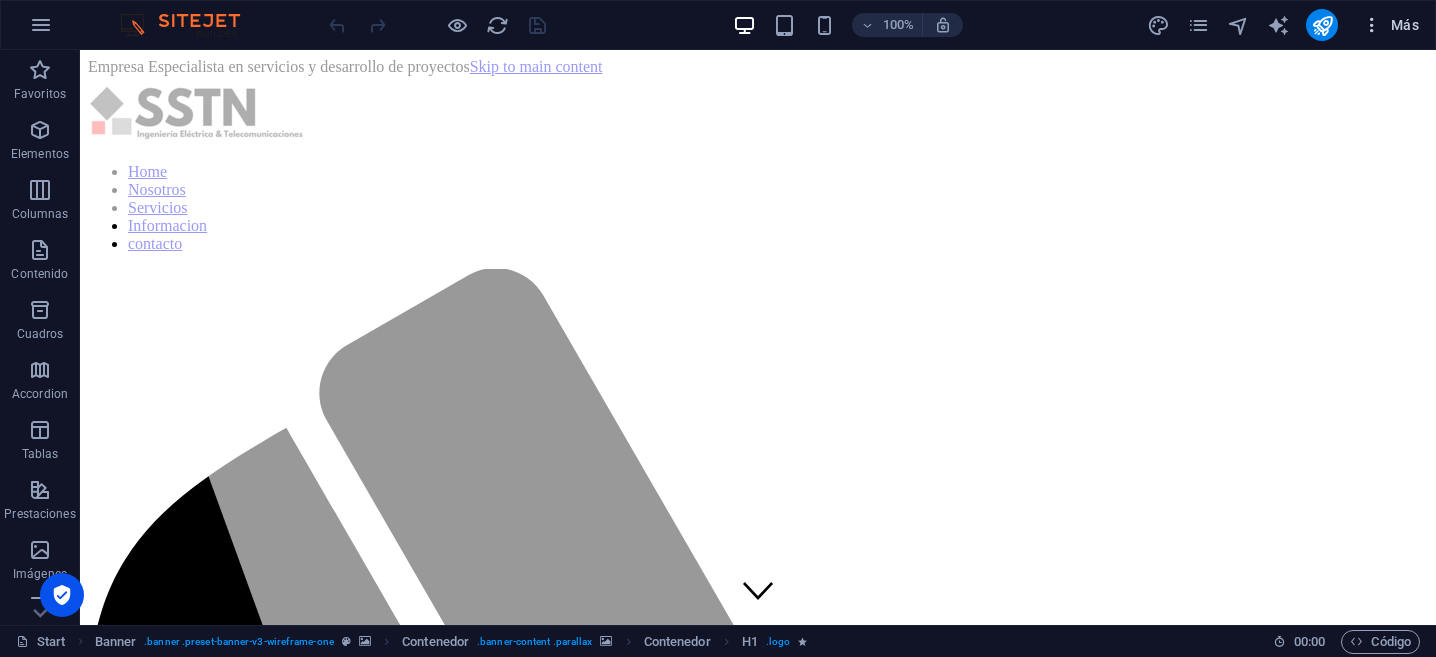 click at bounding box center (1372, 25) 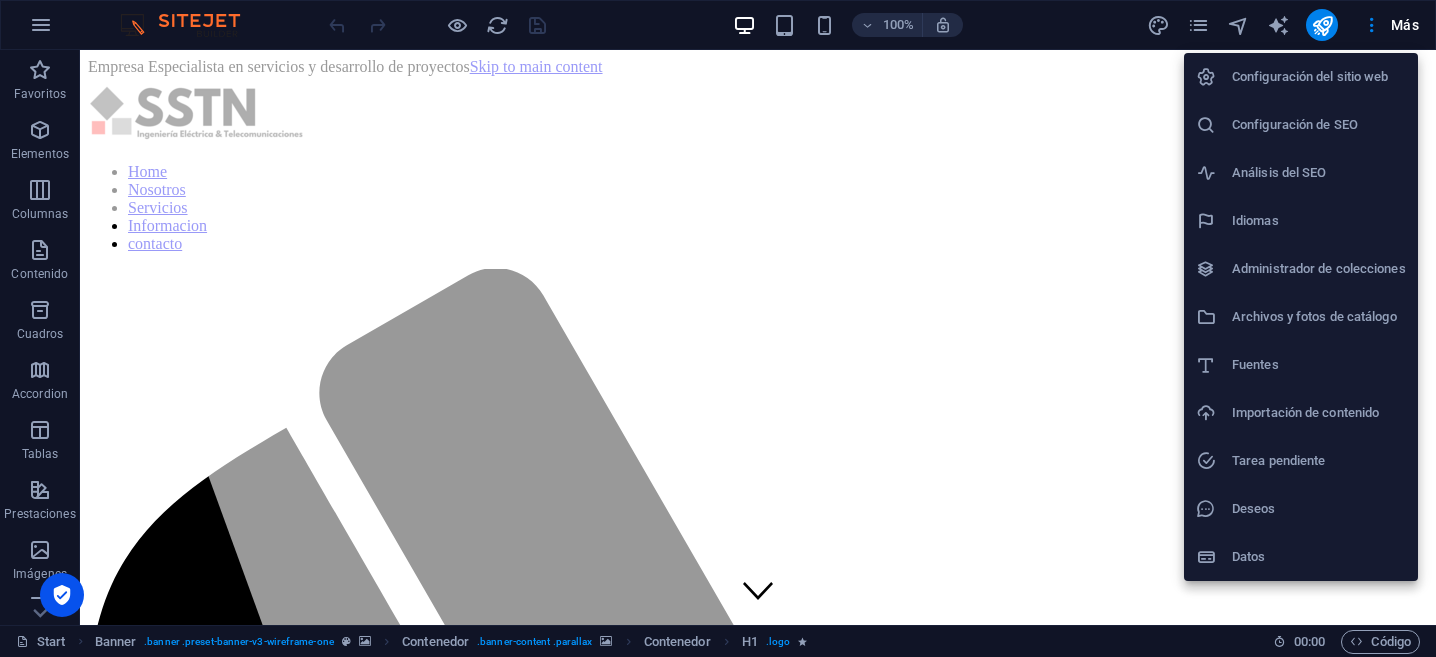 click on "Configuración del sitio web" at bounding box center (1319, 77) 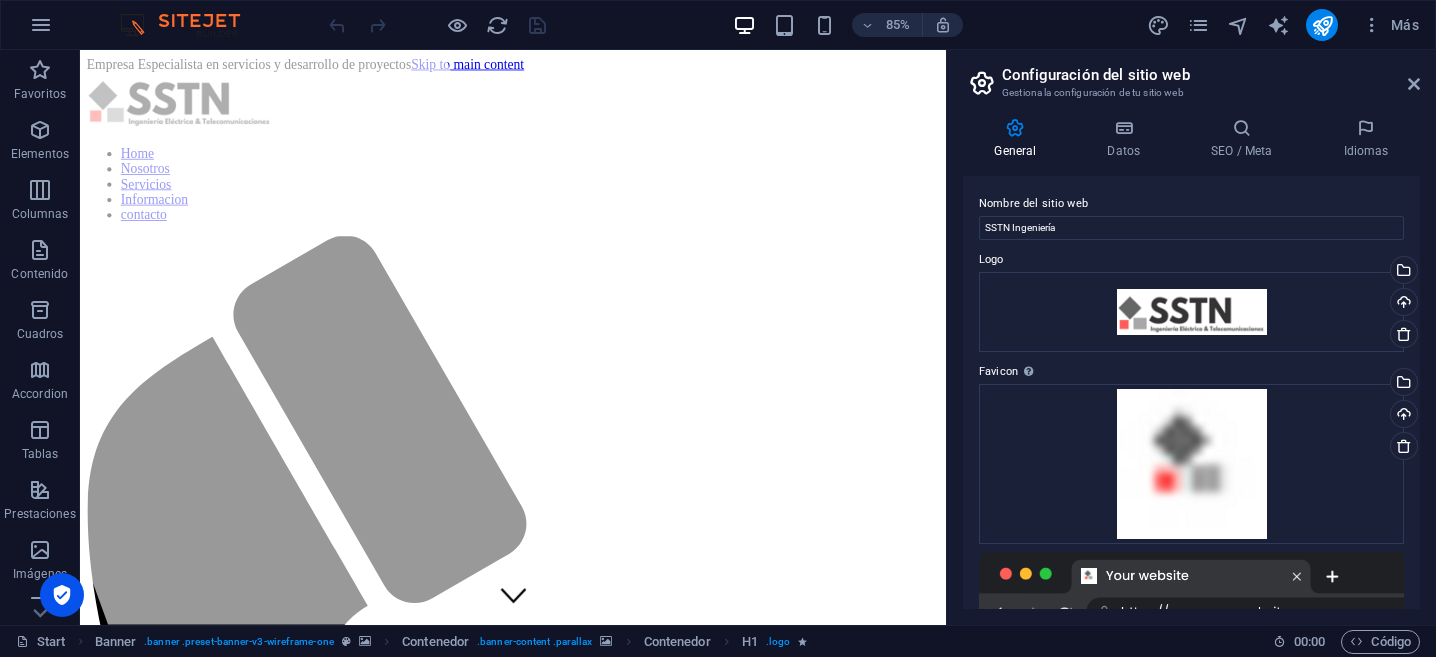 scroll, scrollTop: 408, scrollLeft: 0, axis: vertical 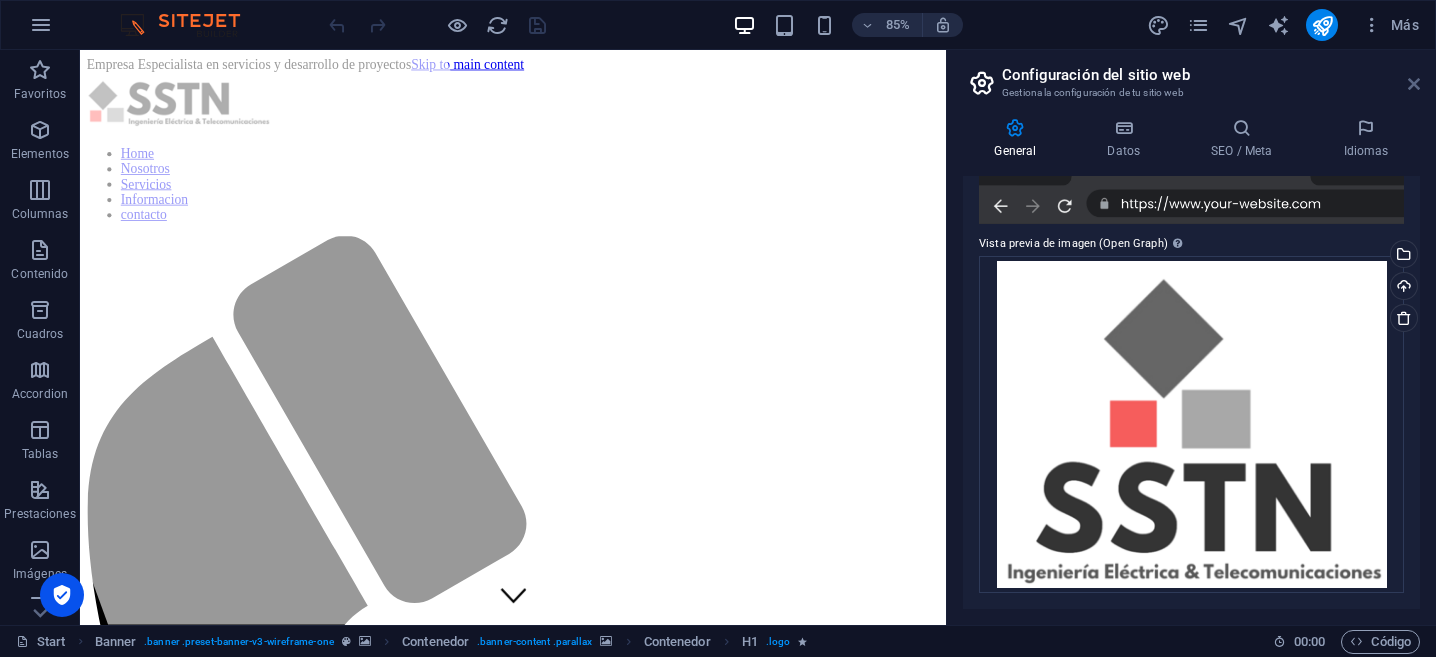 click at bounding box center (1414, 84) 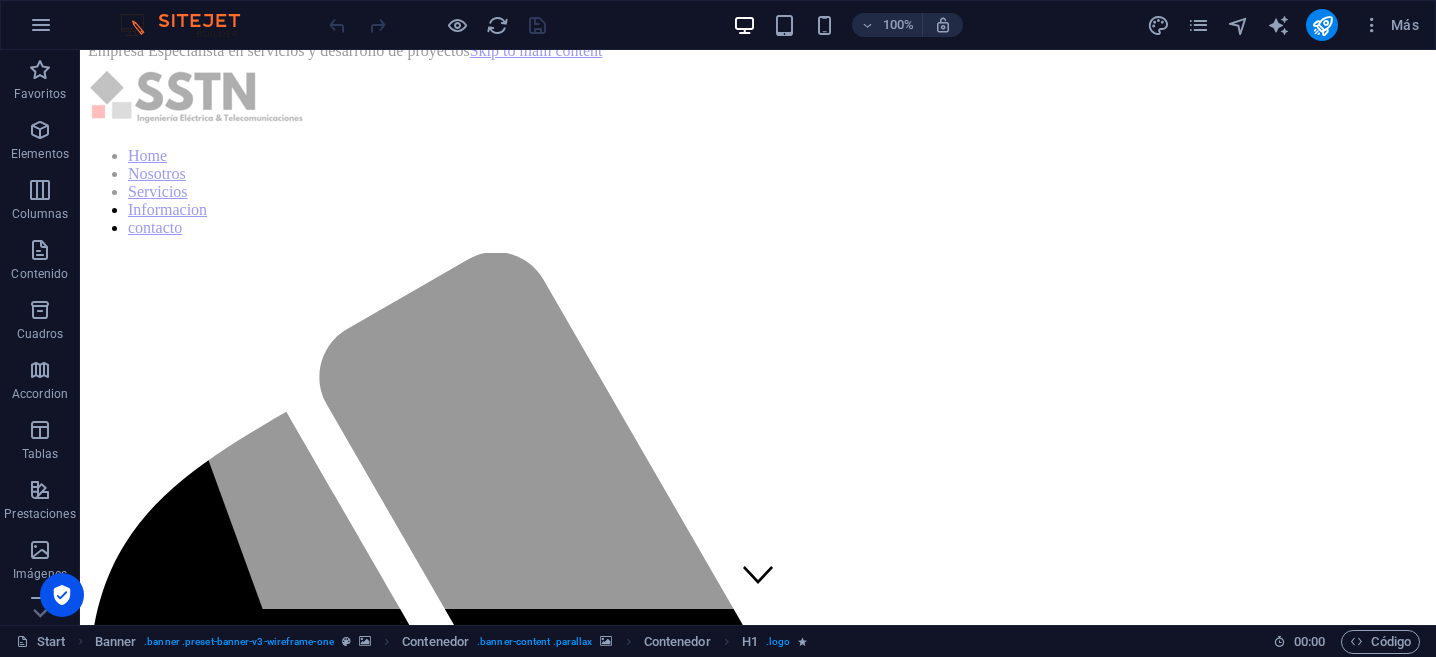 scroll, scrollTop: 0, scrollLeft: 0, axis: both 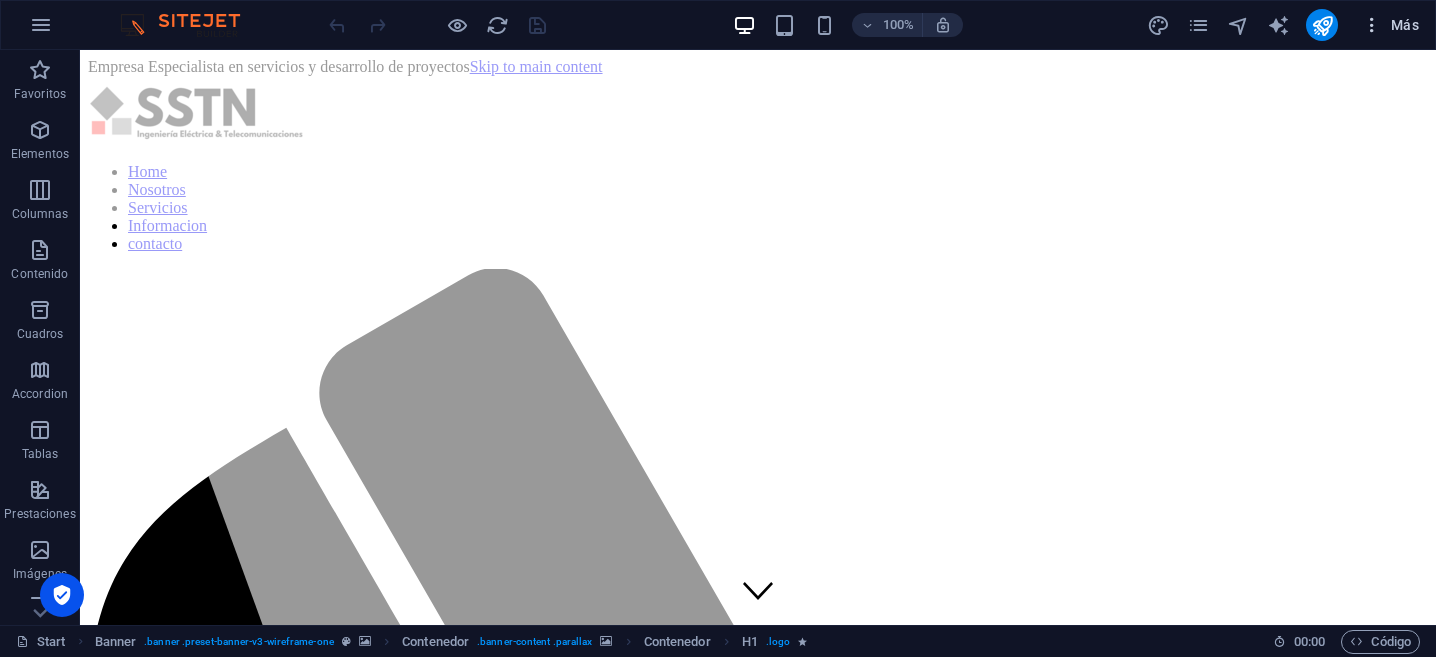 click on "Más" at bounding box center [1390, 25] 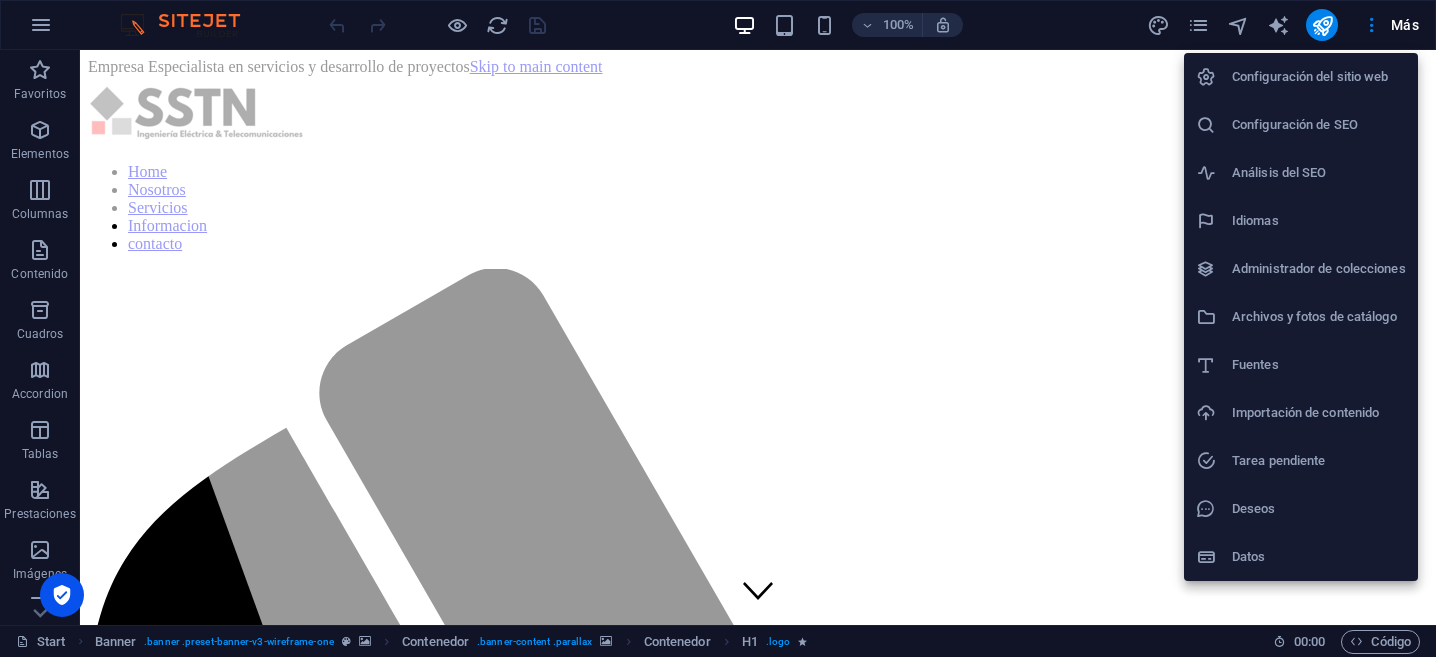 click on "Configuración del sitio web" at bounding box center [1319, 77] 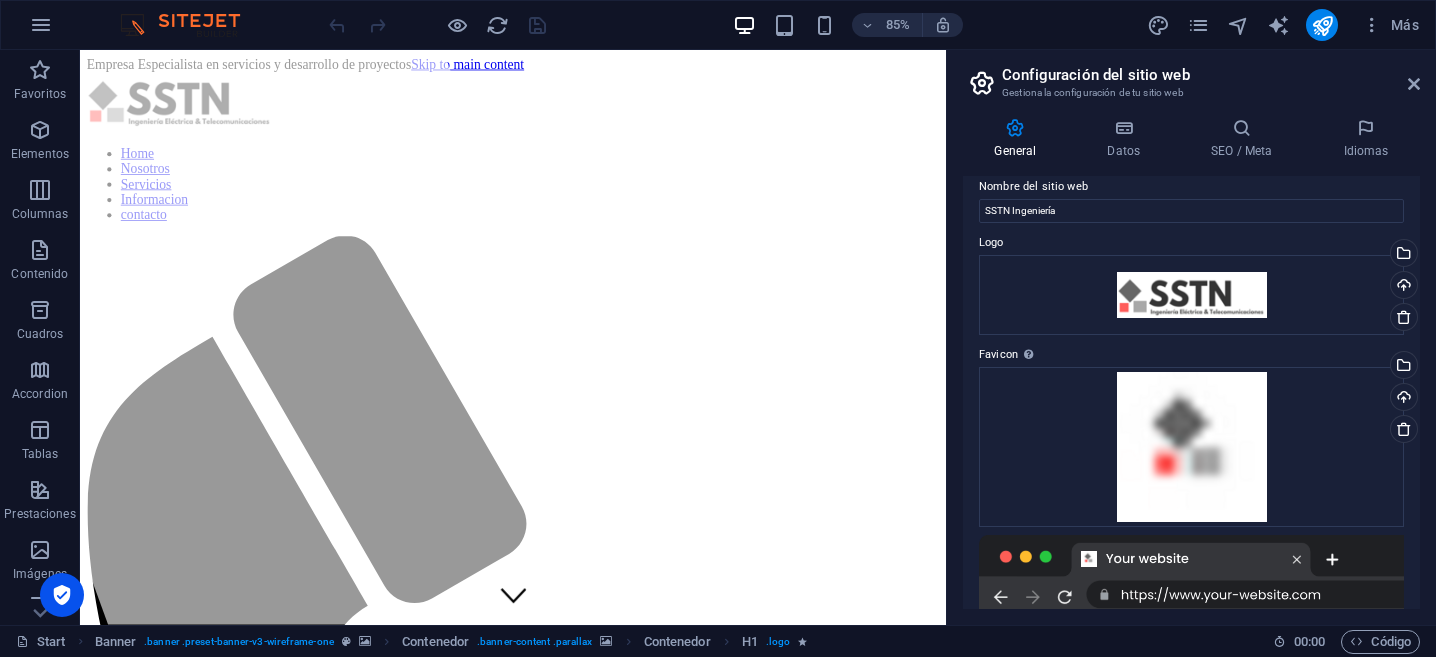 scroll, scrollTop: 0, scrollLeft: 0, axis: both 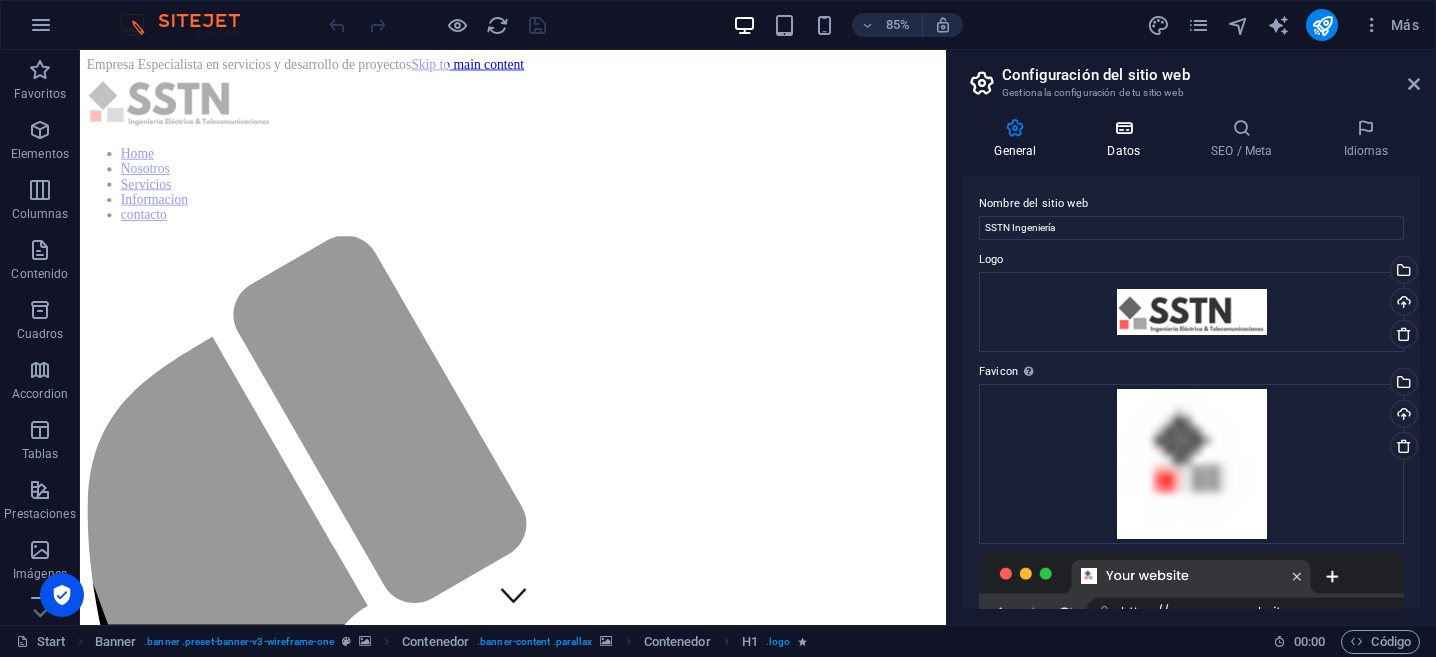 click on "Datos" at bounding box center (1128, 139) 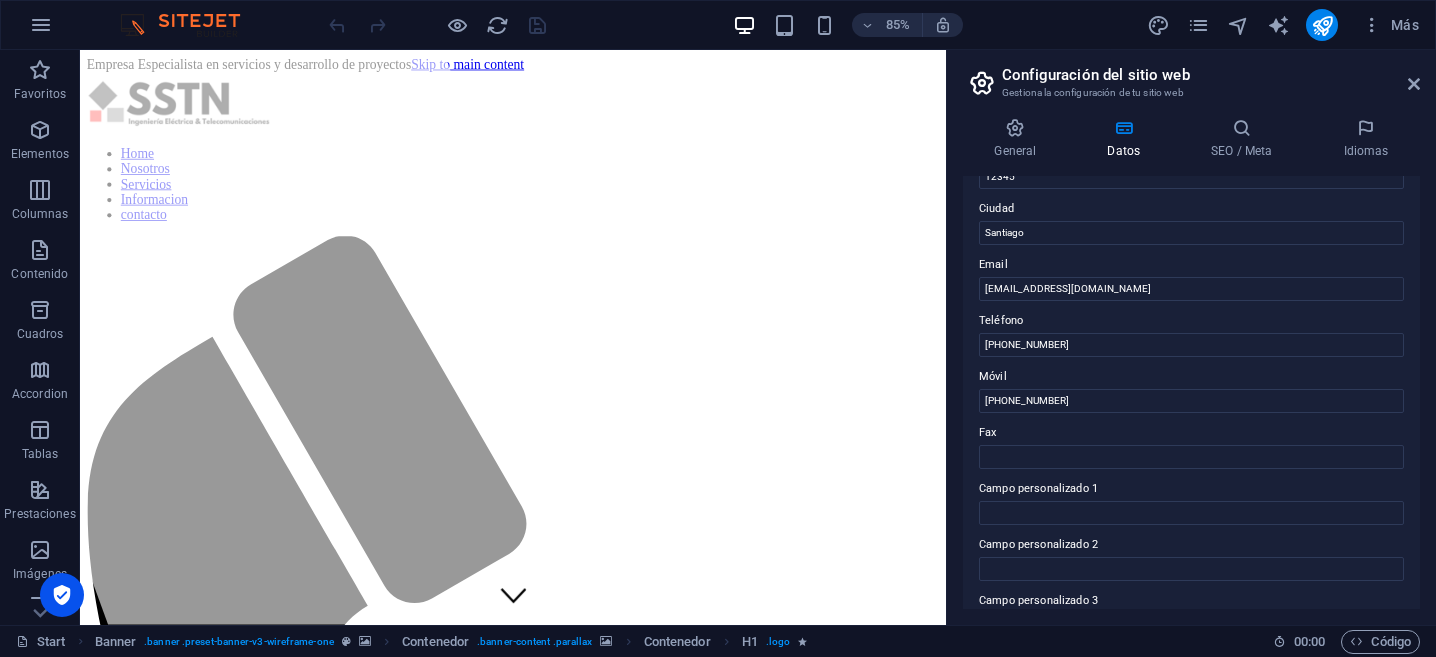 scroll, scrollTop: 0, scrollLeft: 0, axis: both 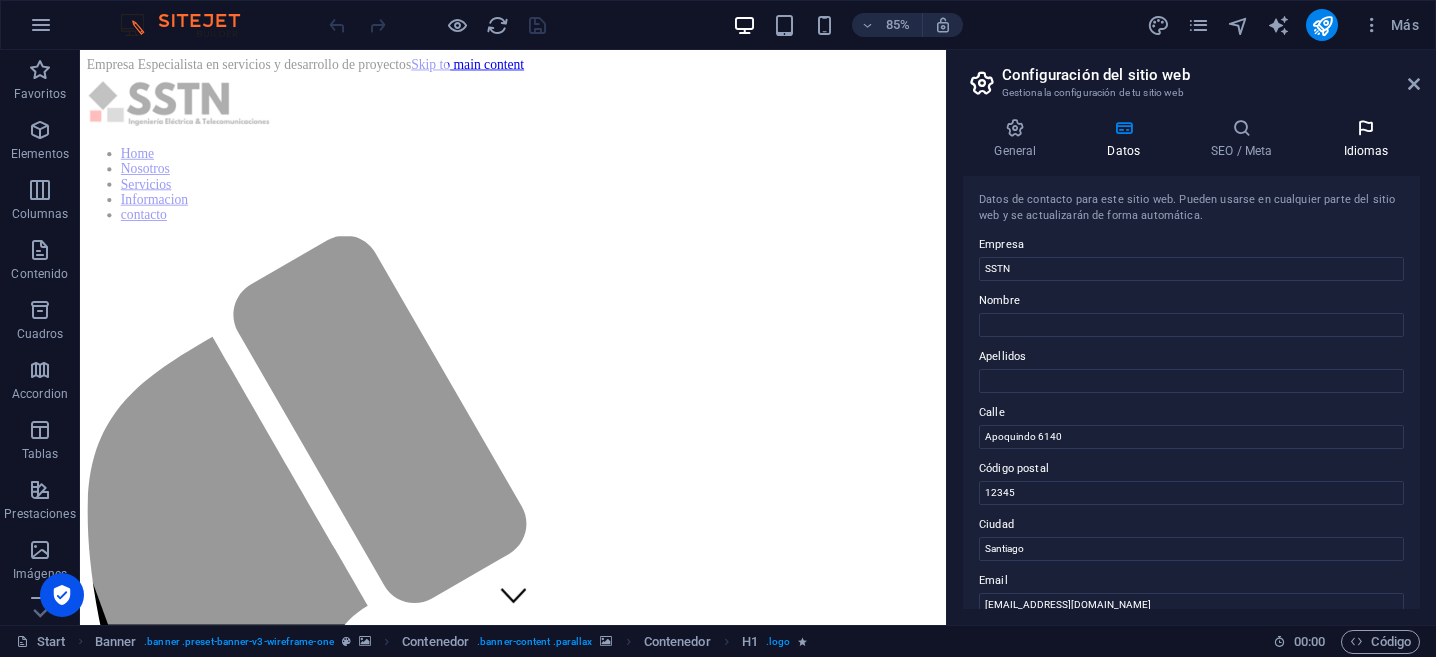 click on "Idiomas" at bounding box center (1366, 139) 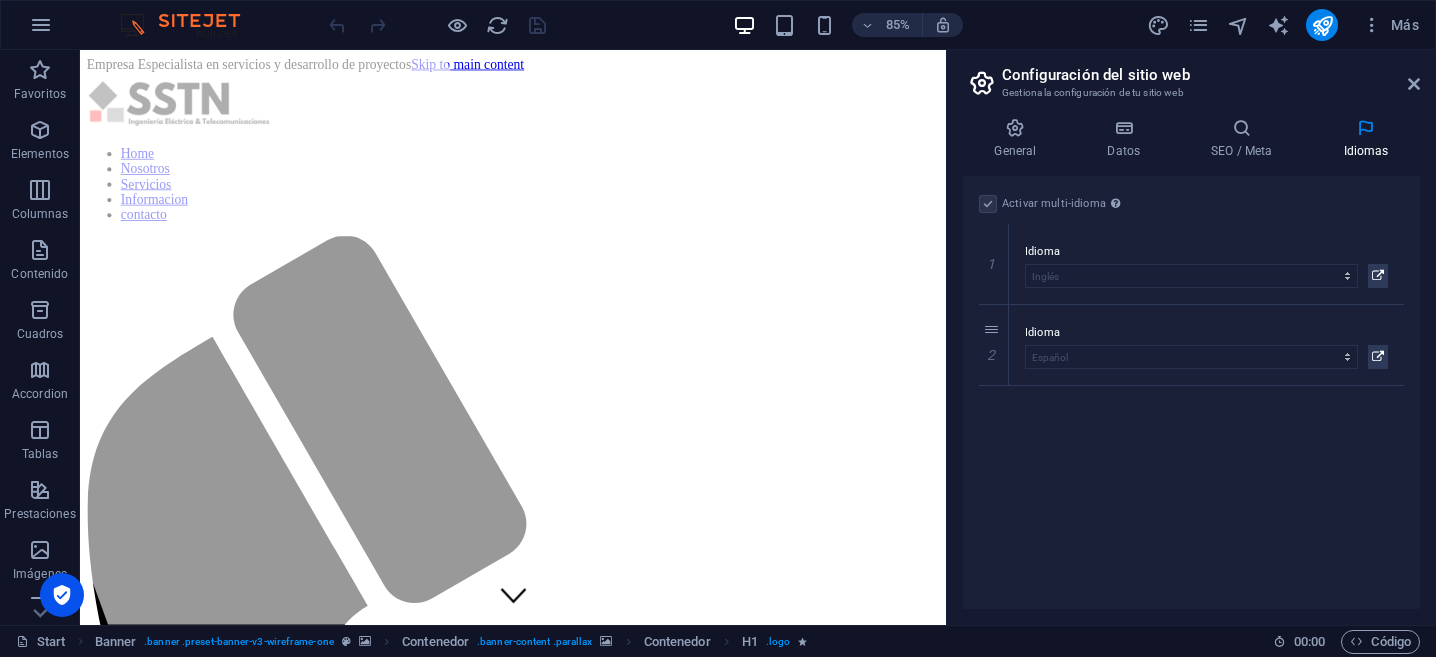 click at bounding box center (988, 204) 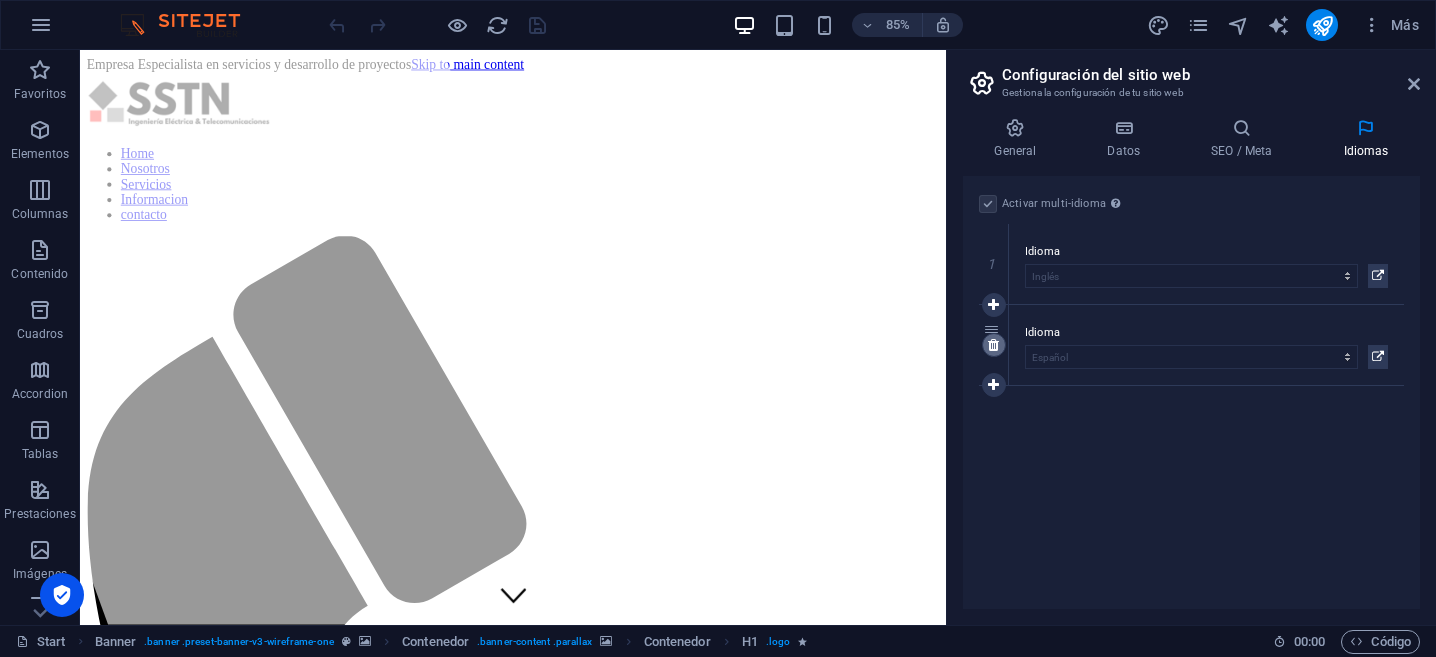 click at bounding box center [993, 345] 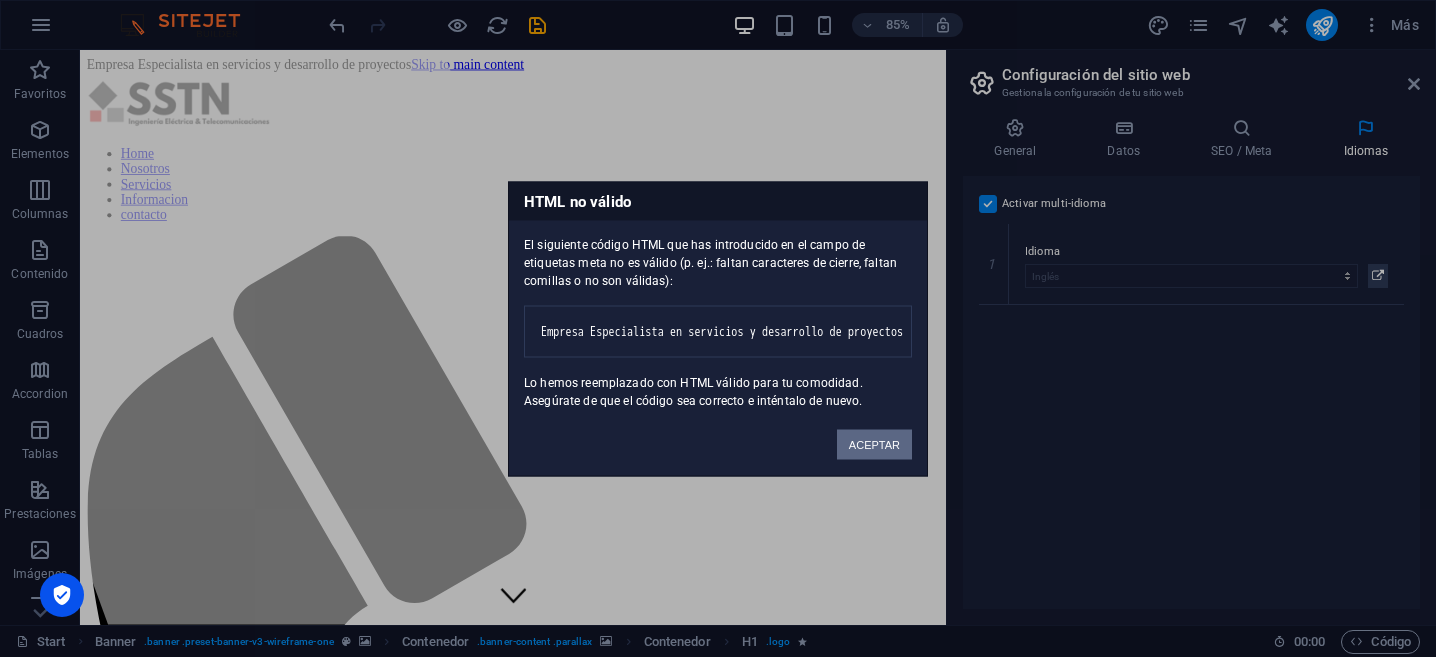click on "SSTN Start (en) Favoritos Elementos Columnas Contenido [PERSON_NAME] Accordion Tablas Prestaciones Imágenes Control deslizante Encabezado Pie de página Formularios Marketing Colecciones   HTML   Barra de menús   Menú   Texto   Imagen con texto   Contenedor   Tarjetas 85% Más Start Banner . banner .preset-banner-v3-wireframe-one Contenedor . banner-content .parallax Contenedor H1 . logo 00 : 00 Código Configuración del sitio web Gestiona la configuración de tu sitio web  General  Datos  SEO / Meta  Idiomas Nombre del sitio web SSTN Ingeniería Logo Arrastra archivos aquí, haz clic para escoger archivos o  selecciona archivos de Archivos o de nuestra galería gratuita de fotos y vídeos Selecciona archivos del administrador de archivos, de la galería de fotos o carga archivo(s) Cargar Favicon Arrastra archivos aquí, haz clic para escoger archivos o  Cargar Vista previa de imagen (Open Graph) Cargar Empresa SSTN Nombre Apellidos" at bounding box center [718, 328] 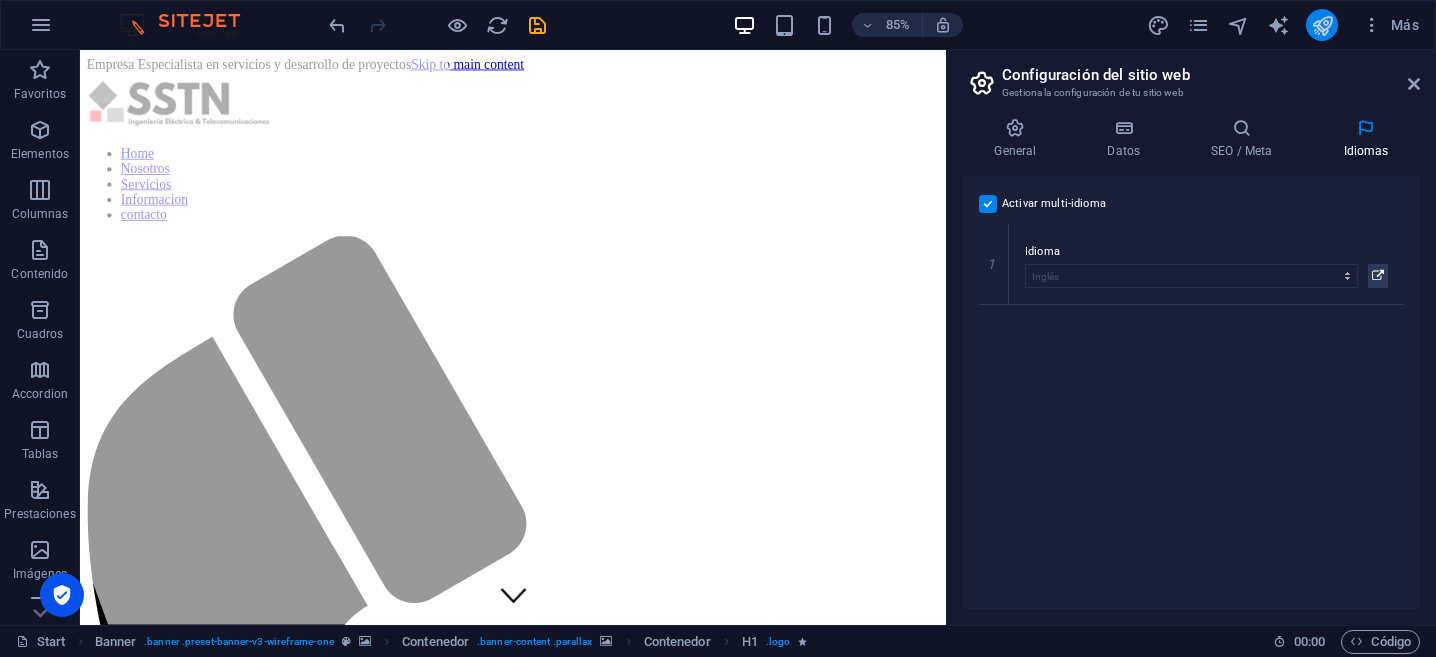 click at bounding box center [1322, 25] 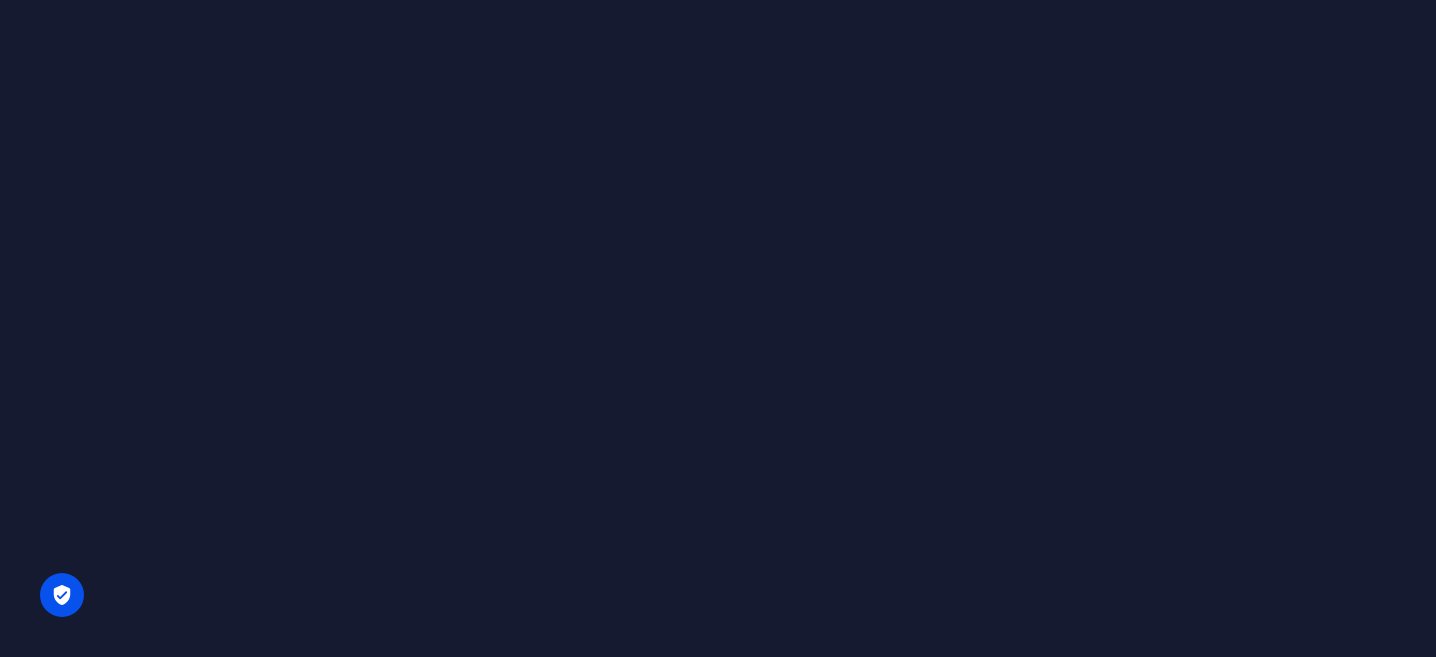scroll, scrollTop: 0, scrollLeft: 0, axis: both 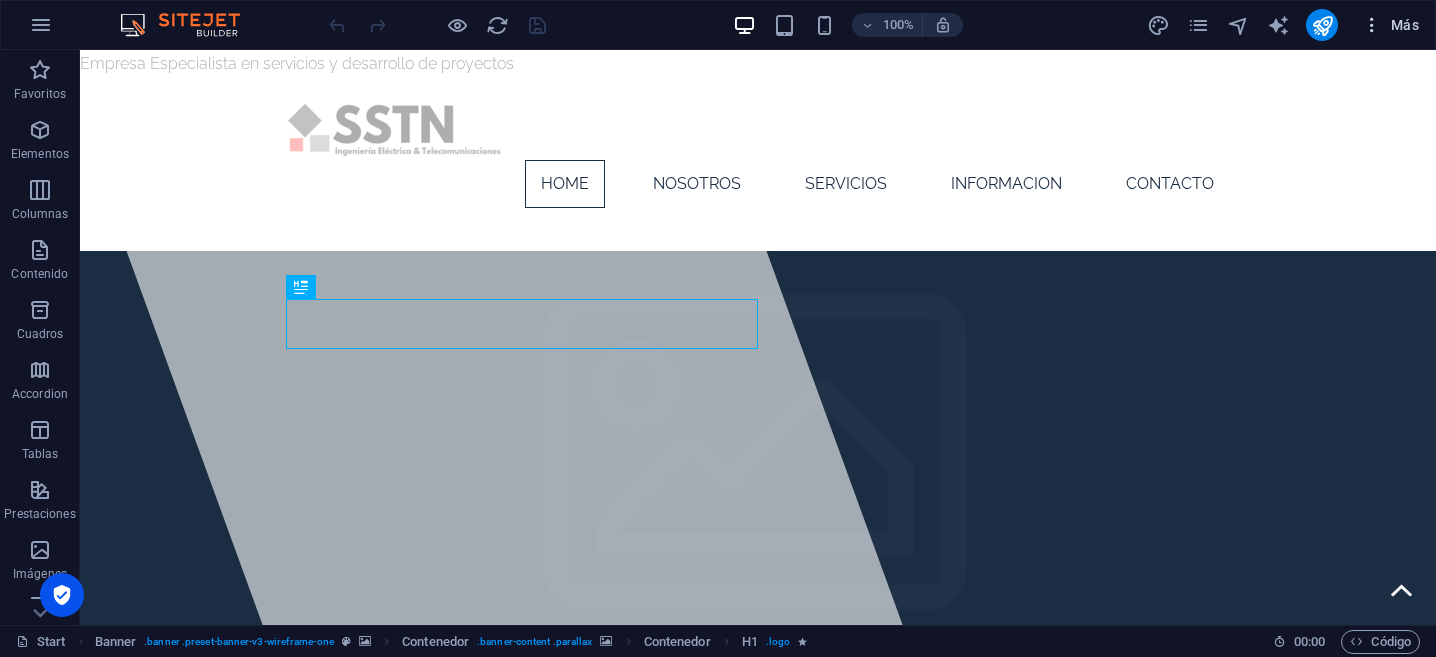 click at bounding box center (1372, 25) 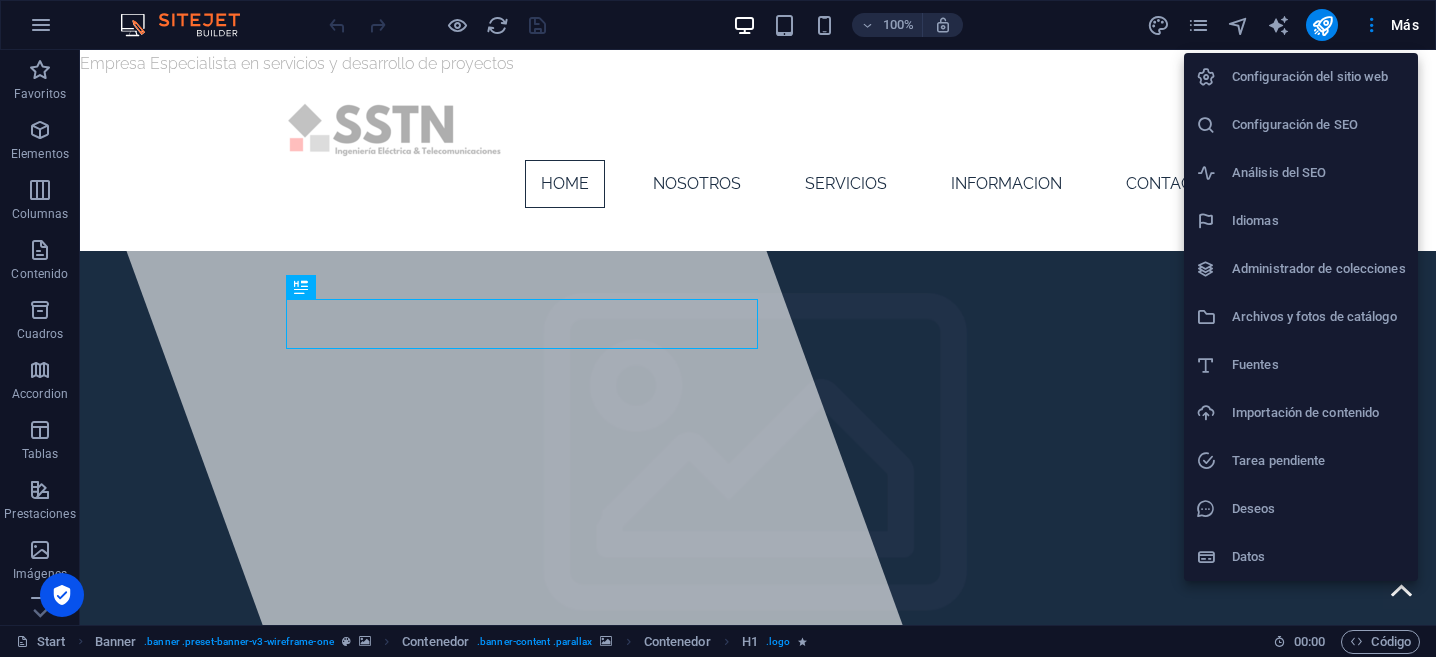 click on "Configuración del sitio web" at bounding box center [1319, 77] 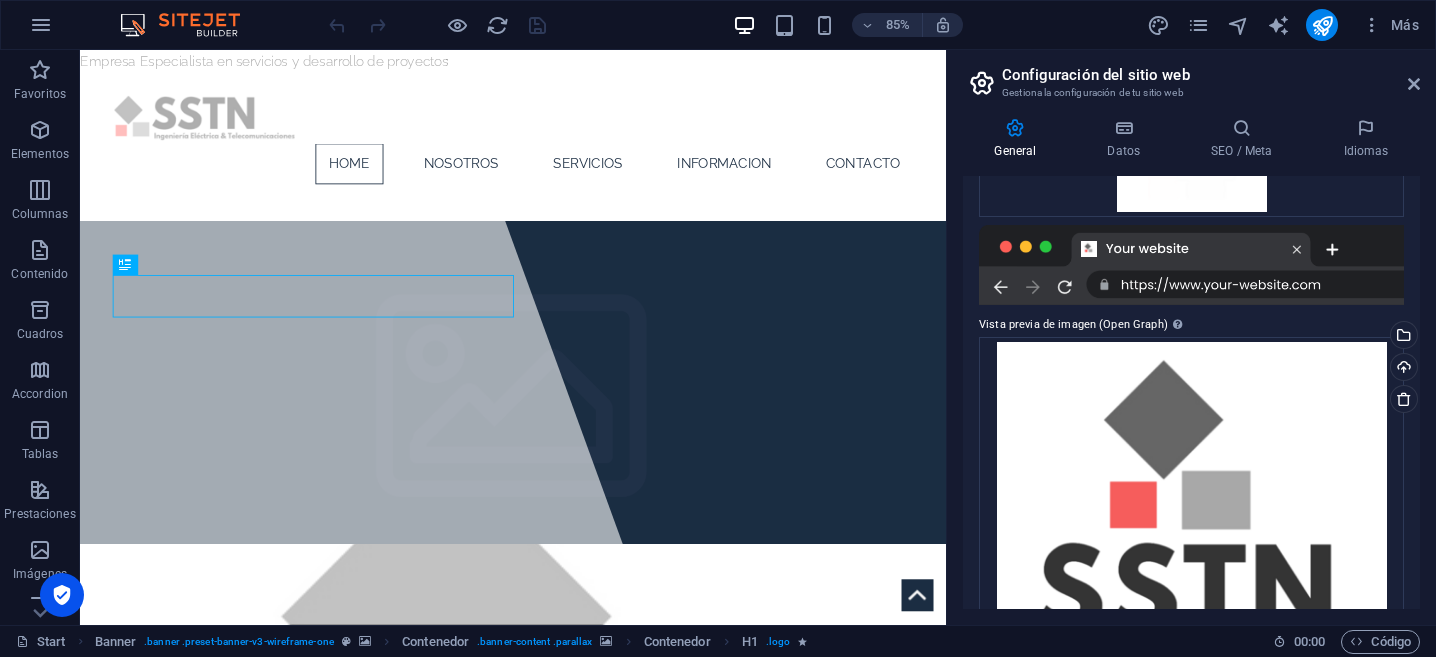 scroll, scrollTop: 408, scrollLeft: 0, axis: vertical 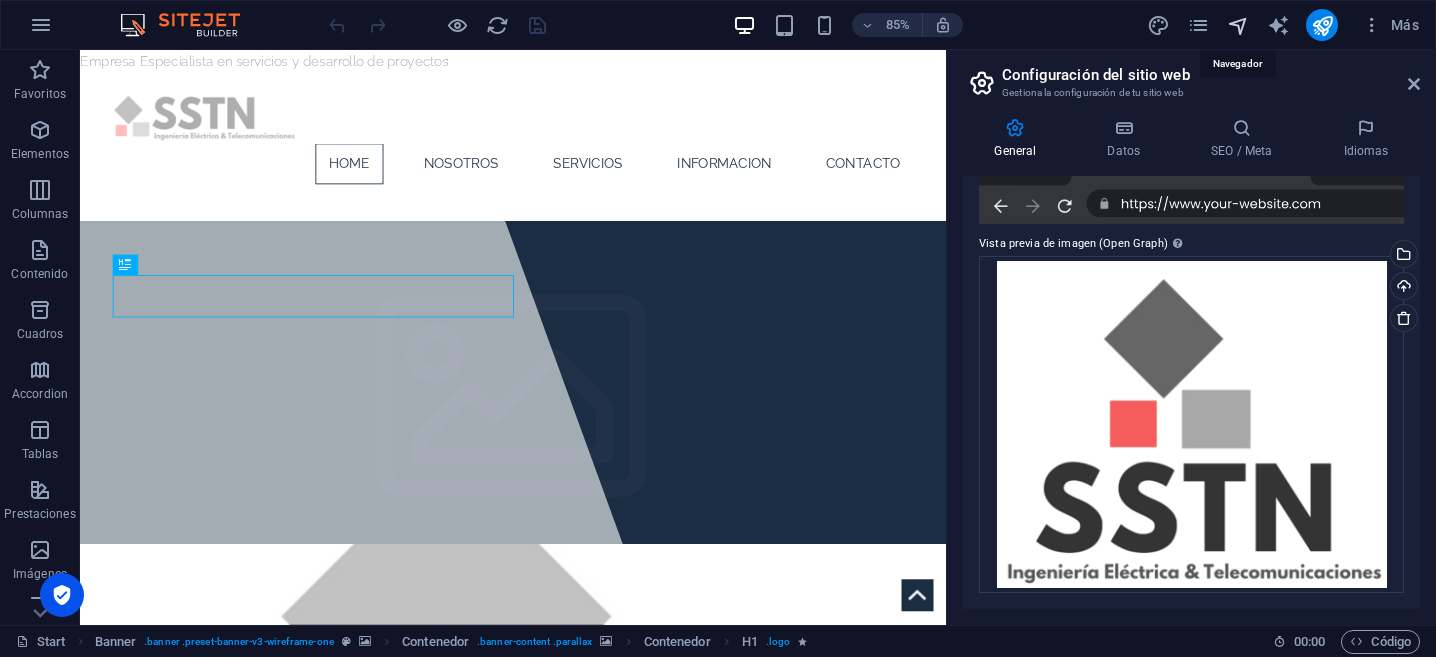 click at bounding box center [1238, 25] 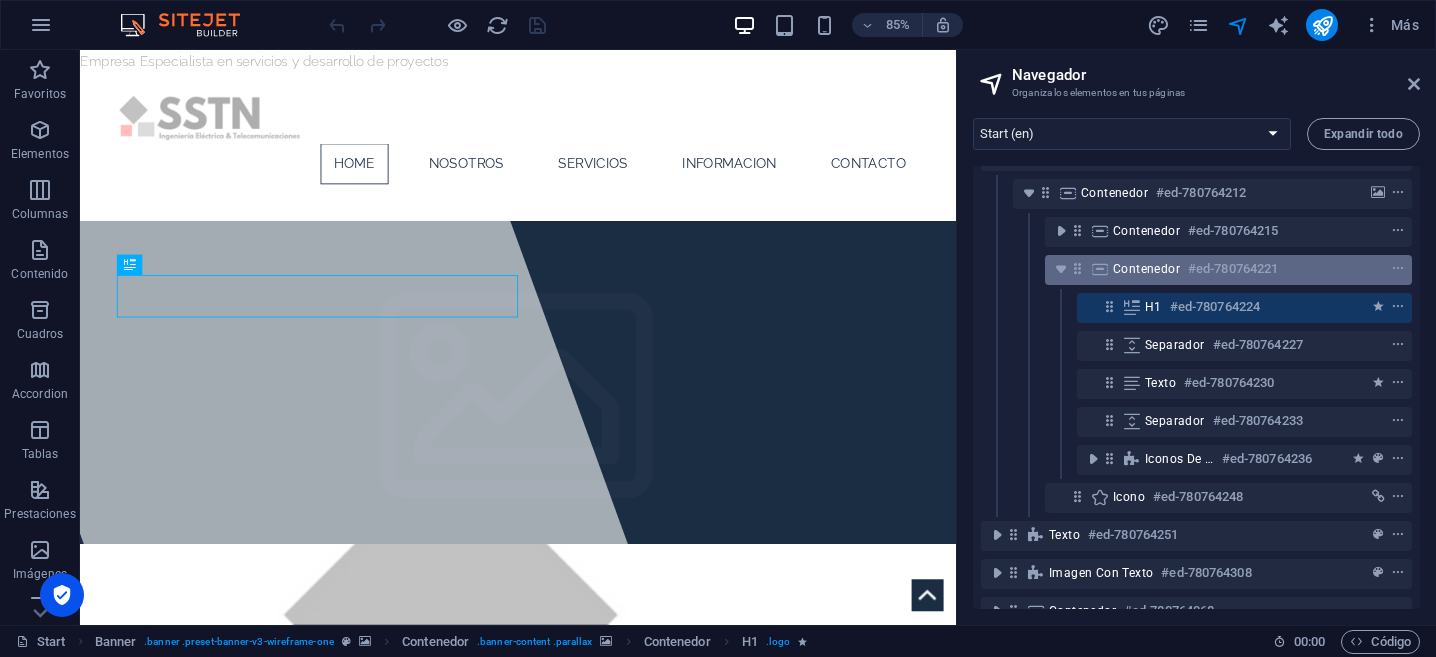 scroll, scrollTop: 104, scrollLeft: 0, axis: vertical 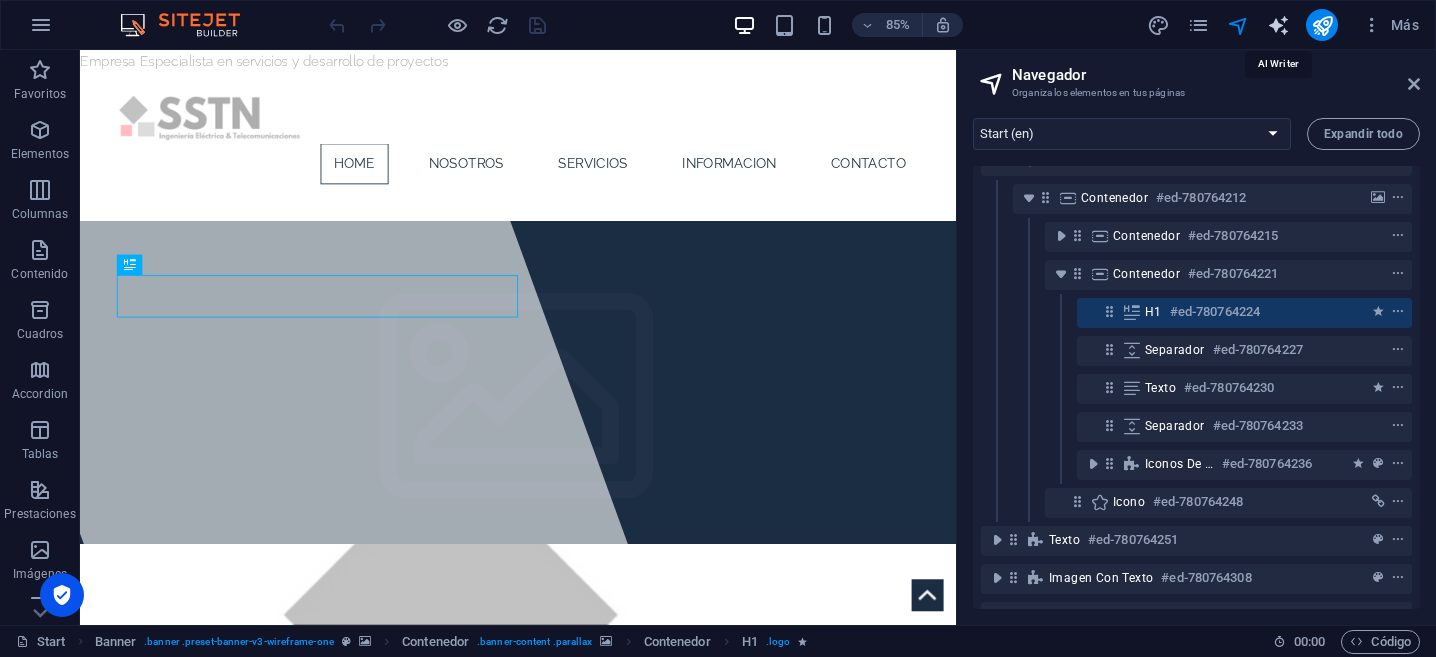click at bounding box center [1278, 25] 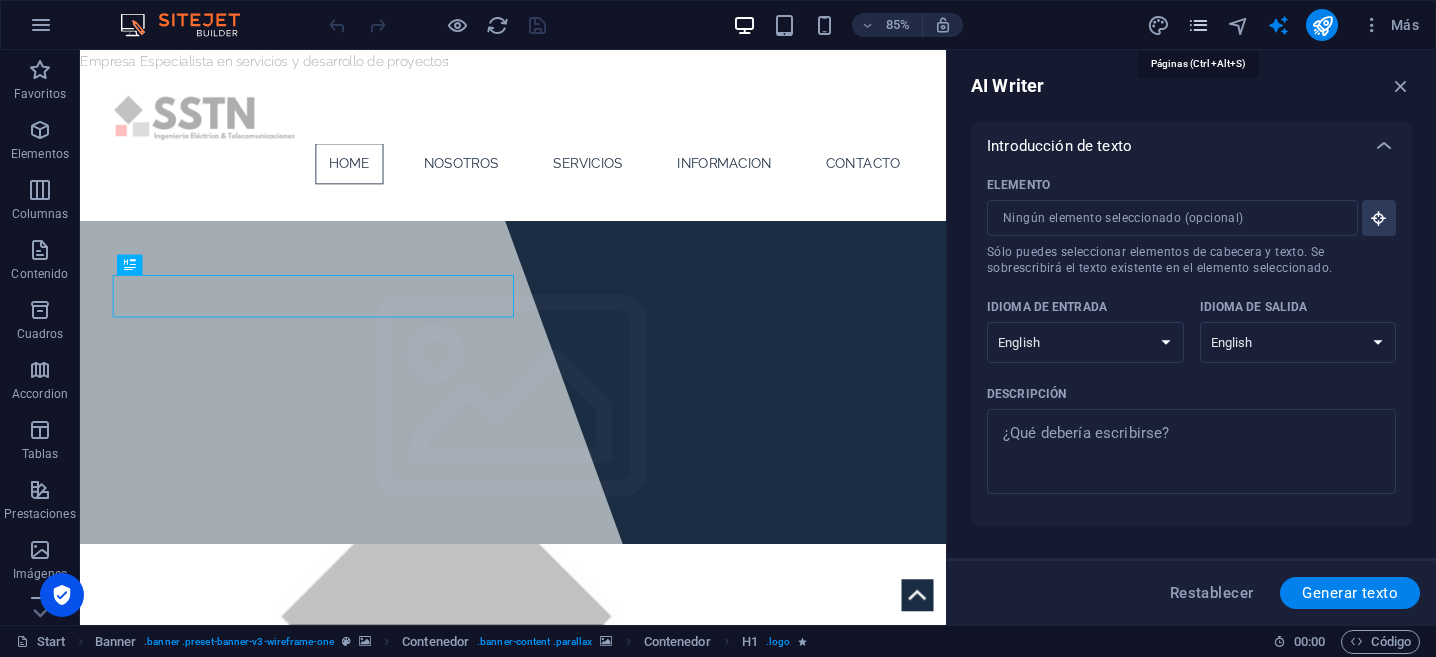 click at bounding box center [1198, 25] 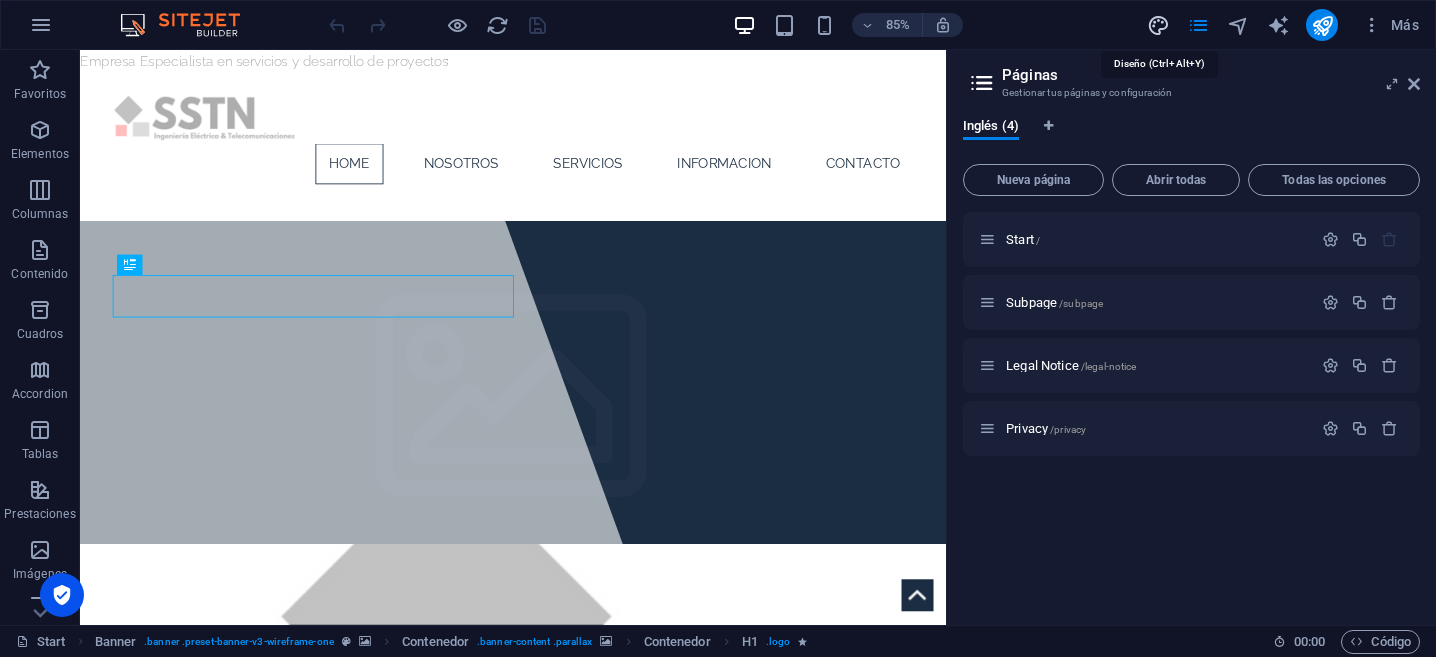 click at bounding box center [1158, 25] 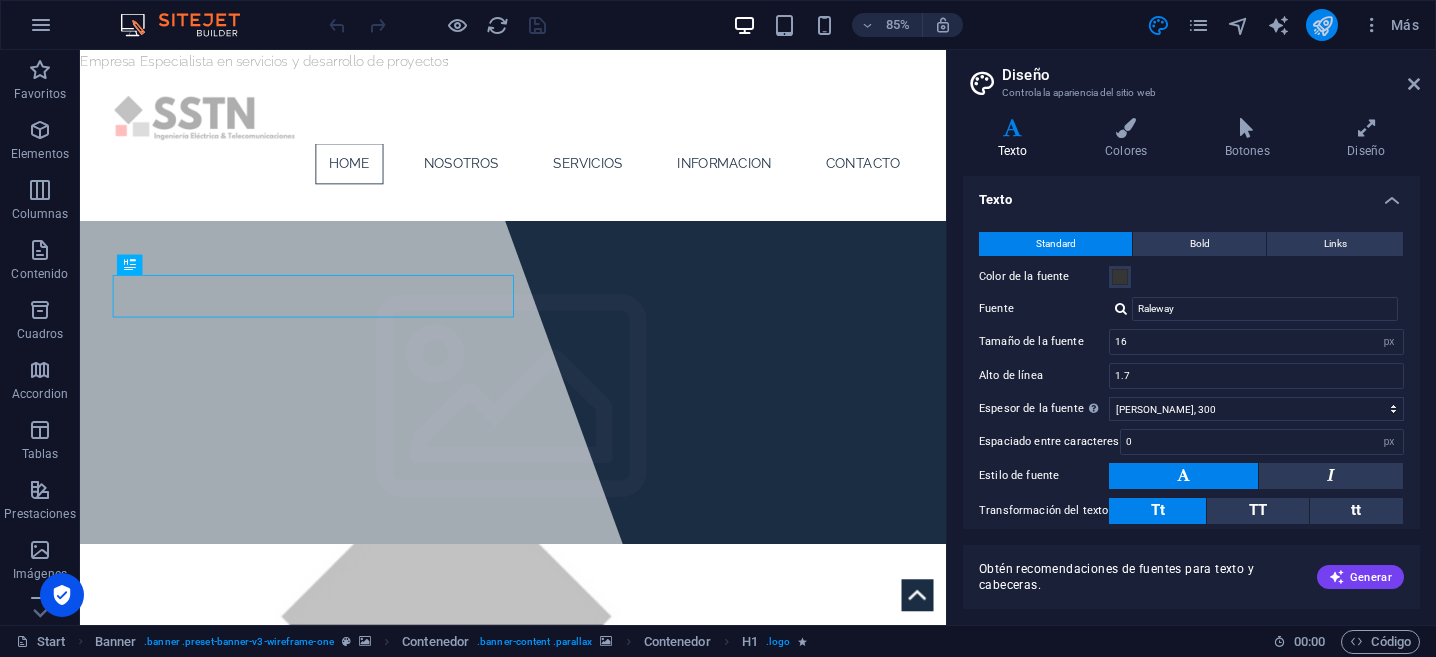 click at bounding box center [1322, 25] 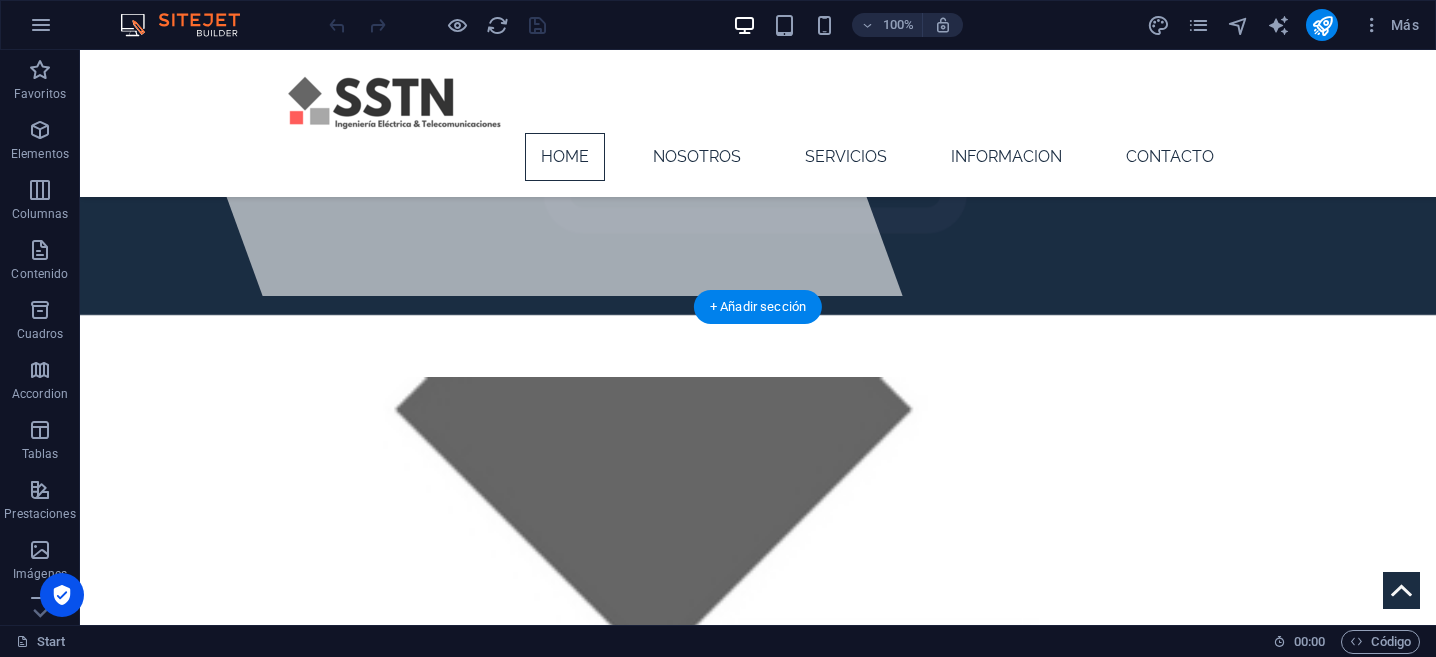 scroll, scrollTop: 341, scrollLeft: 0, axis: vertical 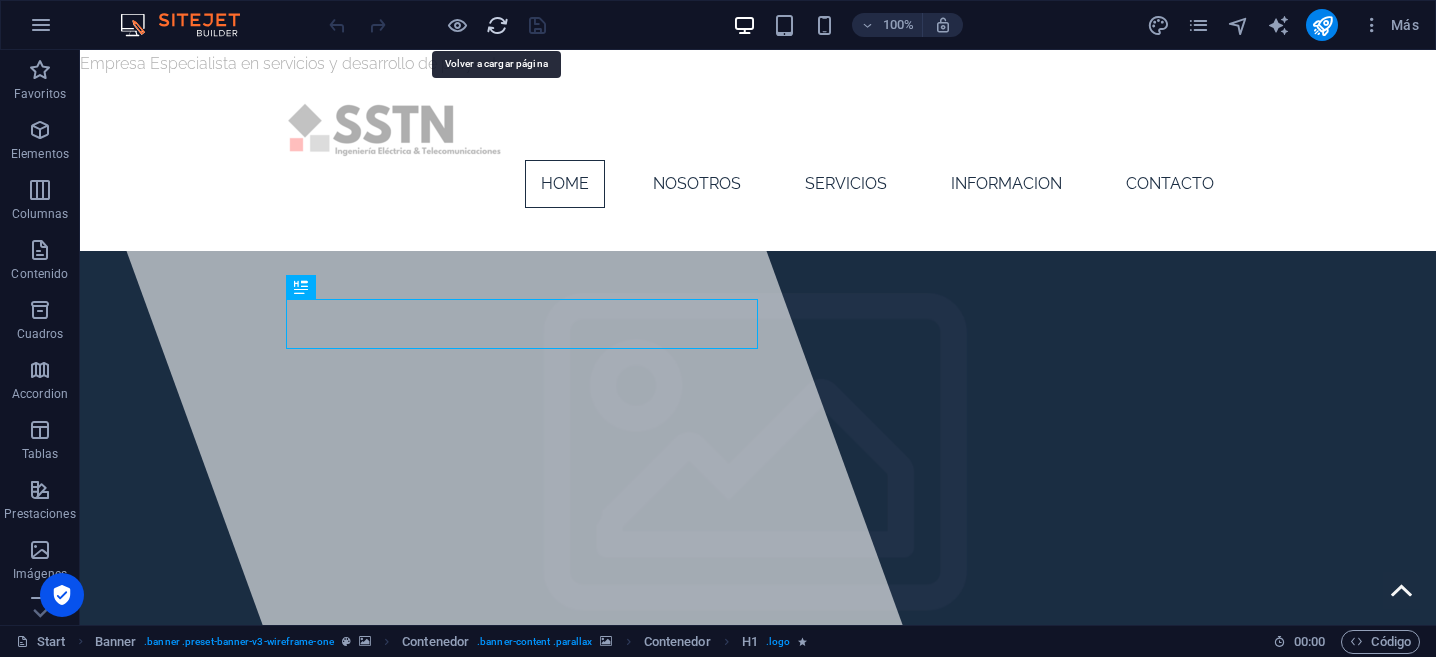 click at bounding box center [497, 25] 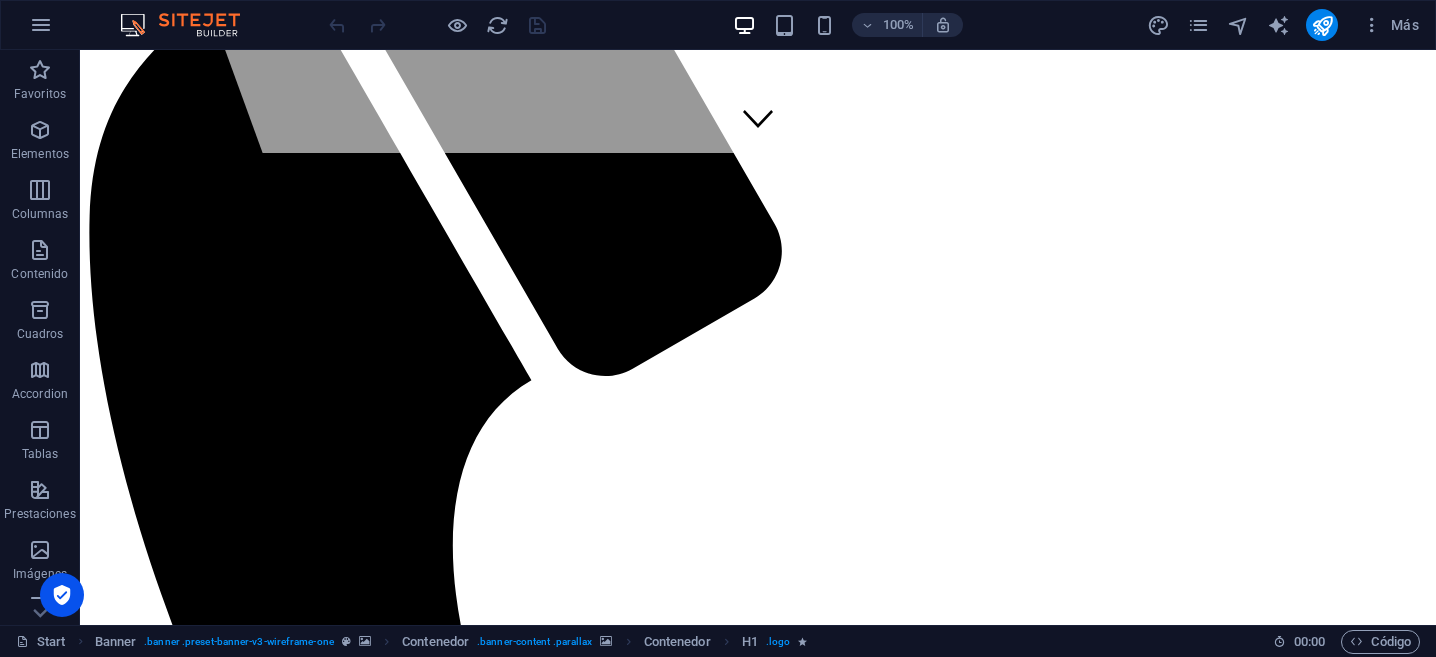 scroll, scrollTop: 340, scrollLeft: 0, axis: vertical 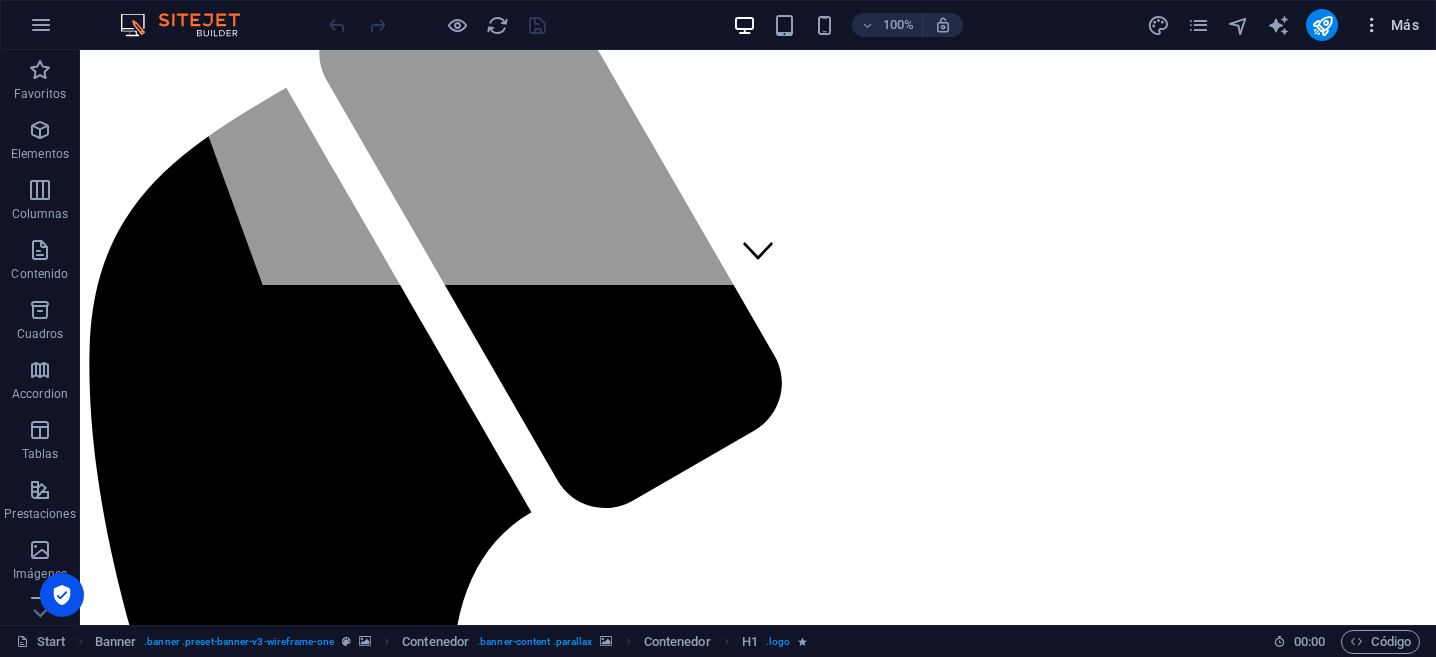 click at bounding box center (1372, 25) 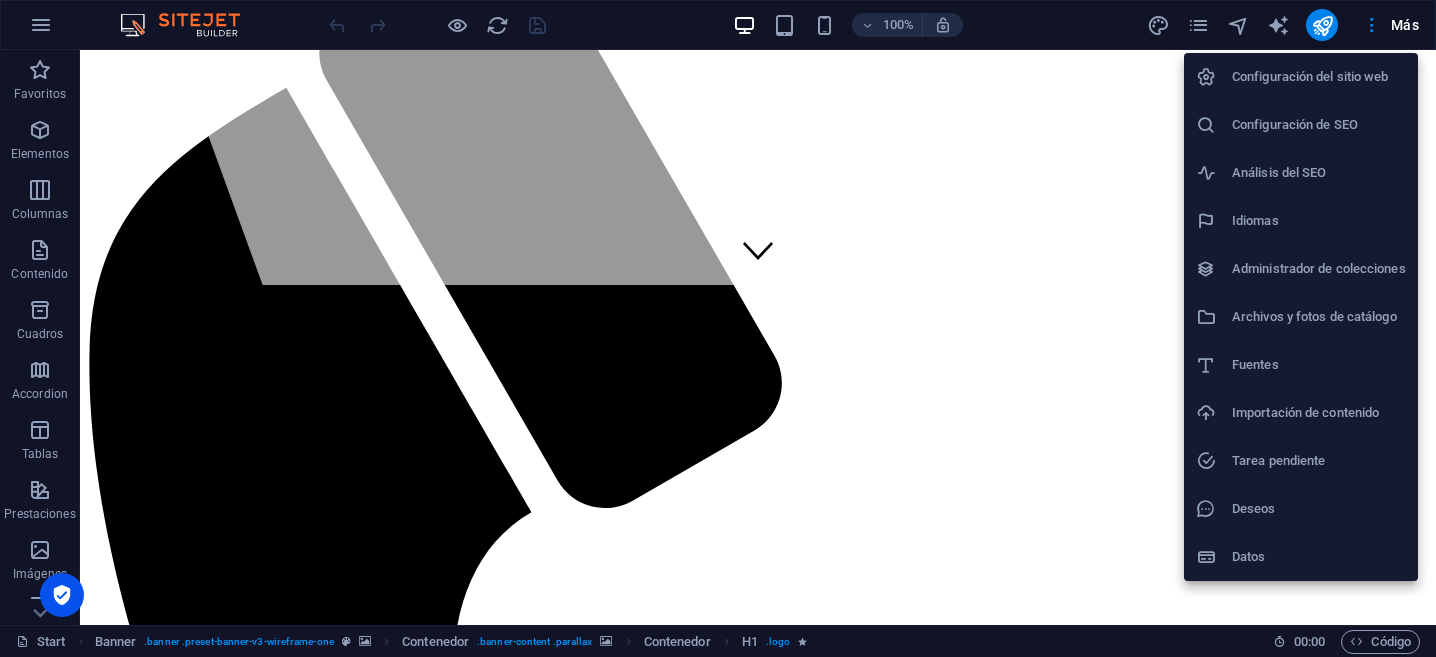 click on "Configuración del sitio web" at bounding box center [1319, 77] 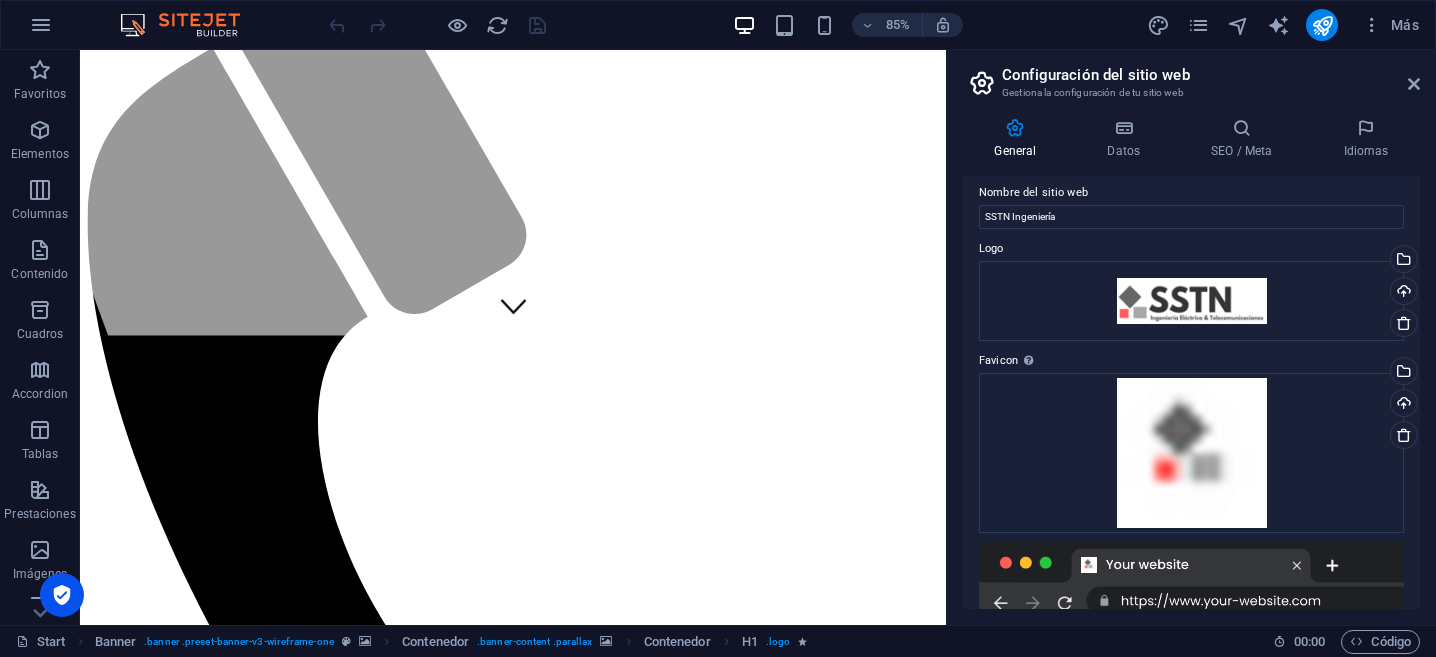 scroll, scrollTop: 0, scrollLeft: 0, axis: both 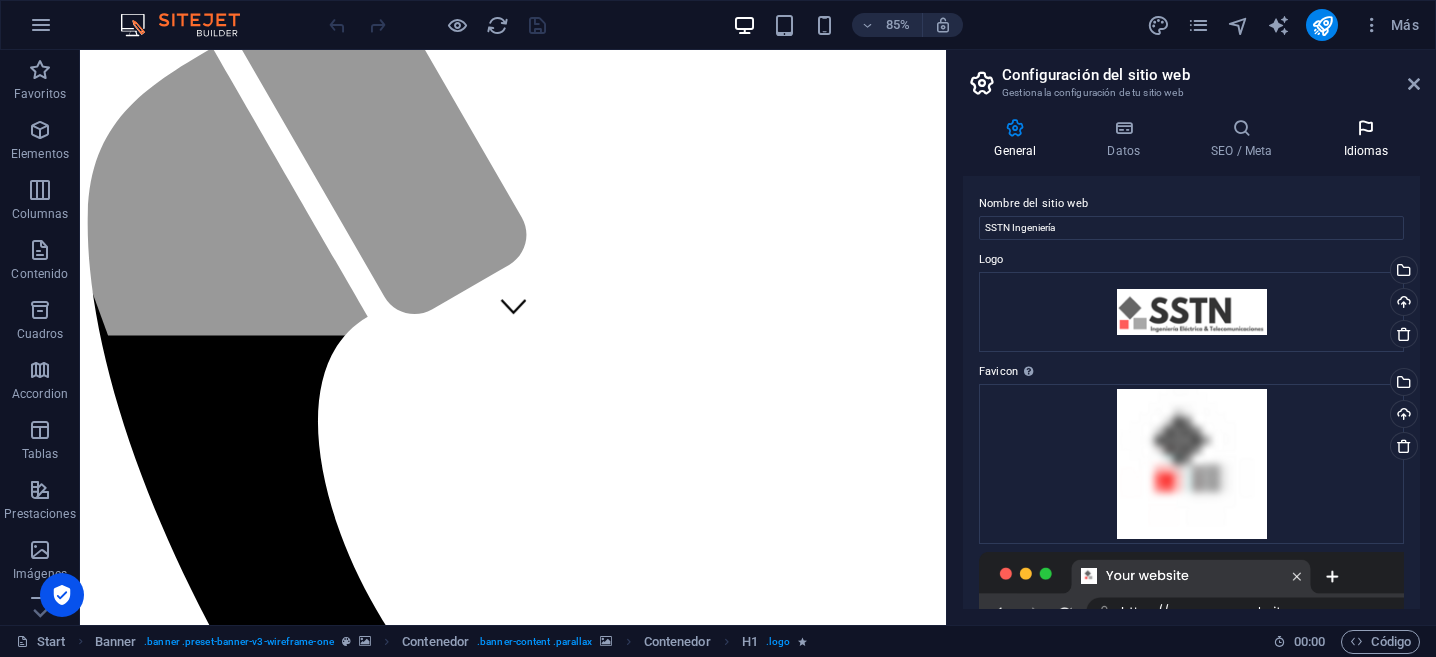 click on "Idiomas" at bounding box center (1366, 139) 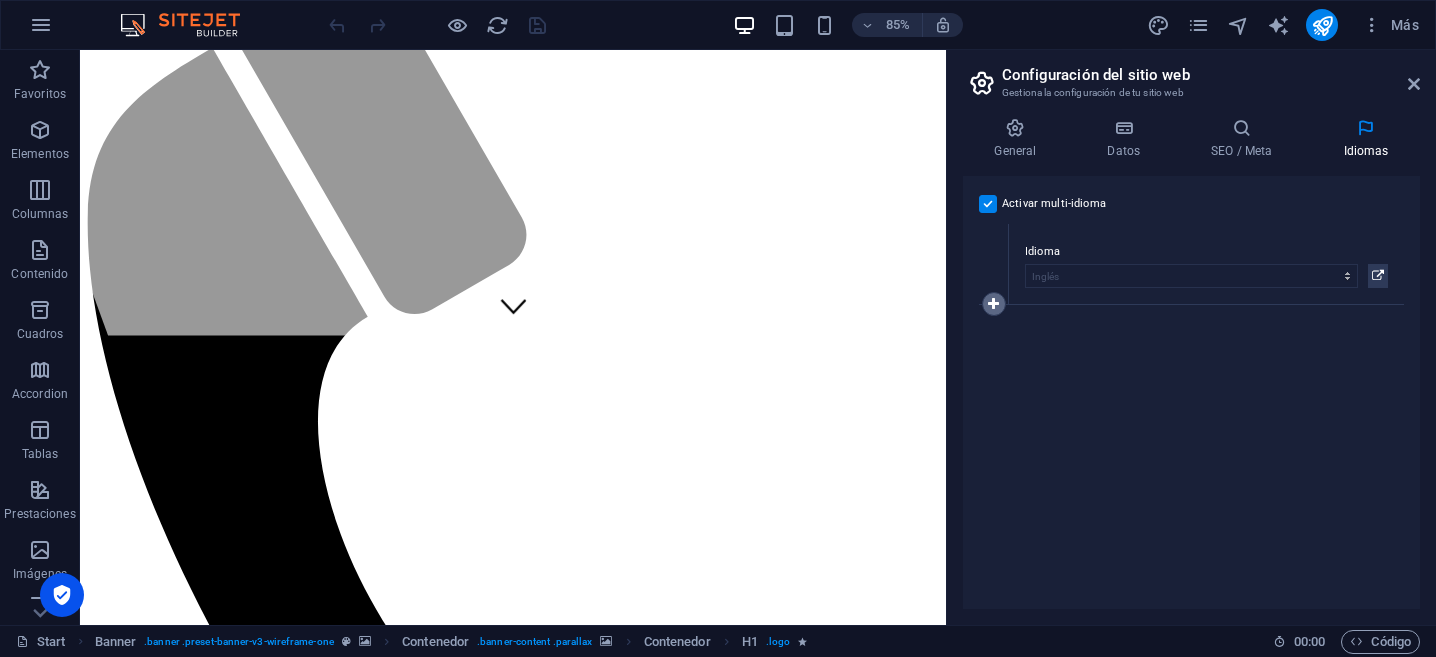 click at bounding box center [994, 304] 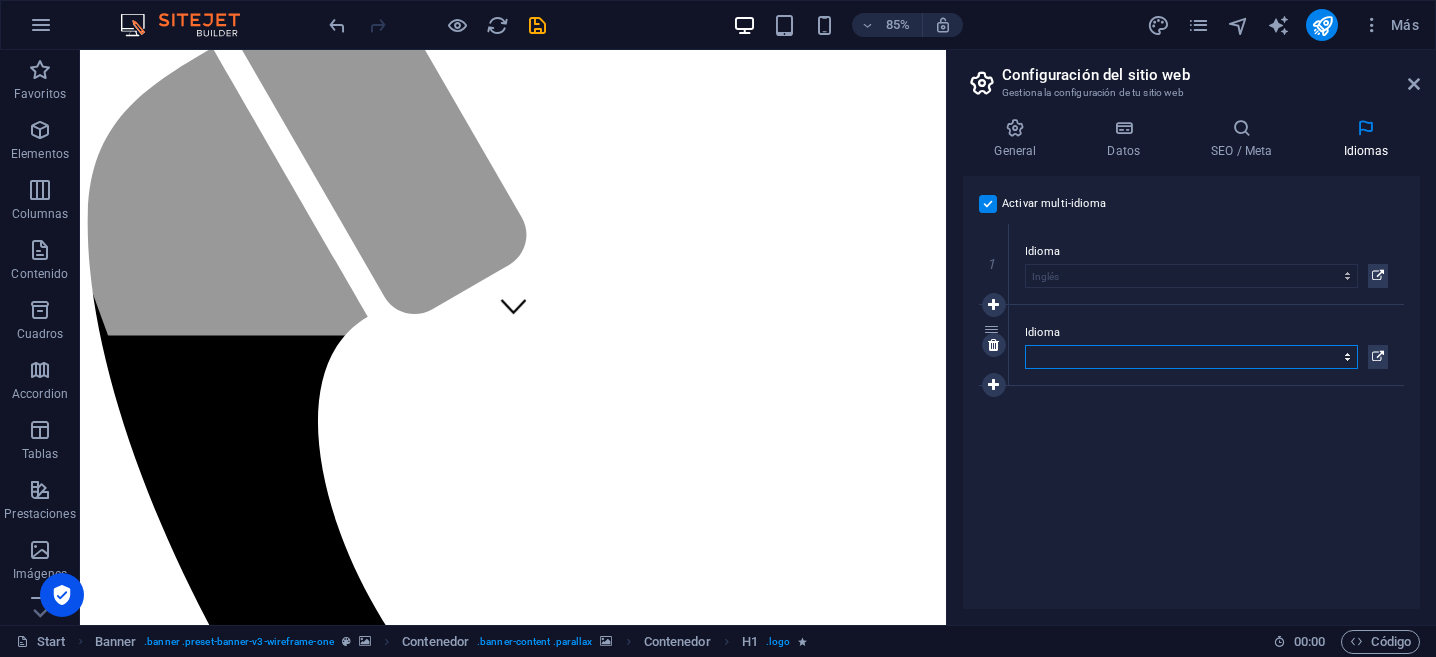 click on "Abkhazian Afar Afrikaans Akan Albanés Alemán Amharic Árabe Aragonese Armenian Assamese Avaric Avestan Aymara Azerbaijani Bambara Bashkir Basque Belarusian Bengalí Bihari languages Bislama Bokmål Bosnian Breton Búlgaro Burmese Catalán Central Khmer Chamorro Chechen Checo Chino Church Slavic Chuvash Coreano Cornish Corsican Cree Croata Danés Dzongkha Eslovaco Esloveno Español Esperanto Estonian Ewe Faroese Farsi (Persa) Fijian Finlandés Francés Fulah Gaelic Galician Ganda Georgian Greenlandic Griego Guaraní Gujarati Haitian Creole Hausa Hebreo Herero Hindi Hiri Motu Holandés Húngaro Ido Igbo Indonesio Inglés Interlingua Interlingue Inuktitut Inupiaq Irish Islandés Italiano Japonés Javanese Kannada Kanuri Kashmiri Kazakh Kikuyu Kinyarwanda Komi Kongo Kurdish Kwanyama Kyrgyz Lao Latín Letón Limburgish Lingala Lituano Luba-Katanga Luxembourgish Macedonio Malagasy Malay Malayalam Maldivian Maltés Manx Maori Marathi Marshallese Mongolian Nauru Navajo Ndonga Nepali North Ndebele Northern Sami Pali" at bounding box center [1191, 357] 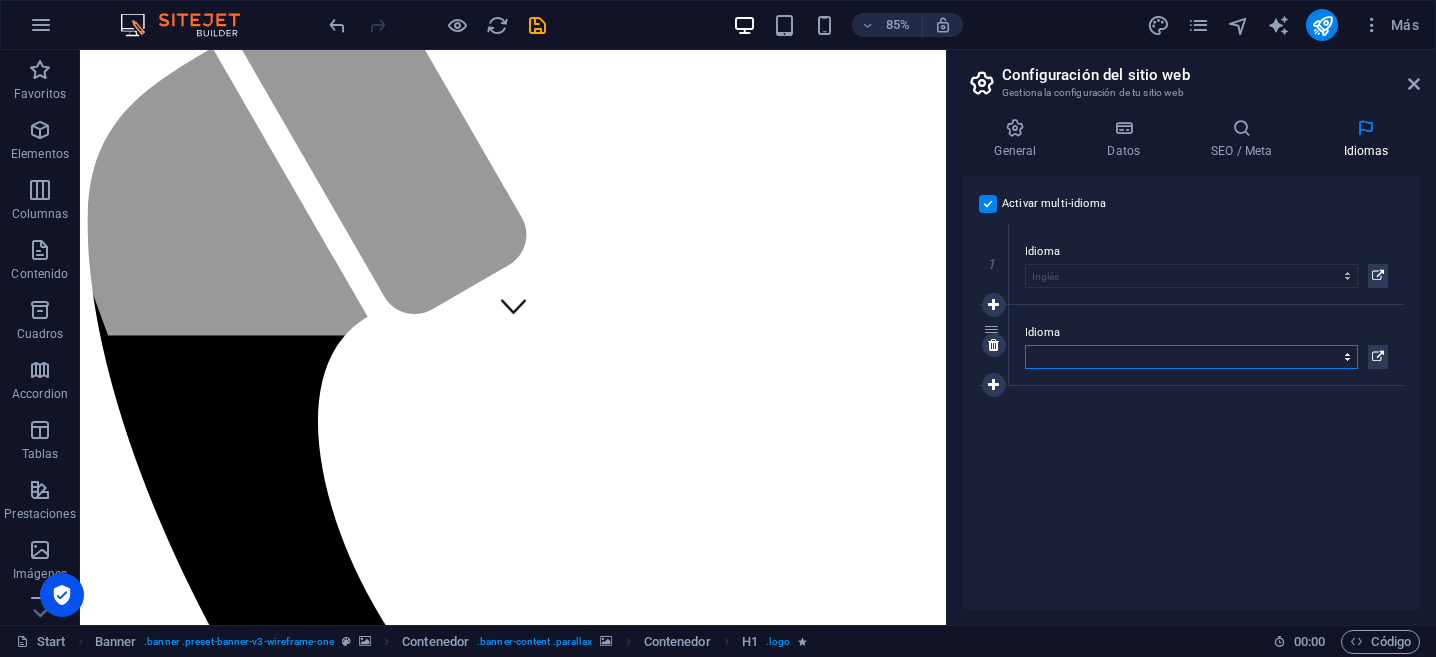 select on "44" 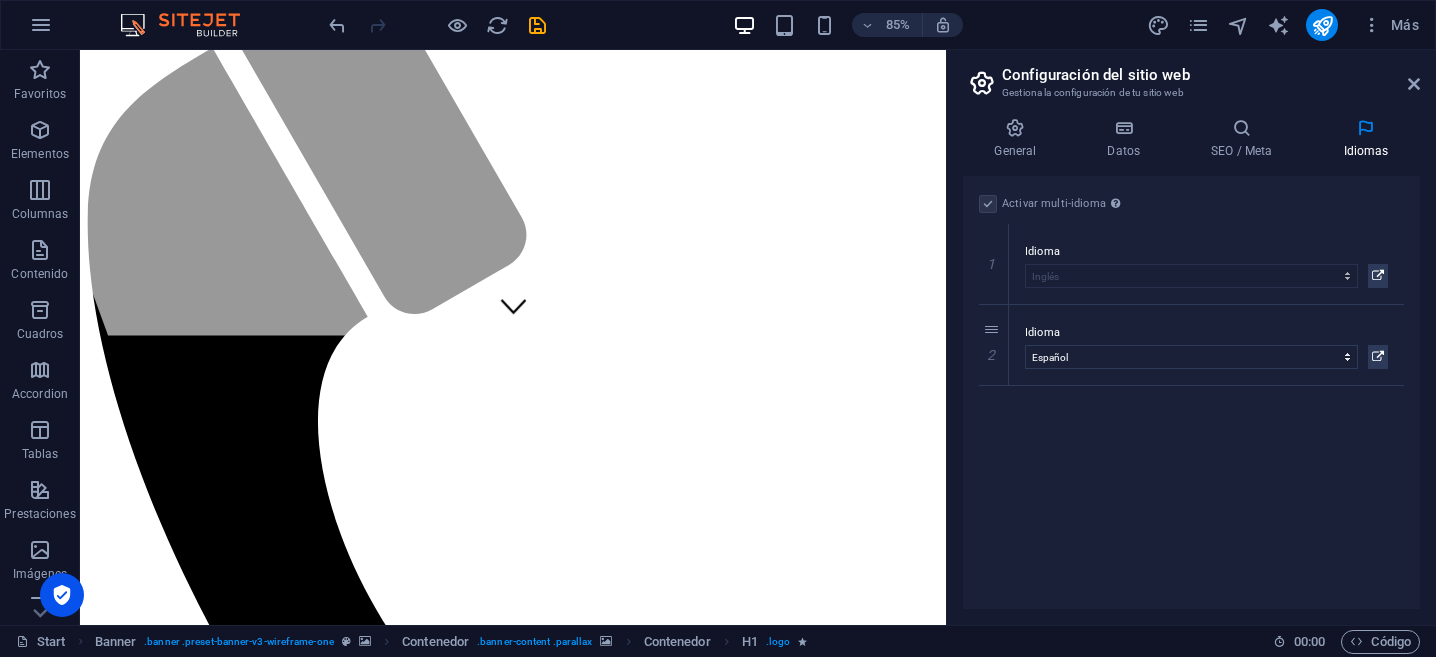 click on "Activar multi-idioma Para desactivar la opción multi-idioma, elimine todos los idiomas hasta que solo tenga un idioma. Idioma del sitio web Abkhazian Afar Afrikaans Akan Albanés Alemán Amharic Árabe Aragonese Armenian Assamese Avaric Avestan Aymara Azerbaijani Bambara Bashkir Basque Belarusian Bengalí Bihari languages Bislama Bokmål Bosnian Breton Búlgaro Burmese Catalán Central Khmer Chamorro Chechen Checo Chino Church Slavic Chuvash Coreano Cornish Corsican Cree Croata Danés Dzongkha Eslovaco Esloveno Español Esperanto Estonian Ewe Faroese Farsi (Persa) Fijian Finlandés Francés Fulah Gaelic Galician Ganda Georgian Greenlandic Griego Guaraní Gujarati Haitian Creole Hausa Hebreo Herero Hindi Hiri Motu Holandés Húngaro Ido Igbo Indonesio Inglés Interlingua Interlingue Inuktitut Inupiaq Irish Islandés Italiano Japonés Javanese Kannada Kanuri Kashmiri Kazakh Kikuyu Kinyarwanda Komi Kongo Kurdish Kwanyama Kyrgyz Lao Latín Letón Limburgish Lingala Lituano Luba-Katanga Luxembourgish Macedonio 1" at bounding box center (1191, 392) 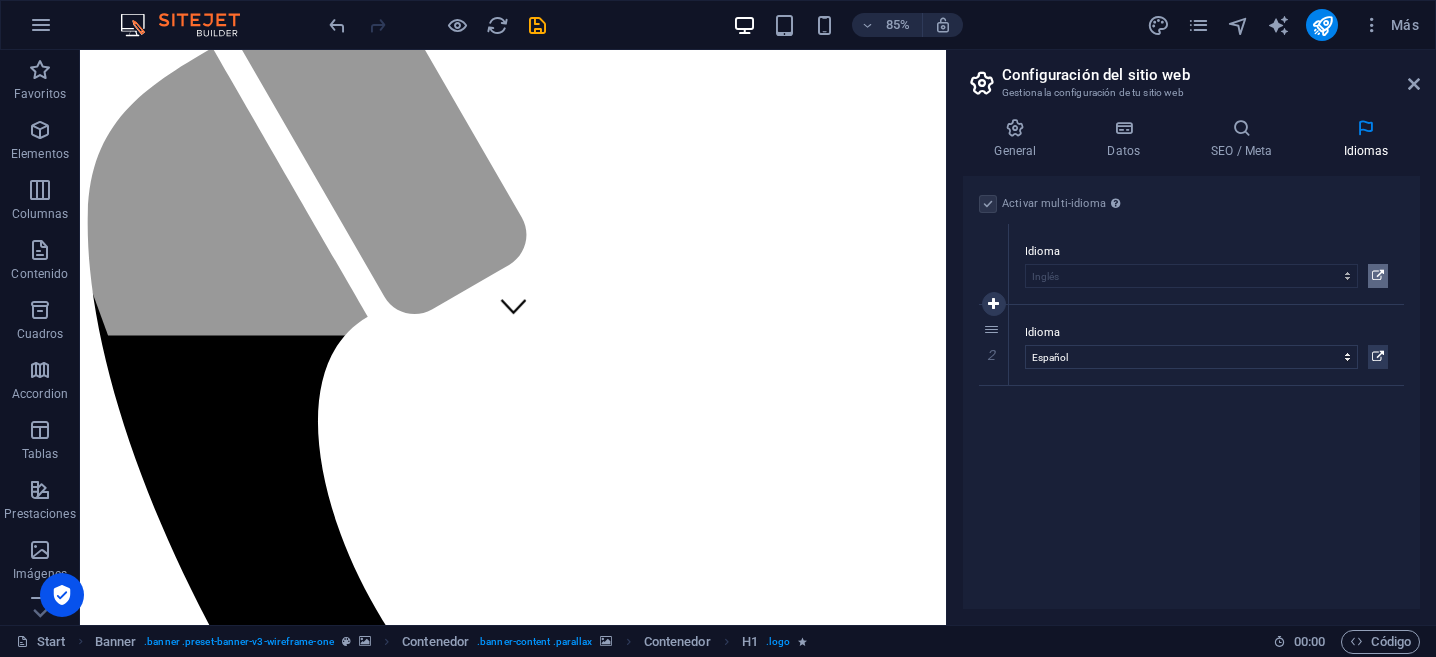 click at bounding box center (1378, 276) 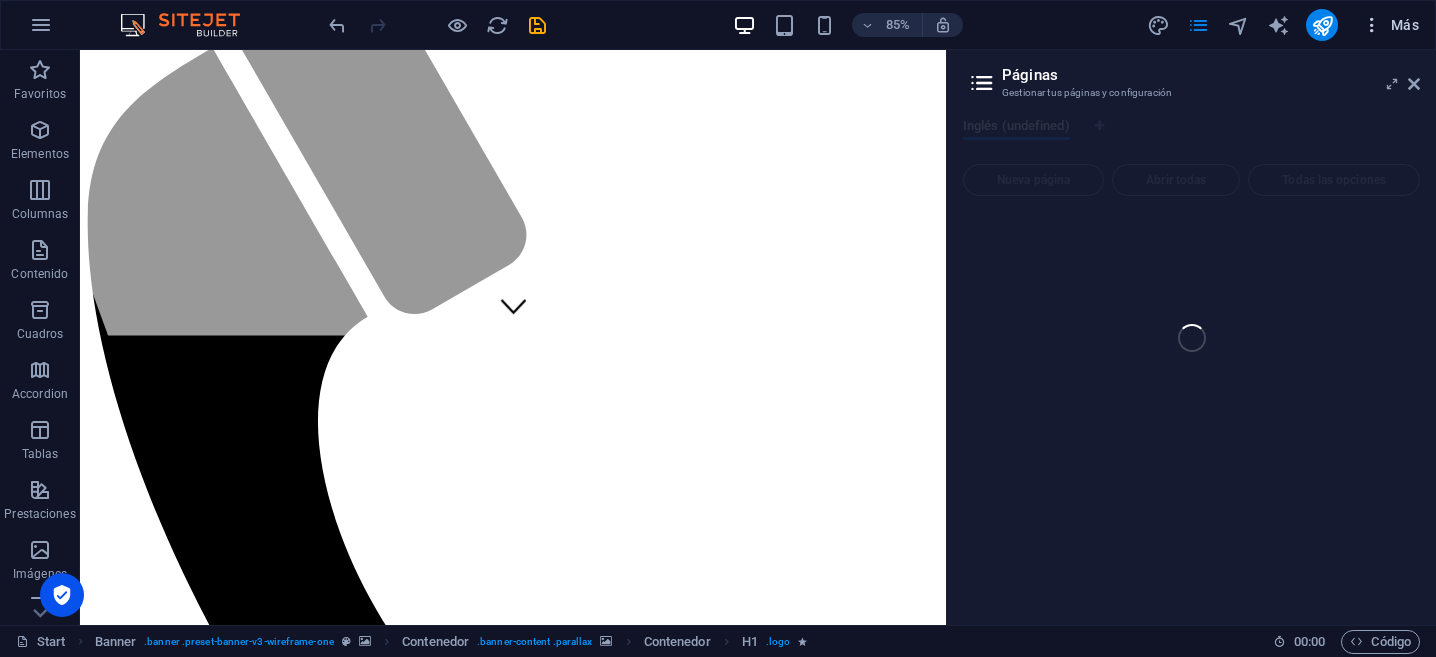 click on "Más" at bounding box center [1390, 25] 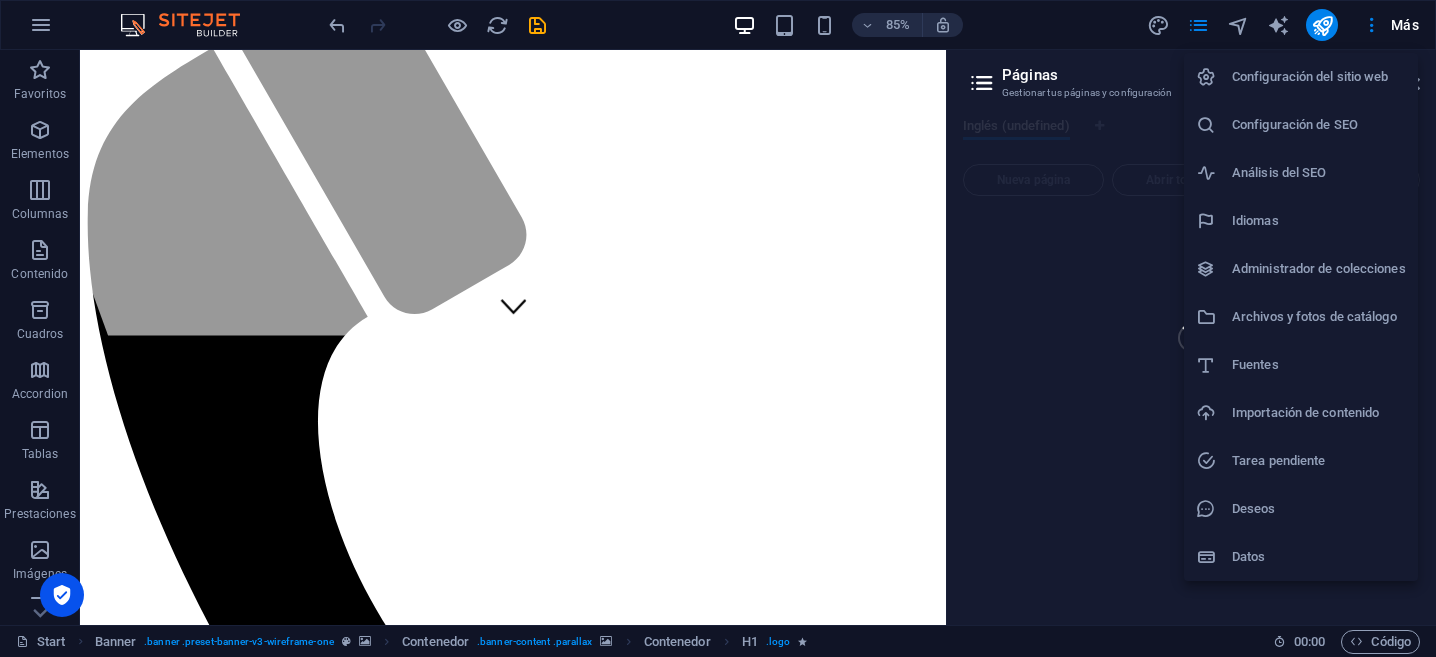 click on "Configuración del sitio web" at bounding box center (1319, 77) 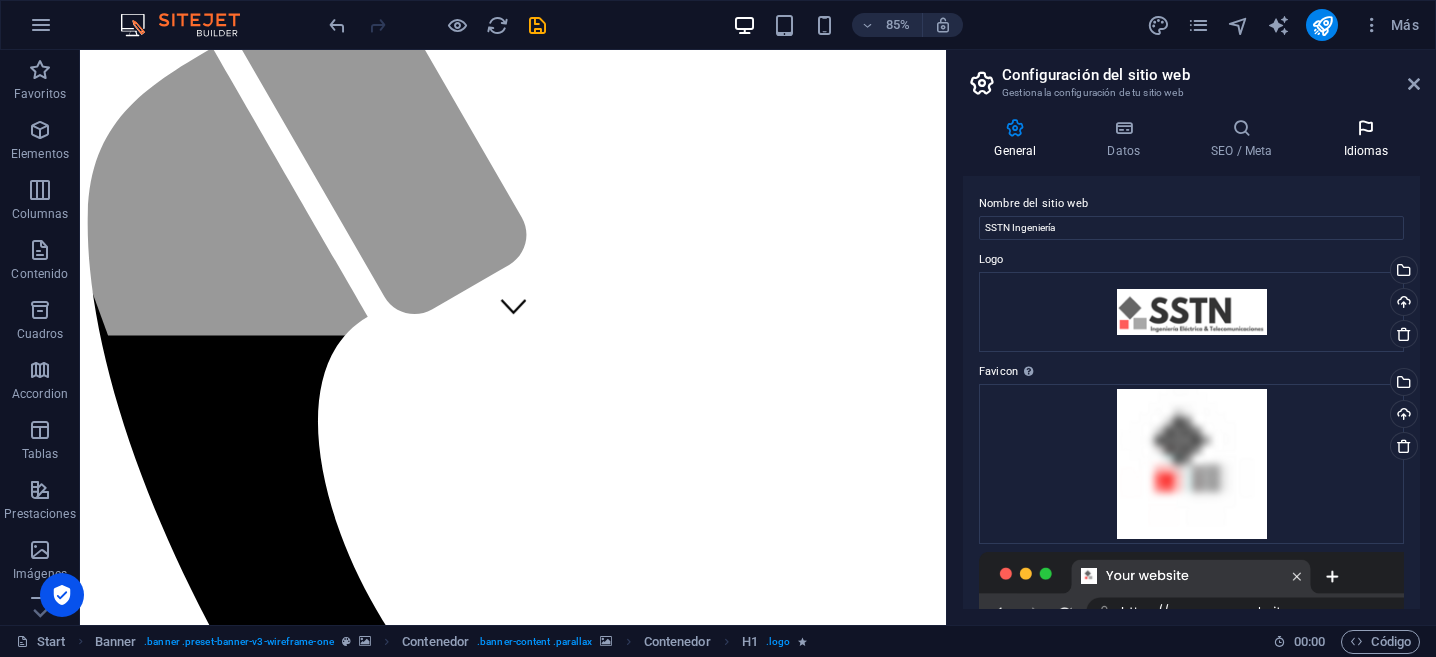 click on "Idiomas" at bounding box center [1366, 139] 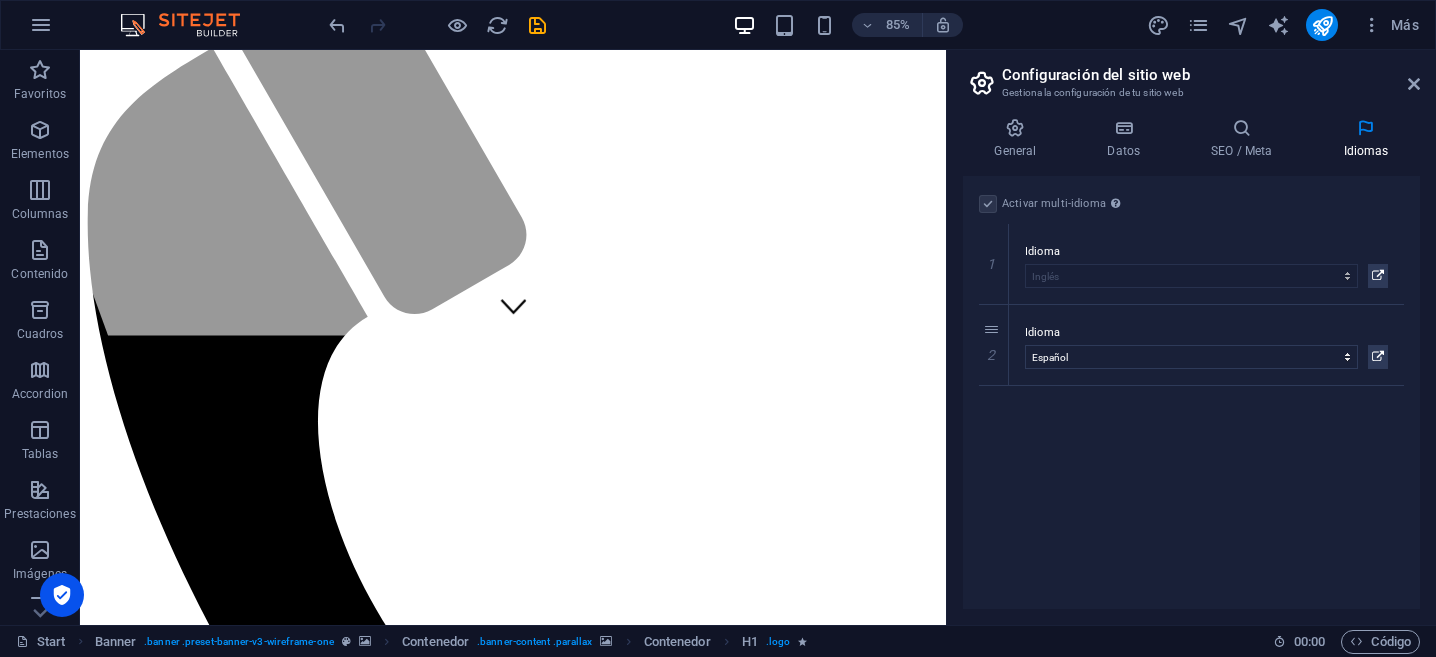 click at bounding box center (988, 204) 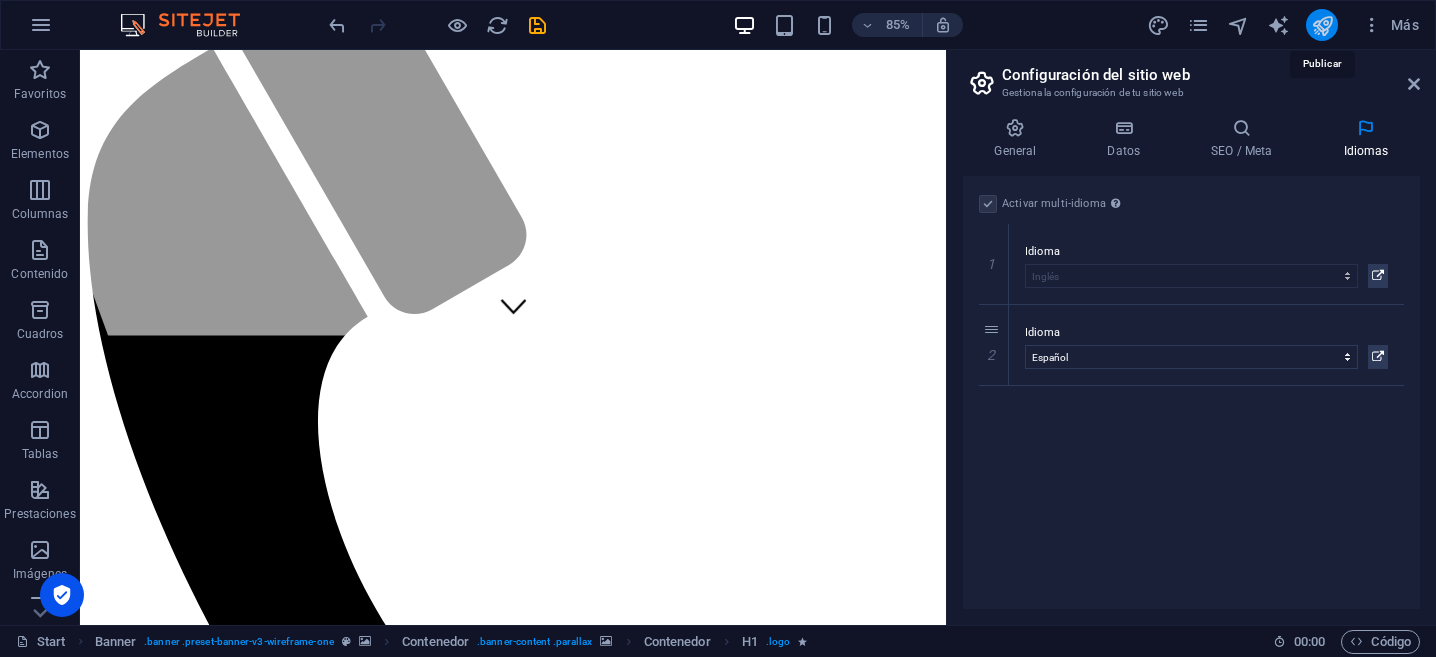 click on "SSTN Start (en) Favoritos Elementos Columnas Contenido Cuadros Accordion Tablas Prestaciones Imágenes Control deslizante Encabezado Pie de página Formularios Marketing Colecciones   Menú   Barra de menús   HTML   Texto   H2   Texto   Botón   Imagen con texto   Imagen   Separador 85% Más Start Banner . banner .preset-banner-v3-wireframe-one Contenedor . banner-content .parallax Contenedor H1 . logo 00 : 00 Código Configuración del sitio web Gestiona la configuración de tu sitio web  General  Datos  SEO / Meta  Idiomas Nombre del sitio web SSTN Ingeniería Logo Arrastra archivos aquí, haz clic para escoger archivos o  selecciona archivos de Archivos o de nuestra galería gratuita de fotos y vídeos Selecciona archivos del administrador de archivos, de la galería de fotos o carga archivo(s) Cargar Favicon Arrastra archivos aquí, haz clic para escoger archivos o  Cargar Vista previa de imagen (Open Graph) Cargar Empresa AI" at bounding box center (718, 328) 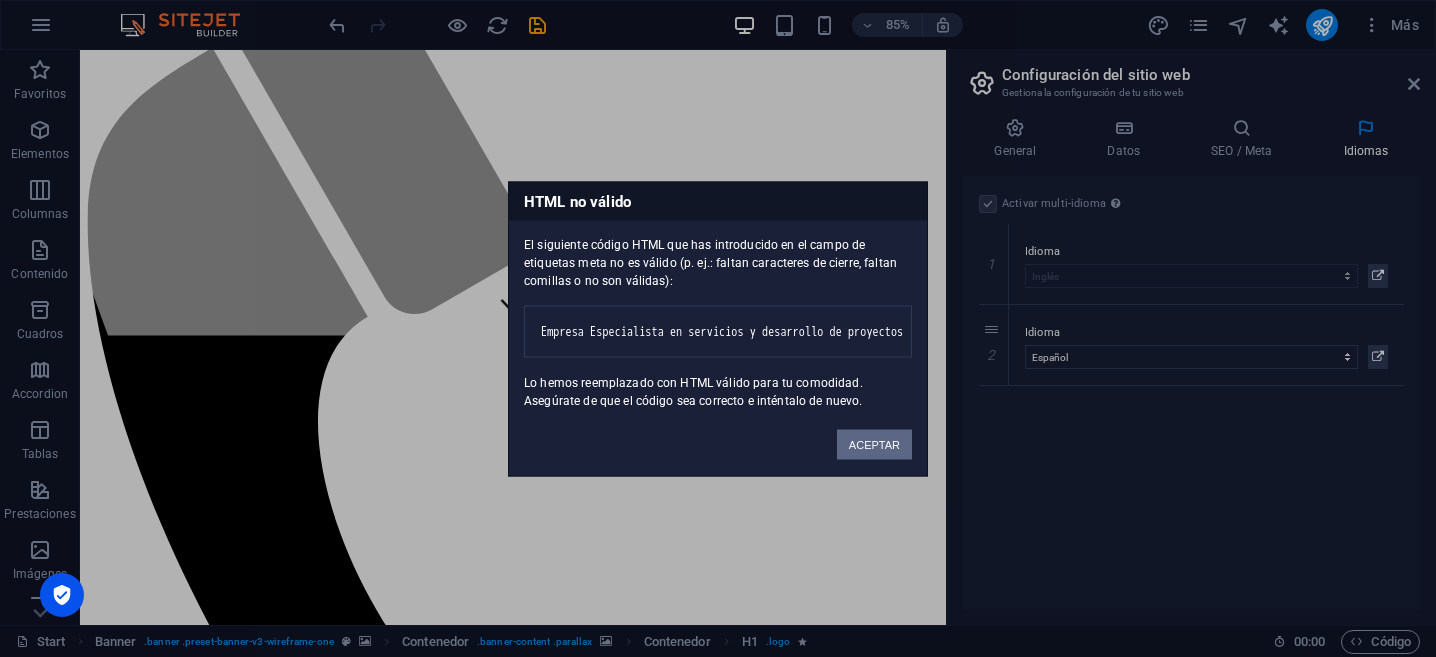 click on "ACEPTAR" at bounding box center [874, 444] 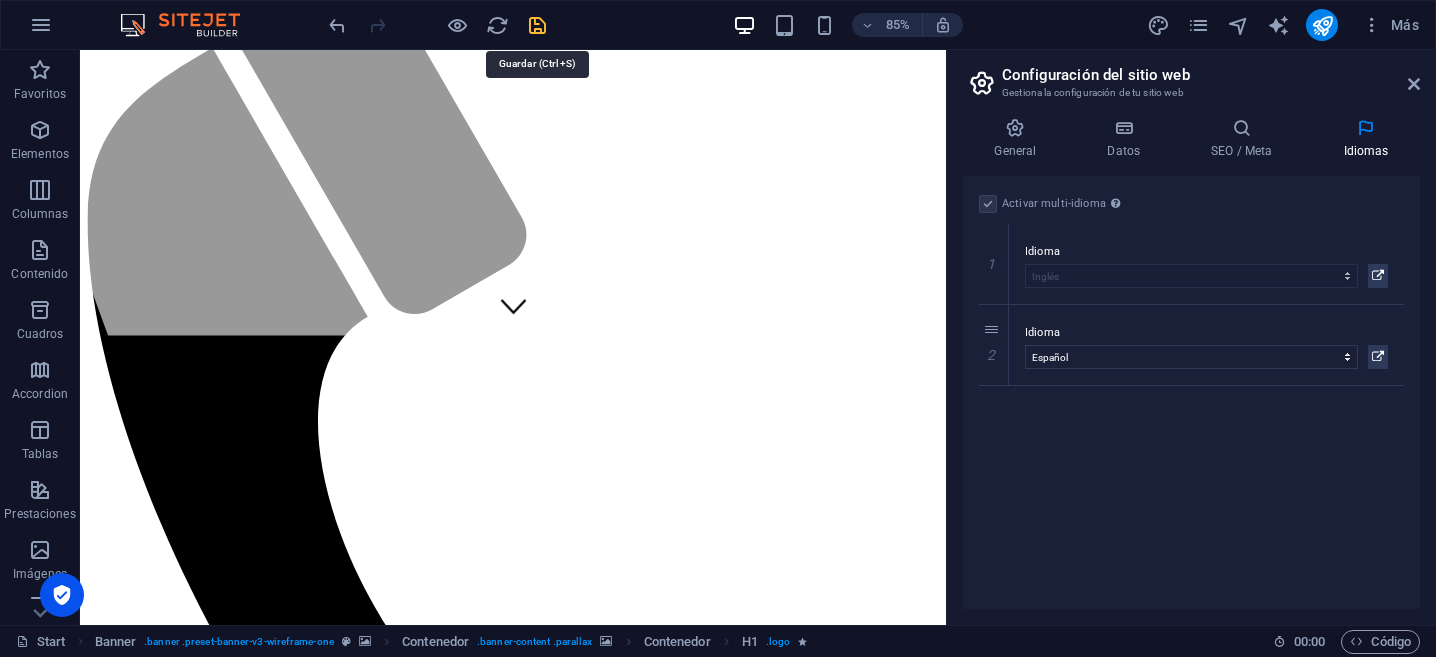 click at bounding box center [537, 25] 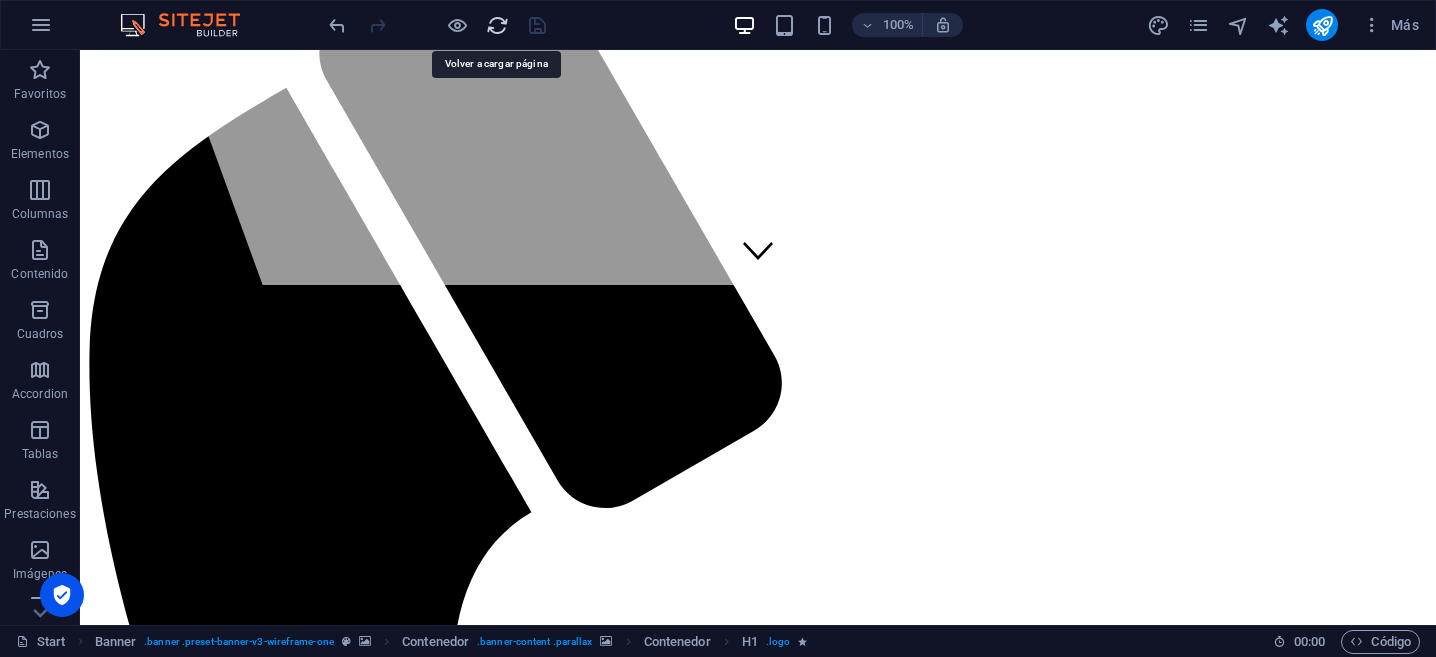 click at bounding box center (497, 25) 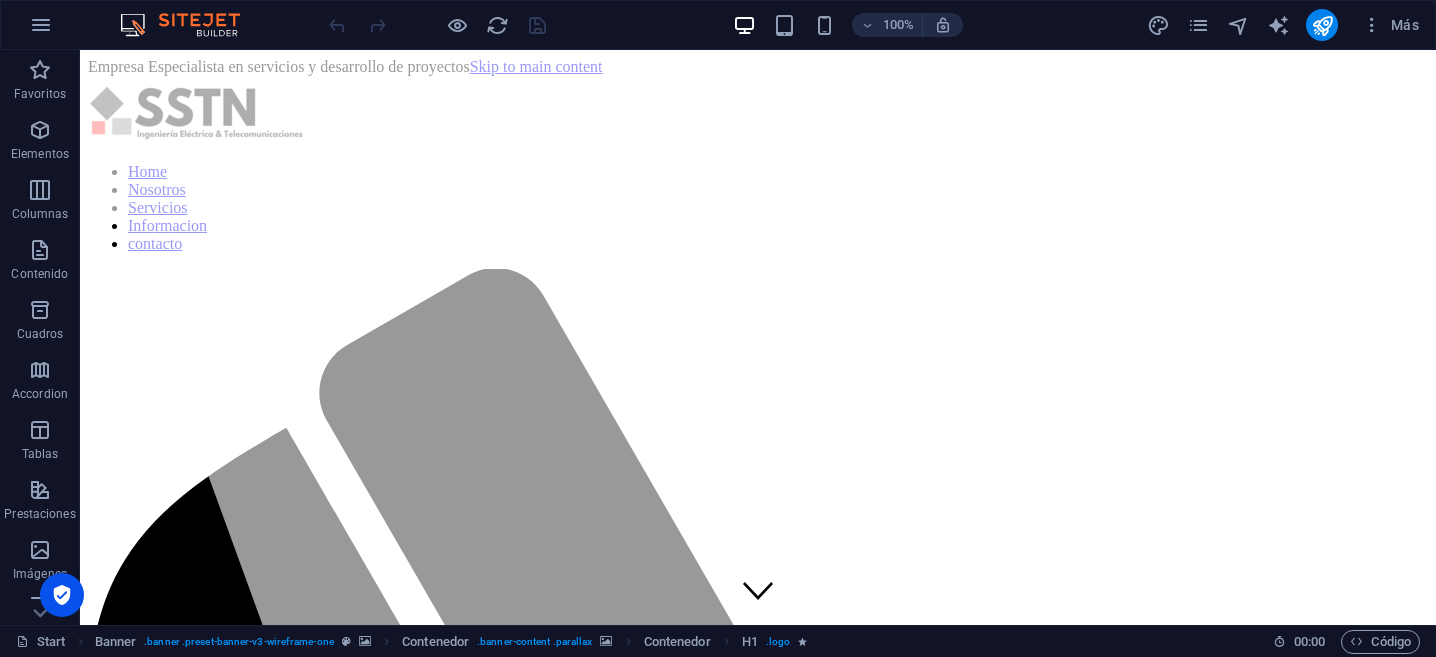 scroll, scrollTop: 0, scrollLeft: 0, axis: both 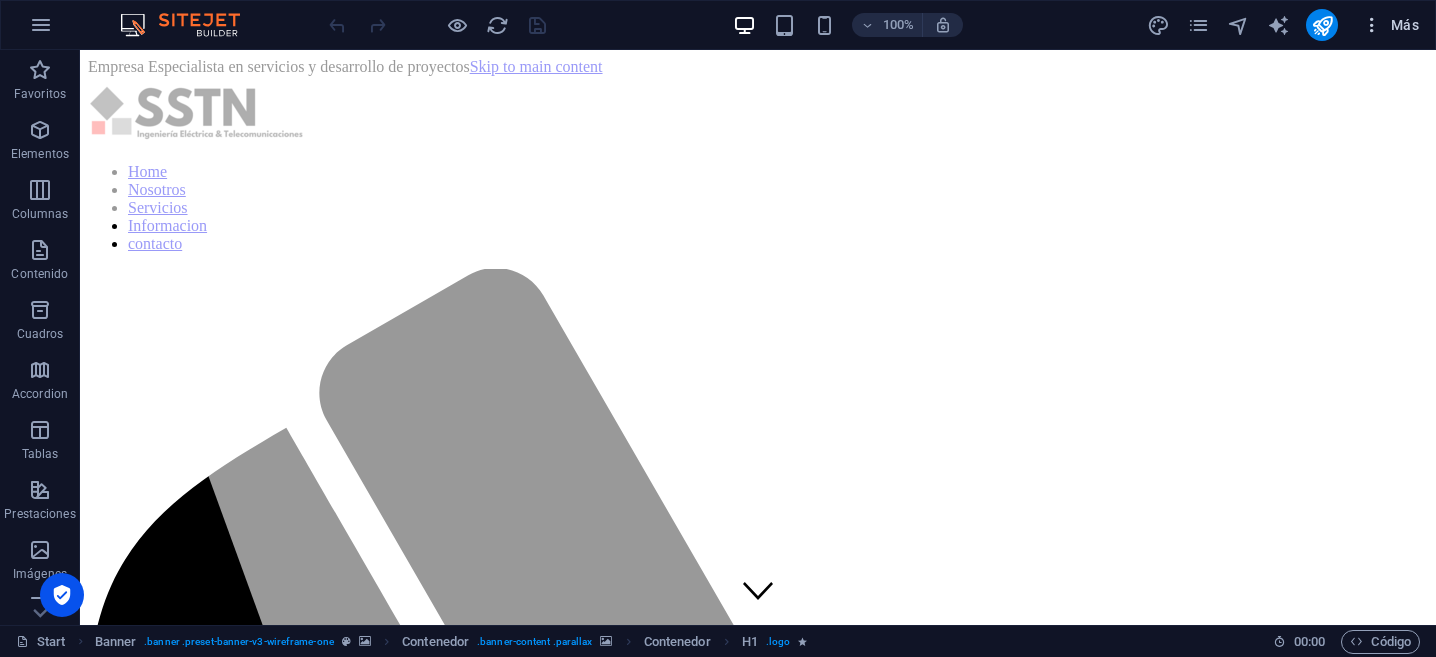 click on "Más" at bounding box center [1390, 25] 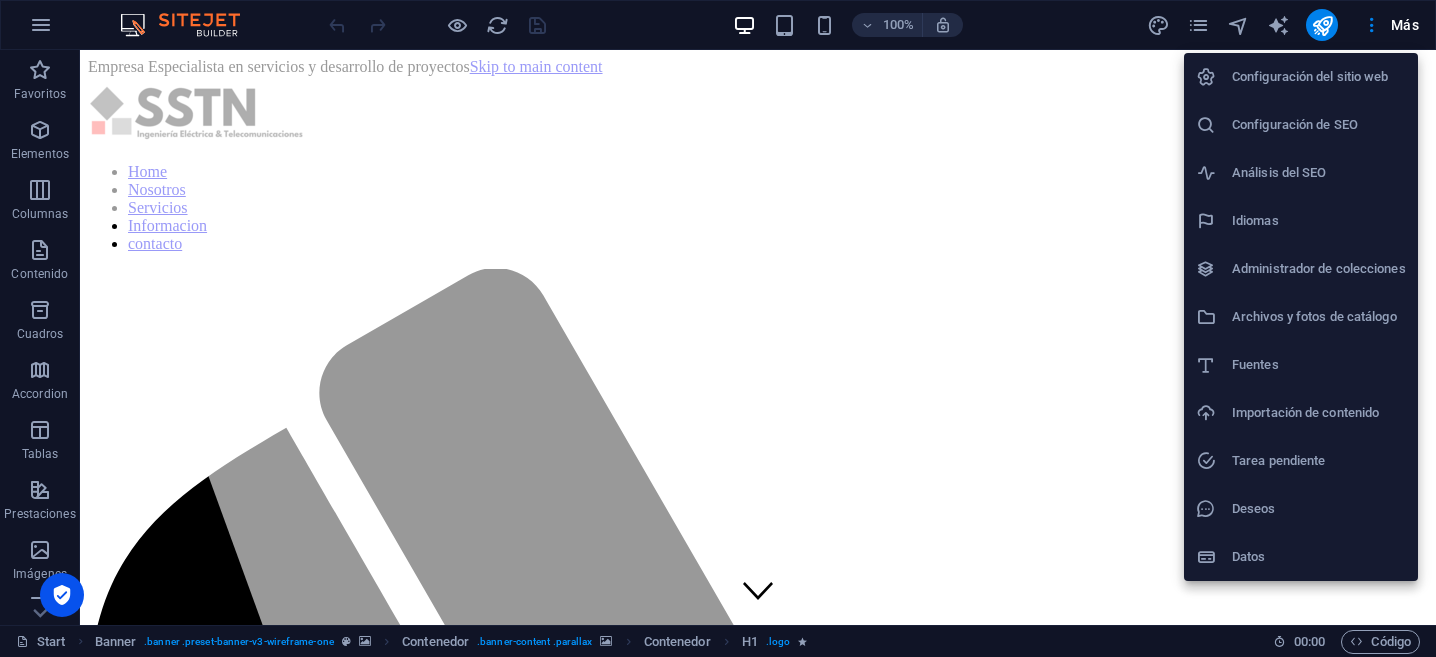 click on "Configuración del sitio web" at bounding box center [1301, 77] 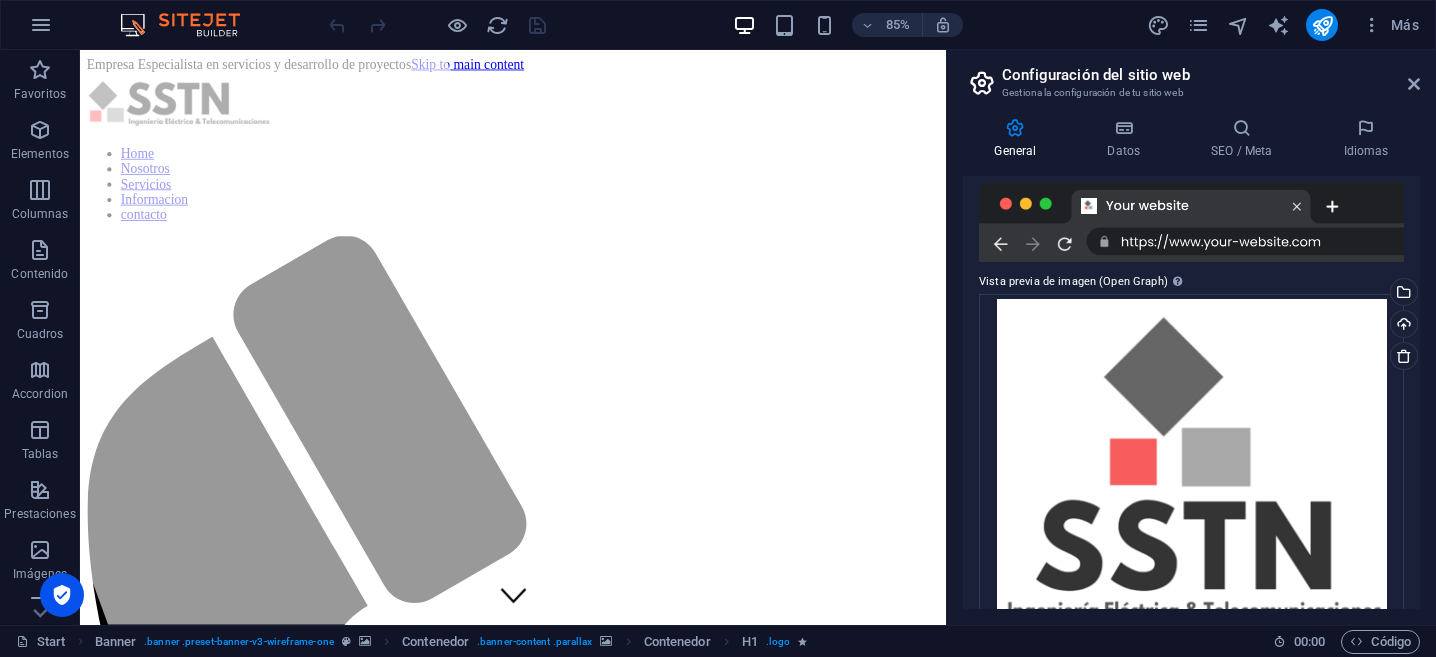 scroll, scrollTop: 354, scrollLeft: 0, axis: vertical 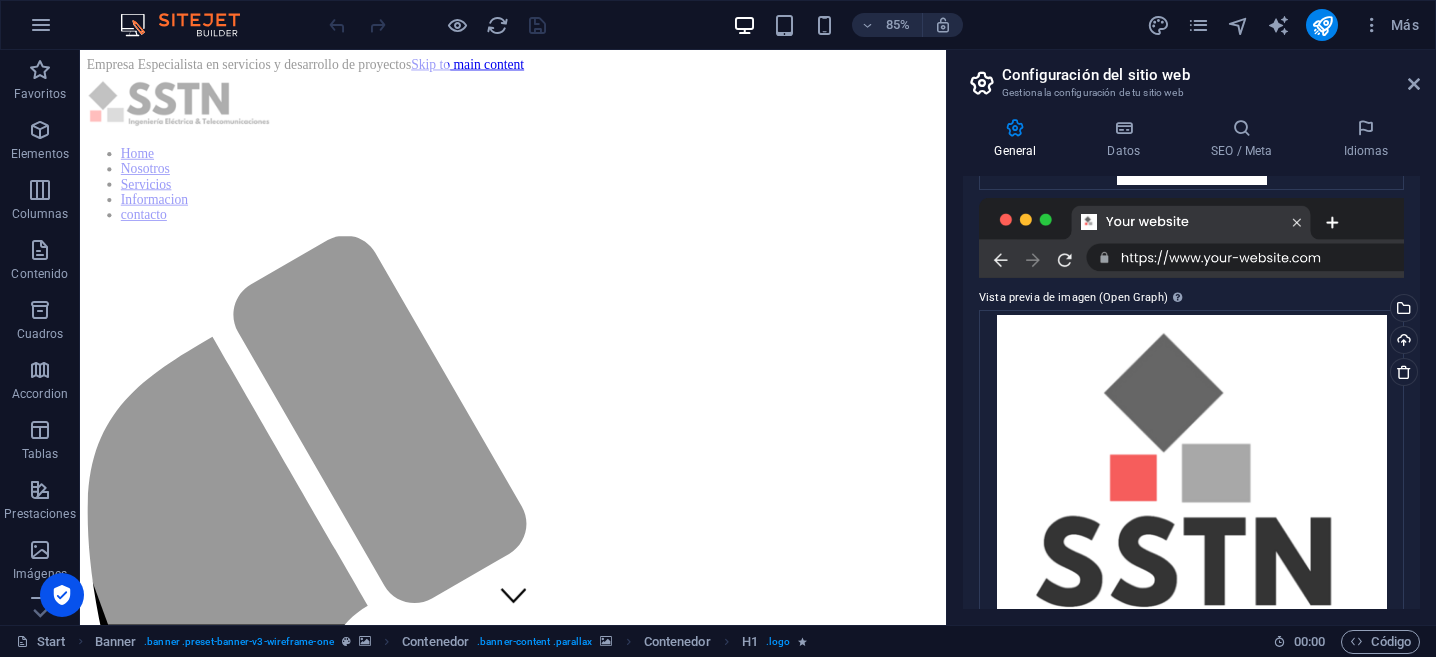 click at bounding box center [1191, 238] 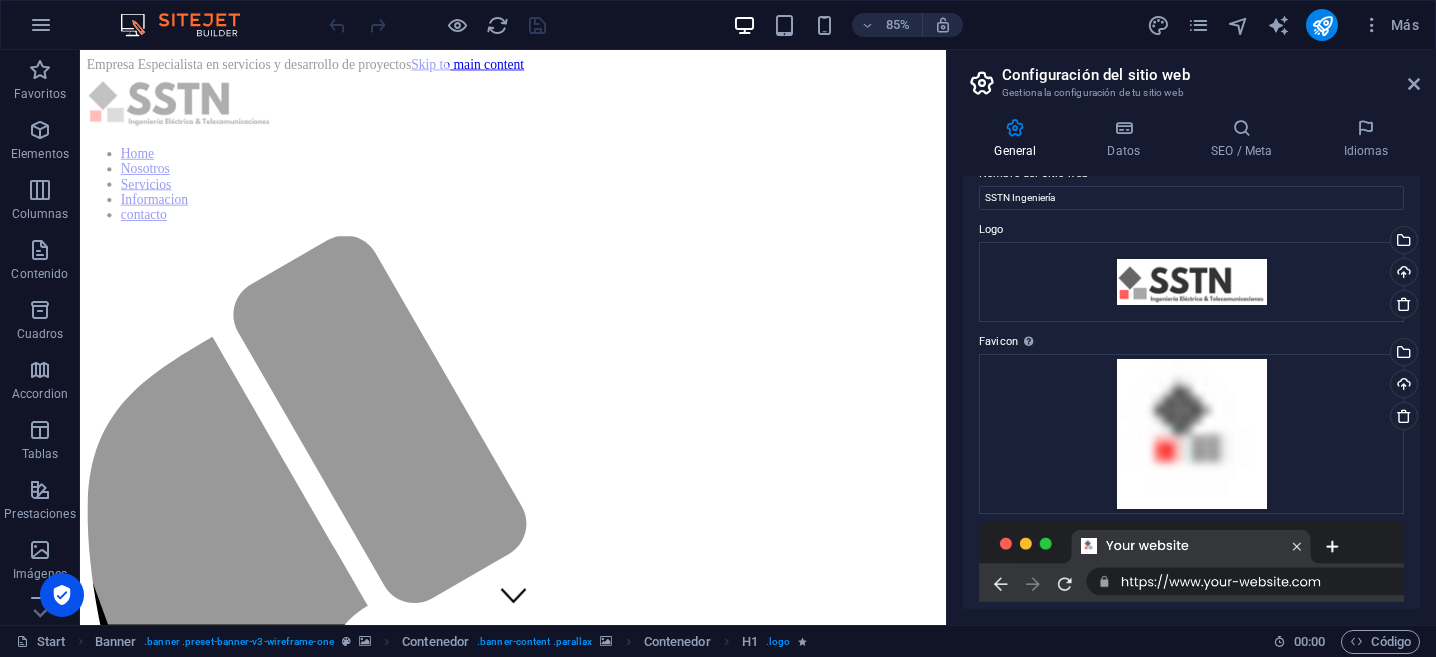 scroll, scrollTop: 0, scrollLeft: 0, axis: both 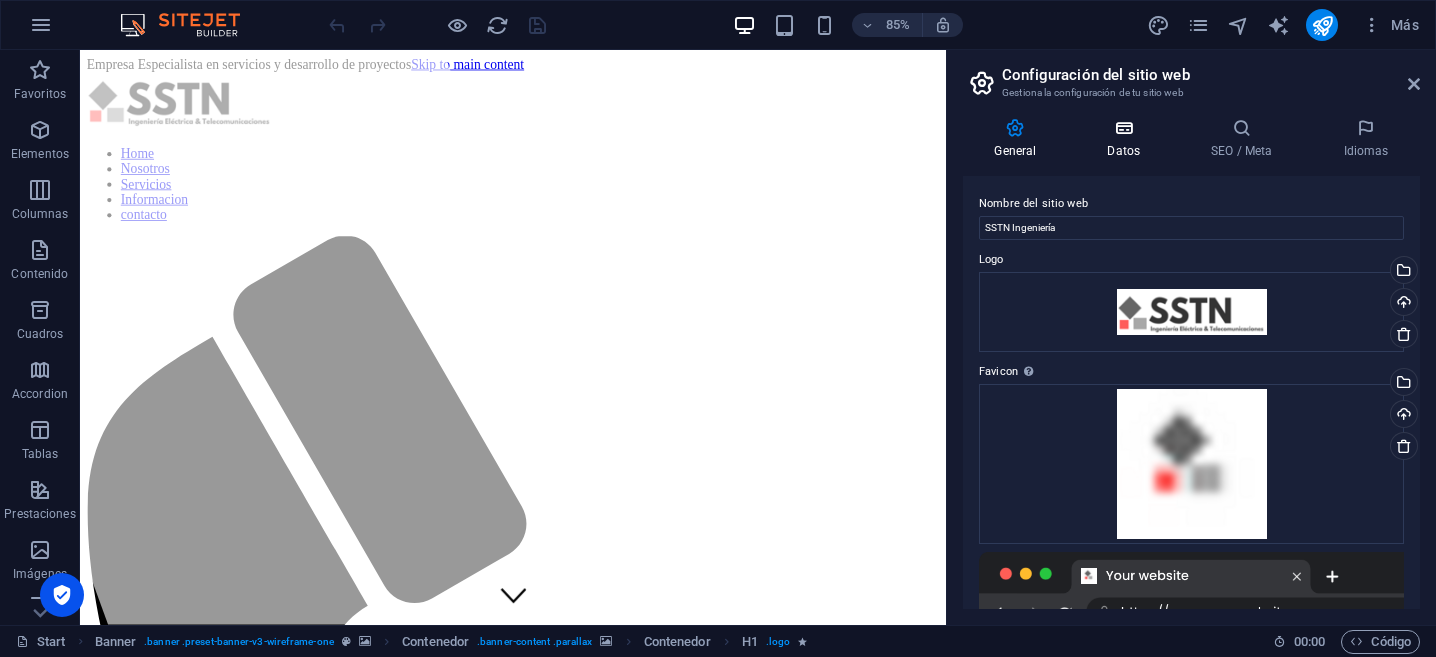 click at bounding box center [1124, 128] 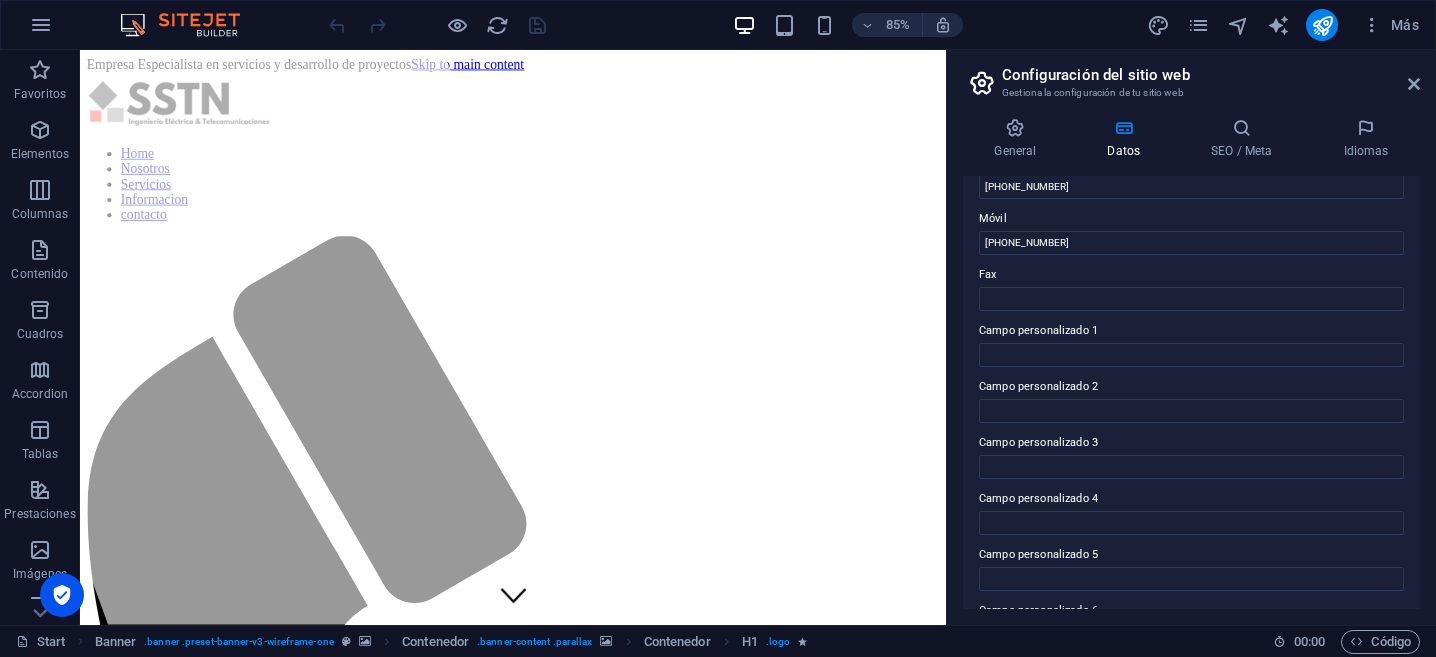 scroll, scrollTop: 527, scrollLeft: 0, axis: vertical 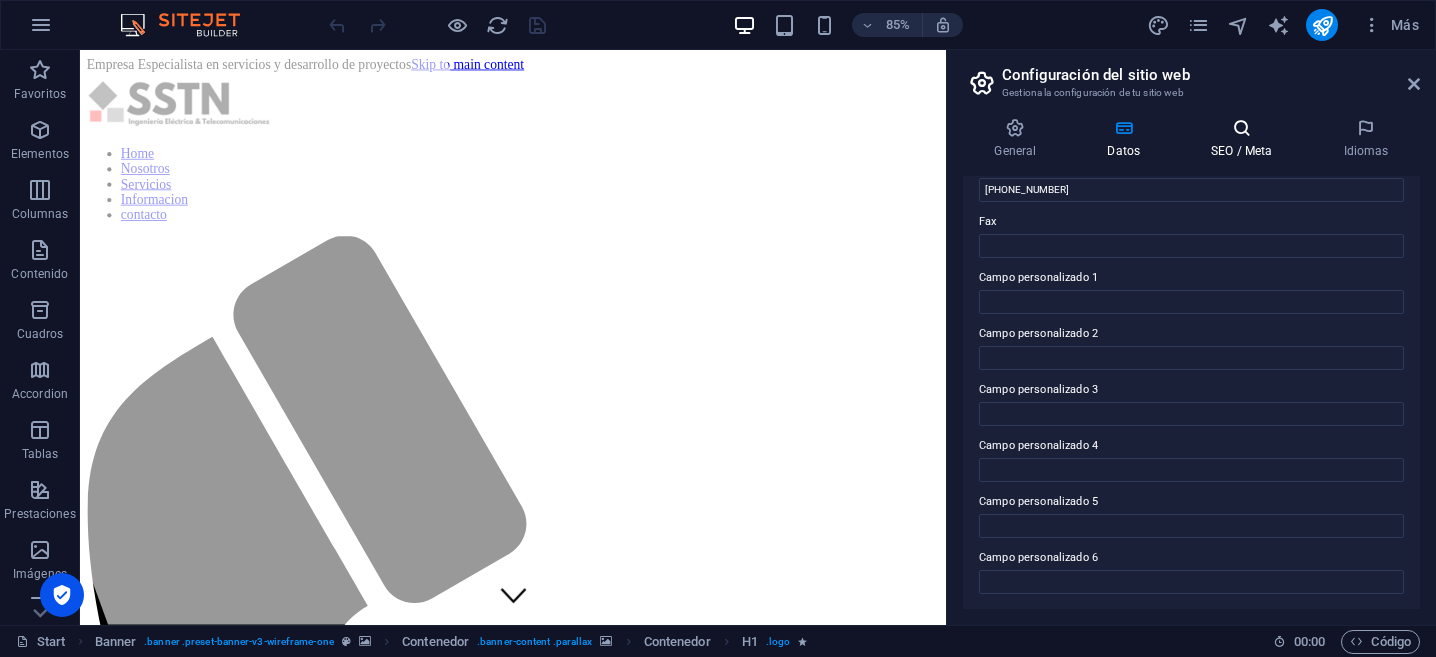 click on "SEO / Meta" at bounding box center (1246, 139) 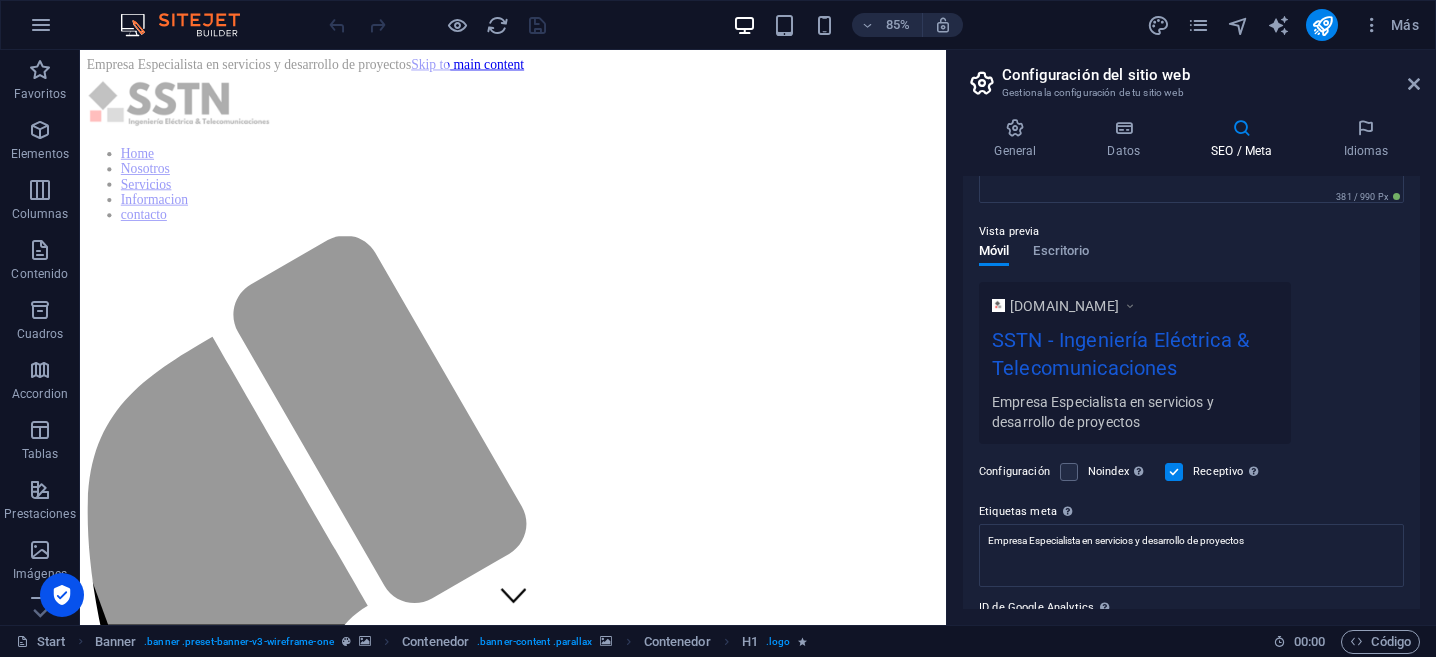 scroll, scrollTop: 350, scrollLeft: 0, axis: vertical 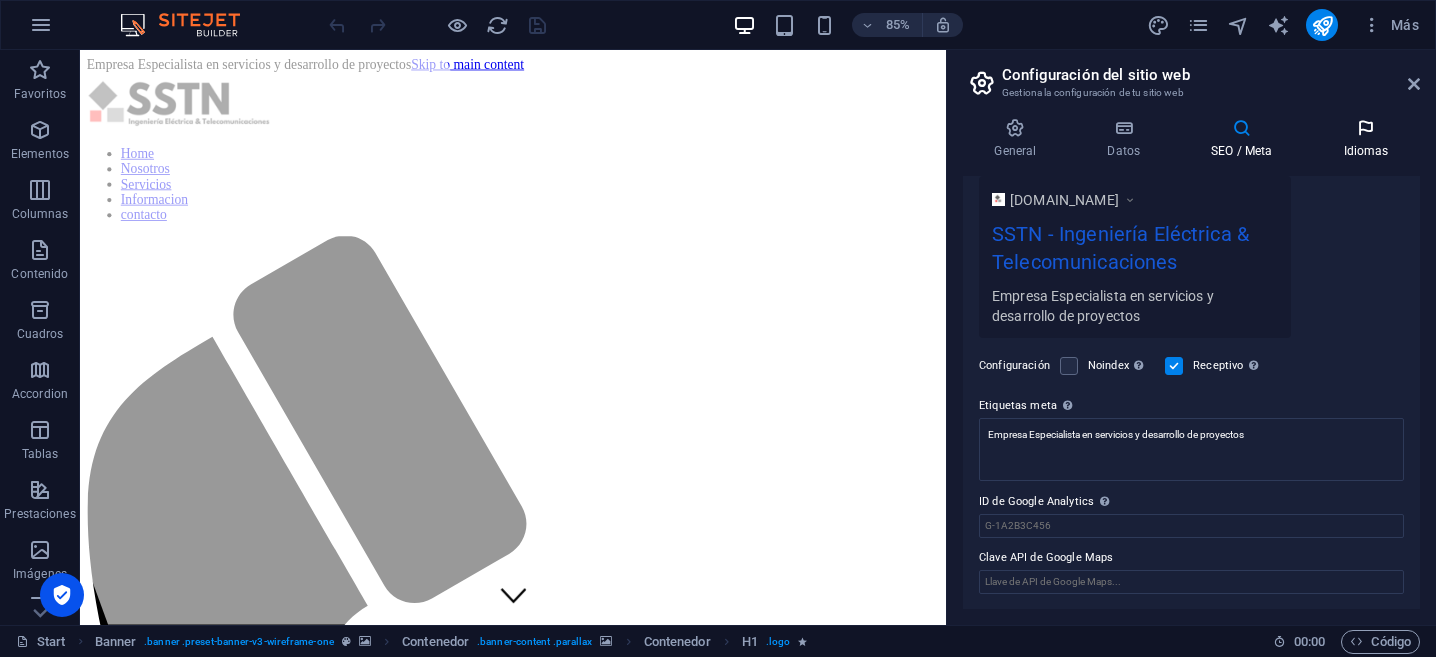 click on "Idiomas" at bounding box center [1366, 139] 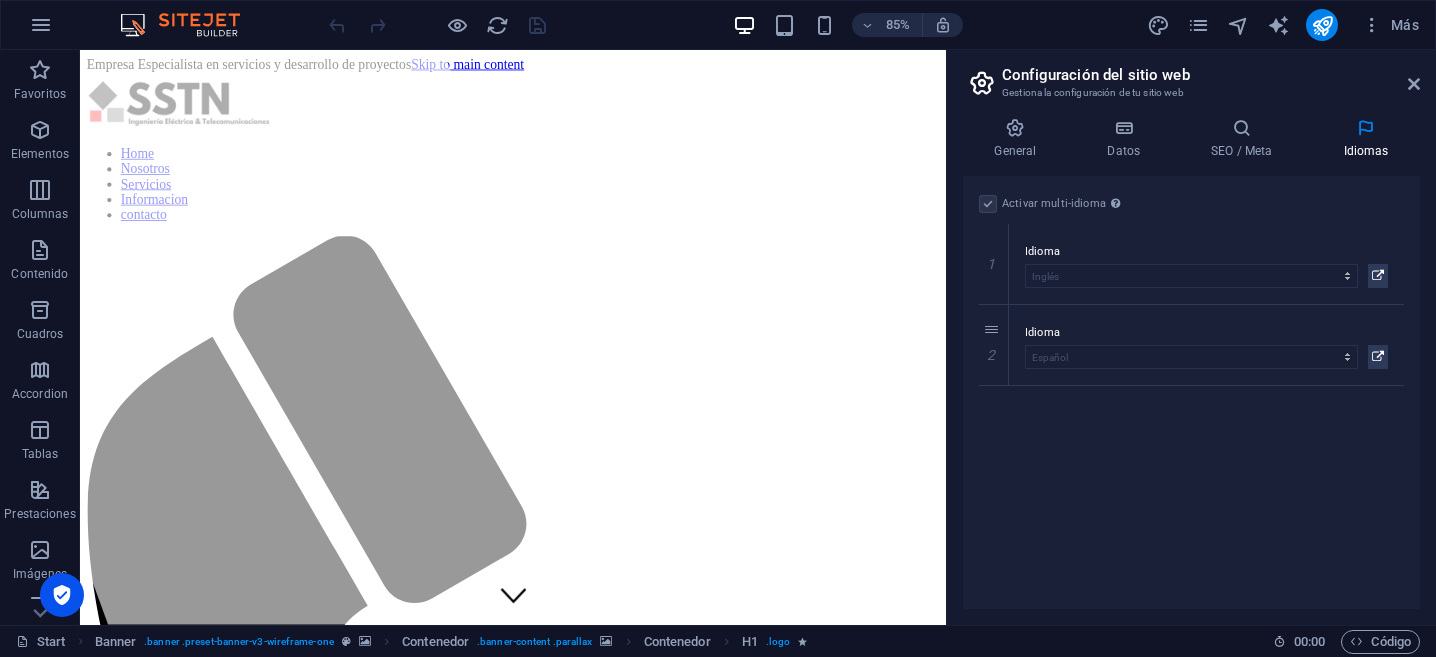 click at bounding box center (988, 204) 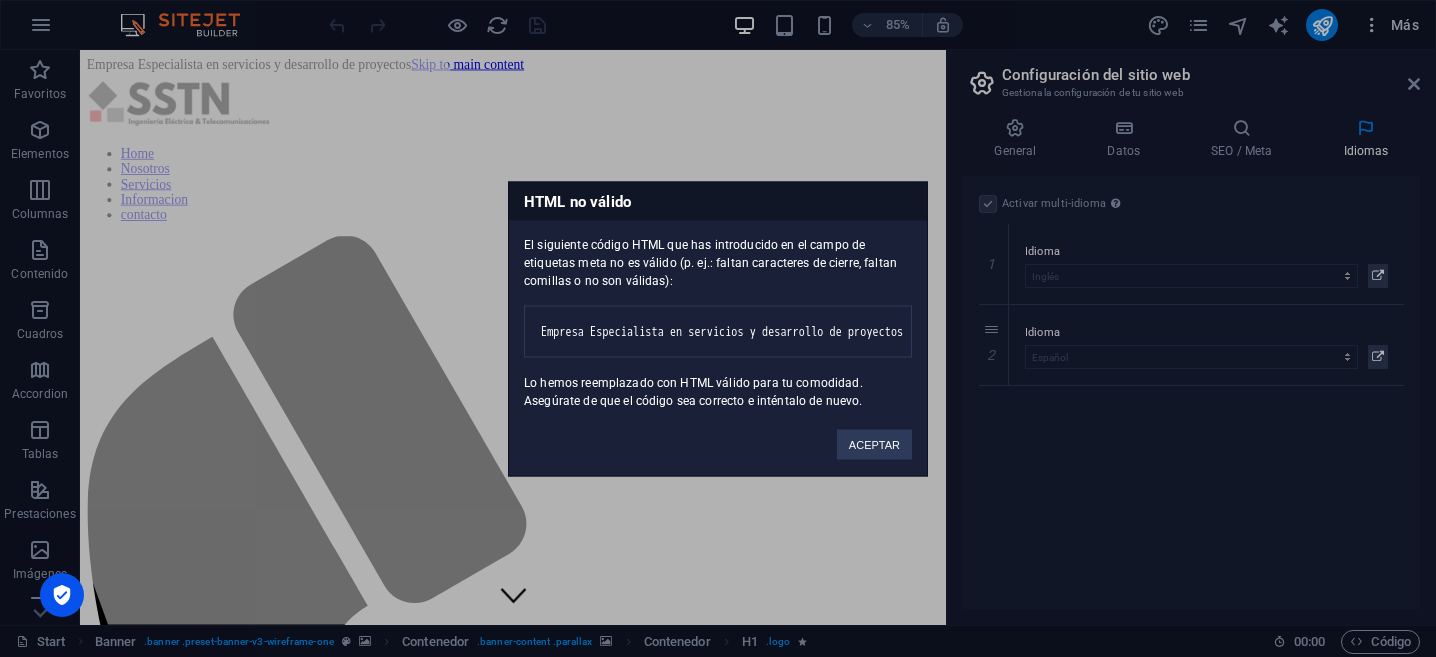 click on "SSTN Start (en) Favoritos Elementos Columnas Contenido Cuadros Accordion Tablas Prestaciones Imágenes Control deslizante Encabezado Pie de página Formularios Marketing Colecciones   Barra de menús 85% Más Start Banner . banner .preset-banner-v3-wireframe-one Contenedor . banner-content .parallax Contenedor H1 . logo 00 : 00 Código Configuración del sitio web Gestiona la configuración de tu sitio web  General  Datos  SEO / Meta  Idiomas Nombre del sitio web SSTN Ingeniería Logo Arrastra archivos aquí, haz clic para escoger archivos o  selecciona archivos de Archivos o de nuestra galería gratuita de fotos y vídeos Selecciona archivos del administrador de archivos, de la galería de fotos o carga archivo(s) Cargar Favicon Arrastra archivos aquí, haz clic para escoger archivos o  selecciona archivos de Archivos o de nuestra galería gratuita de fotos y vídeos Cargar Vista previa de imagen (Open Graph) Cargar Empresa SSTN" at bounding box center (718, 328) 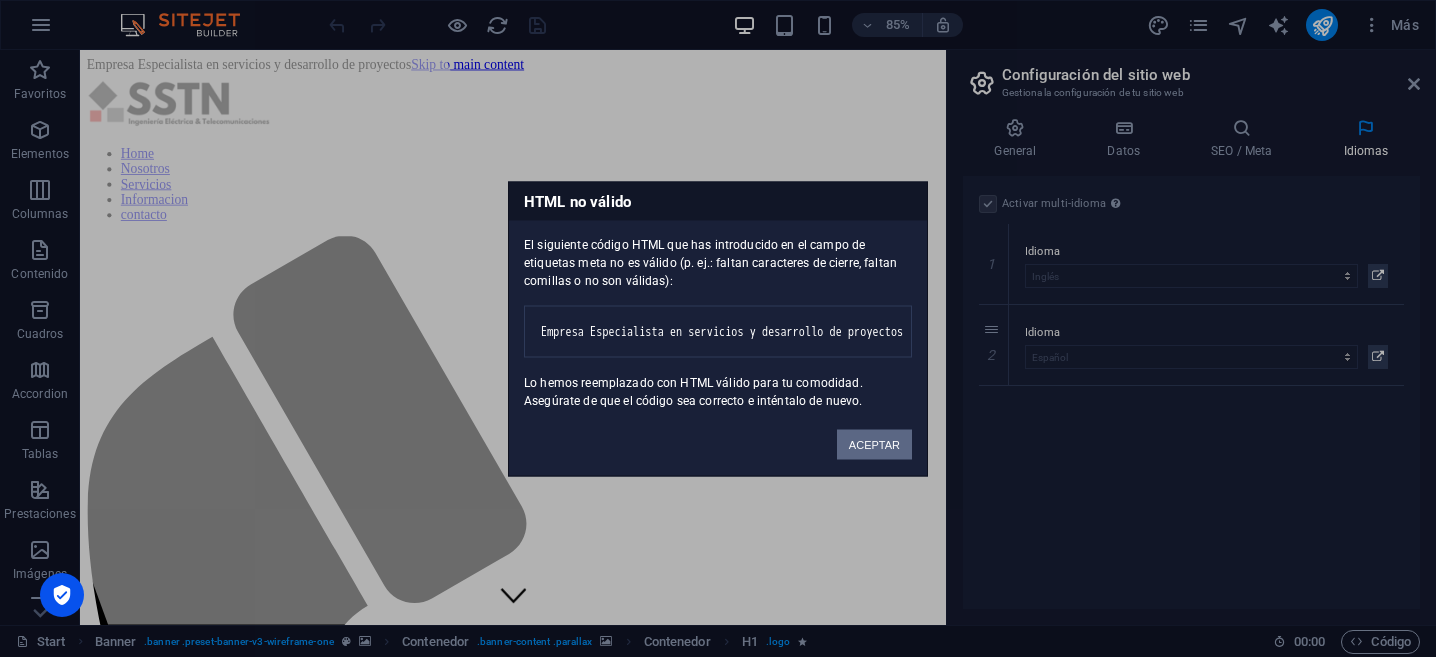 click on "ACEPTAR" at bounding box center [874, 444] 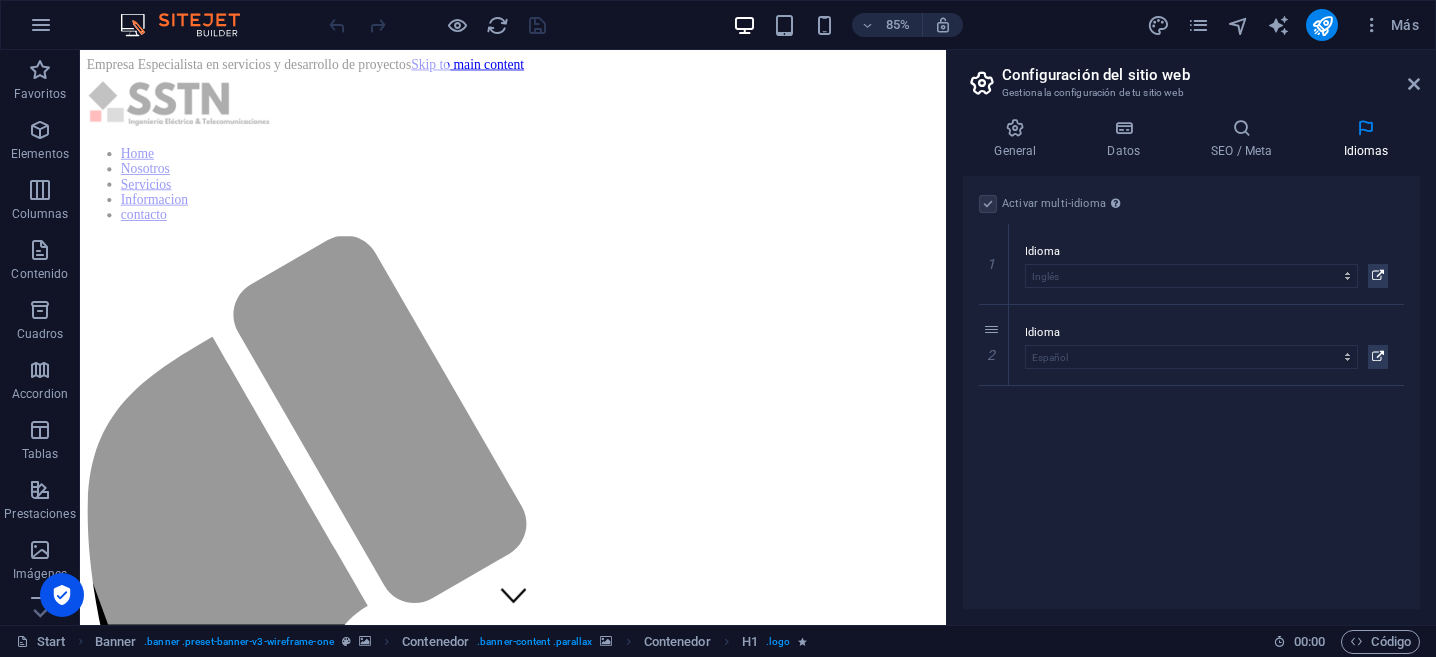 click at bounding box center (1366, 128) 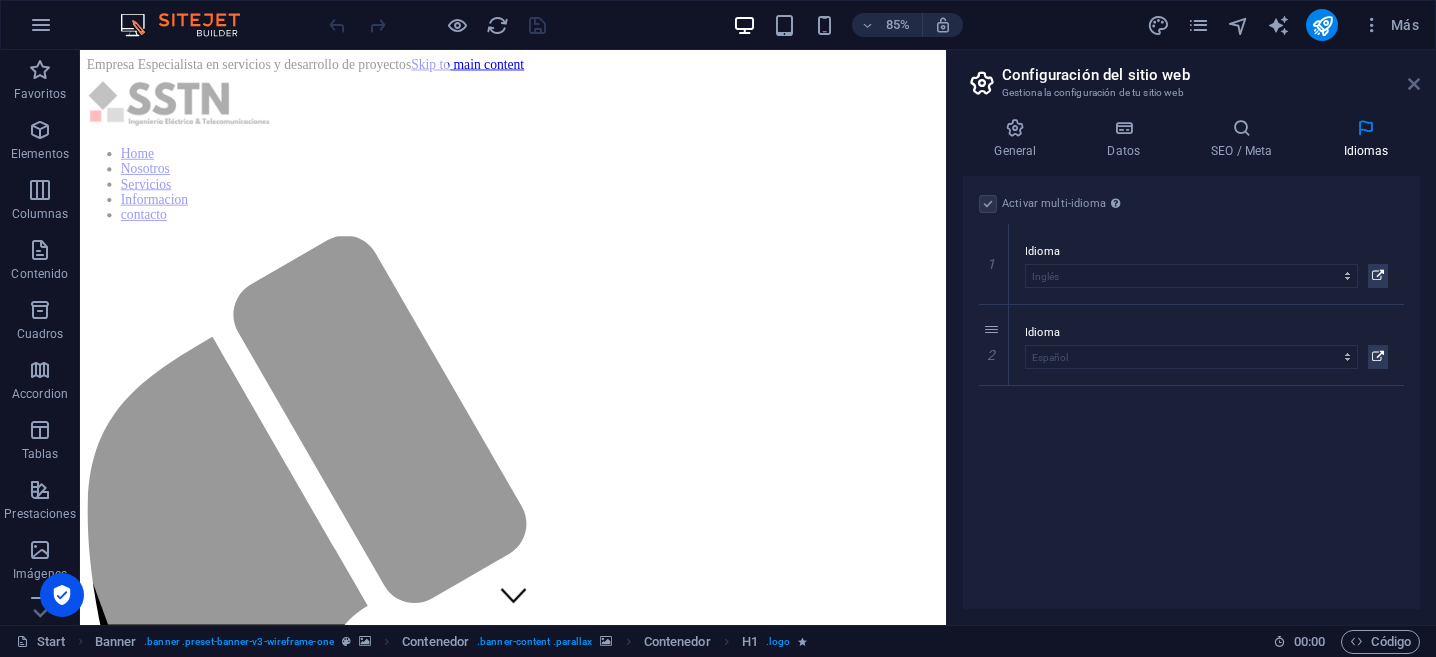 click at bounding box center [1414, 84] 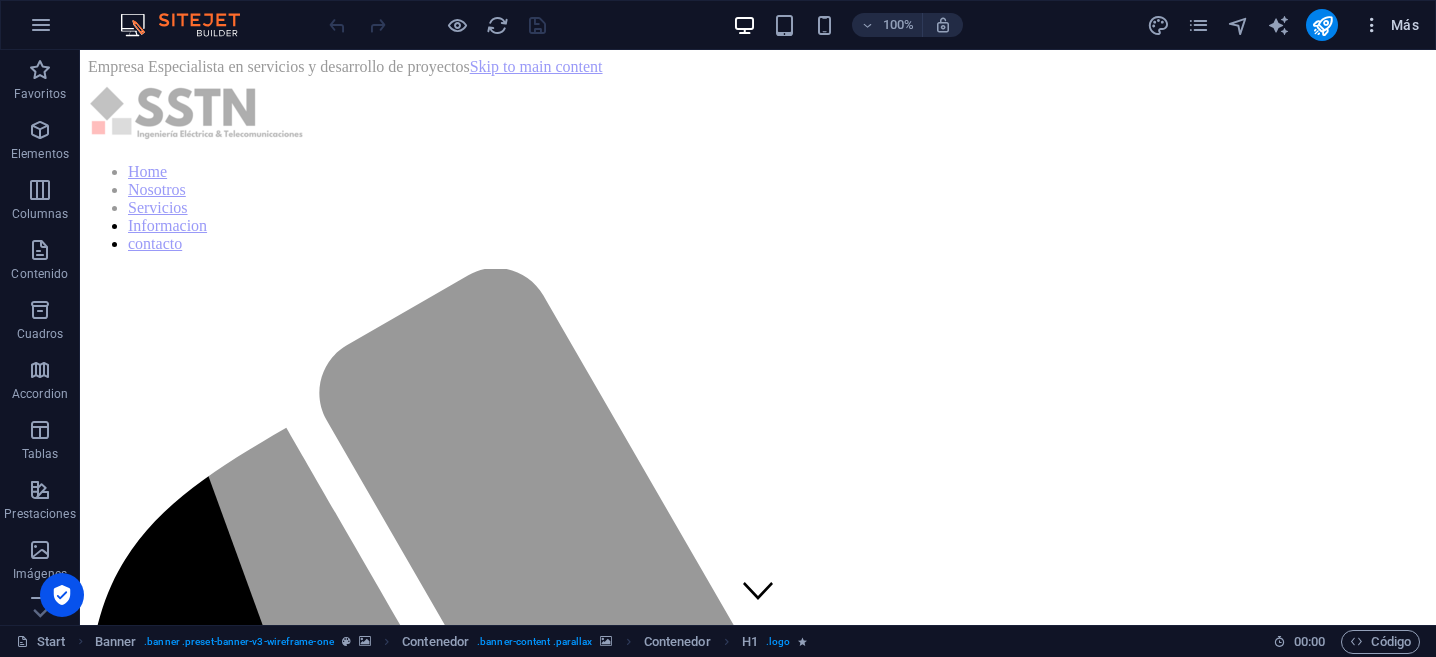 click on "Más" at bounding box center (1390, 25) 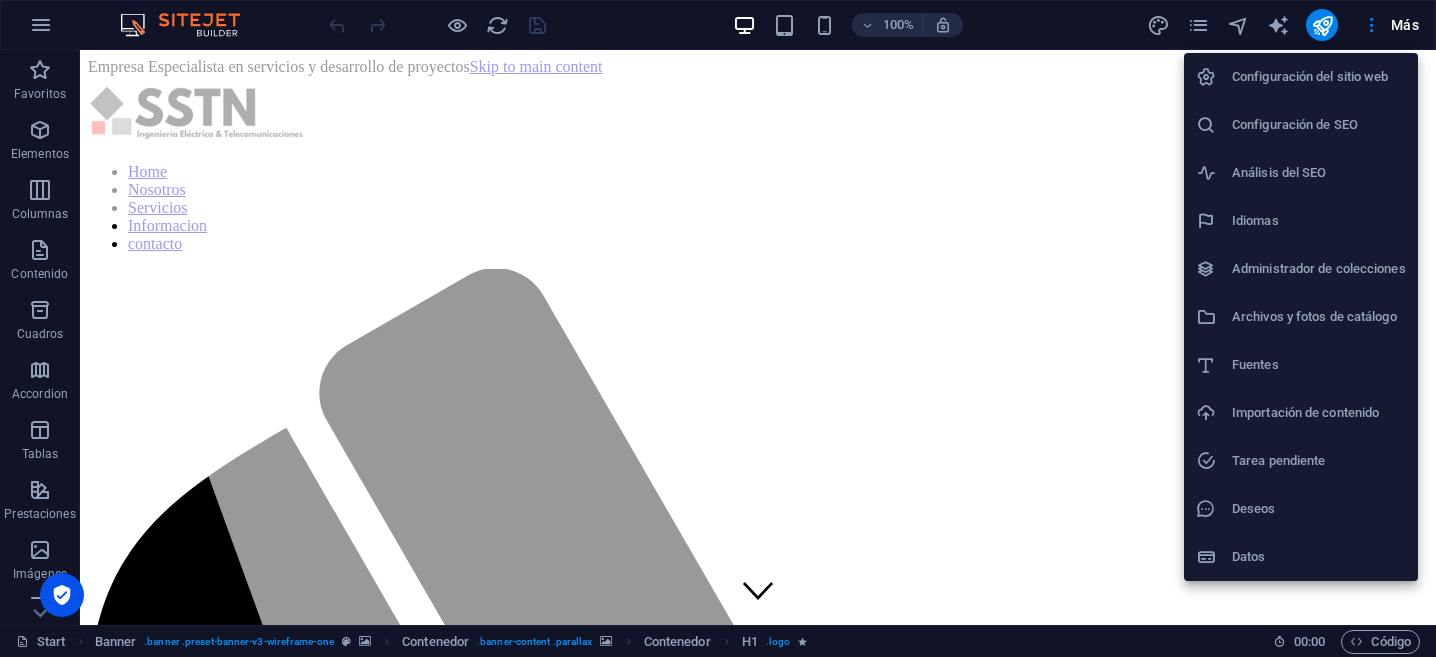 click on "Configuración del sitio web" at bounding box center [1319, 77] 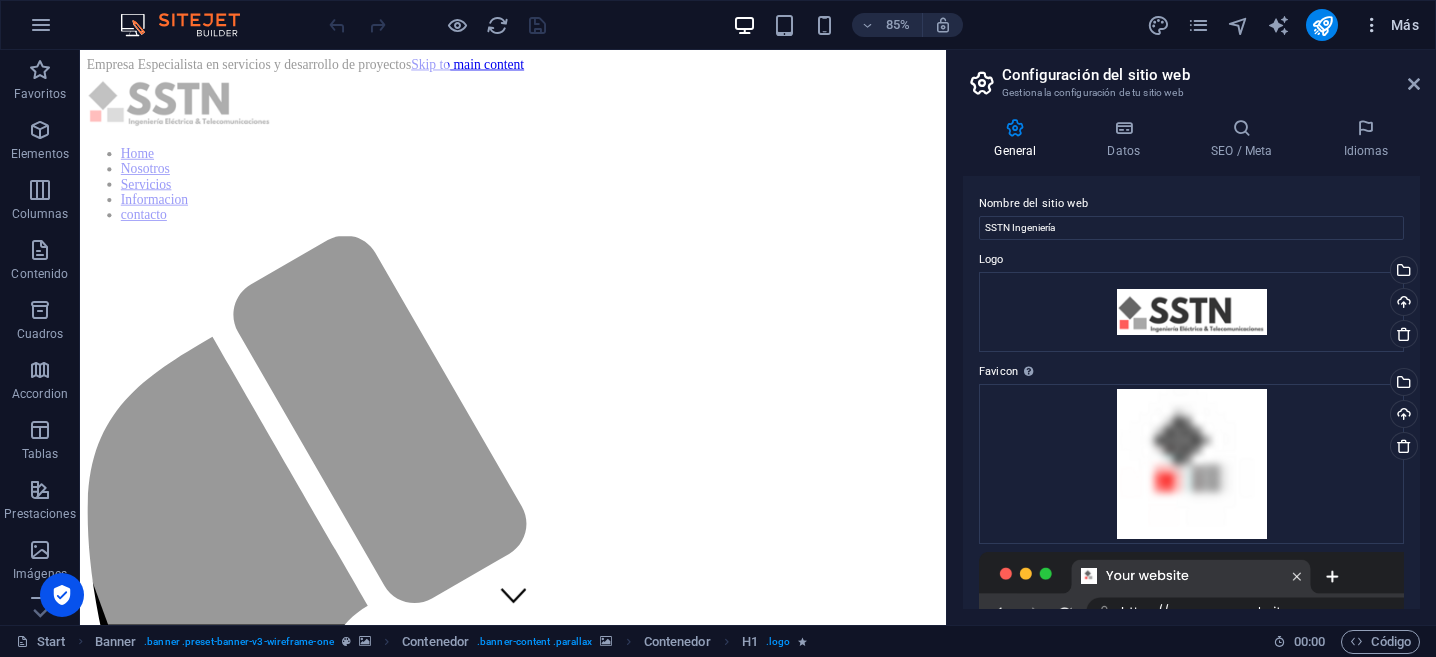 click on "Más" at bounding box center [1390, 25] 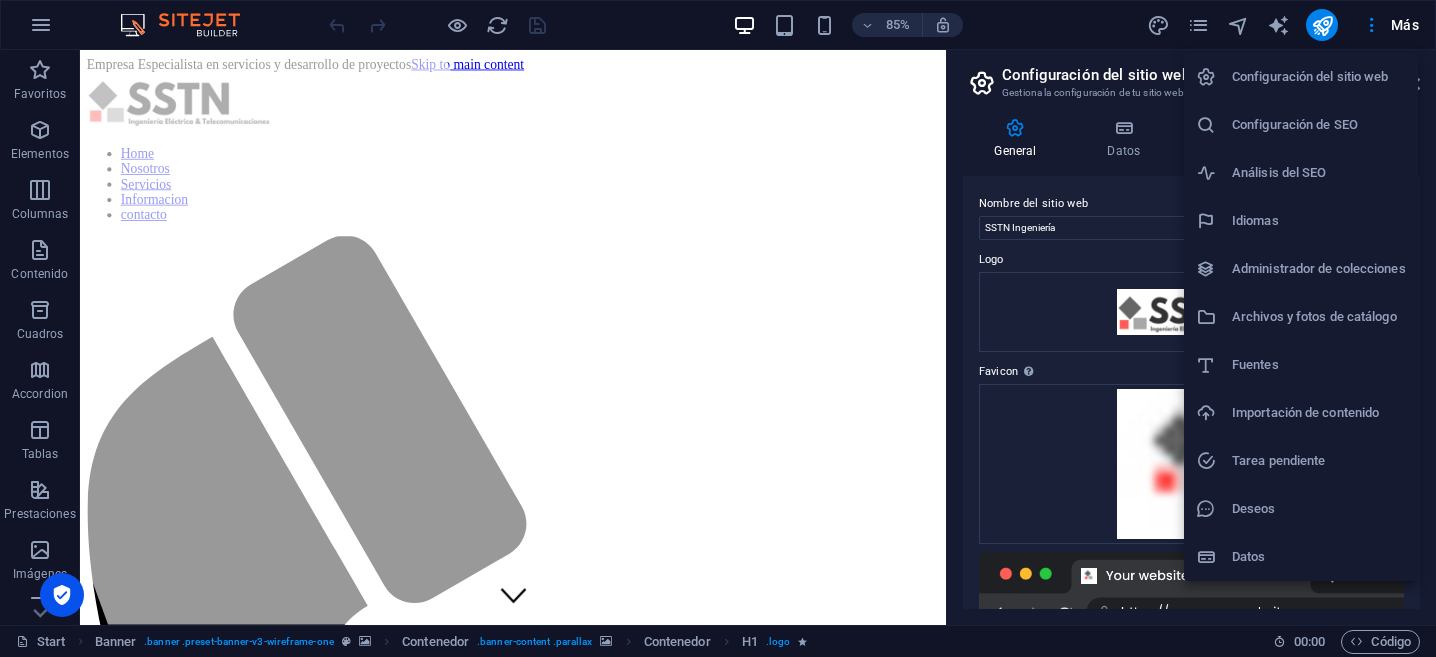 click on "Configuración del sitio web" at bounding box center [1319, 77] 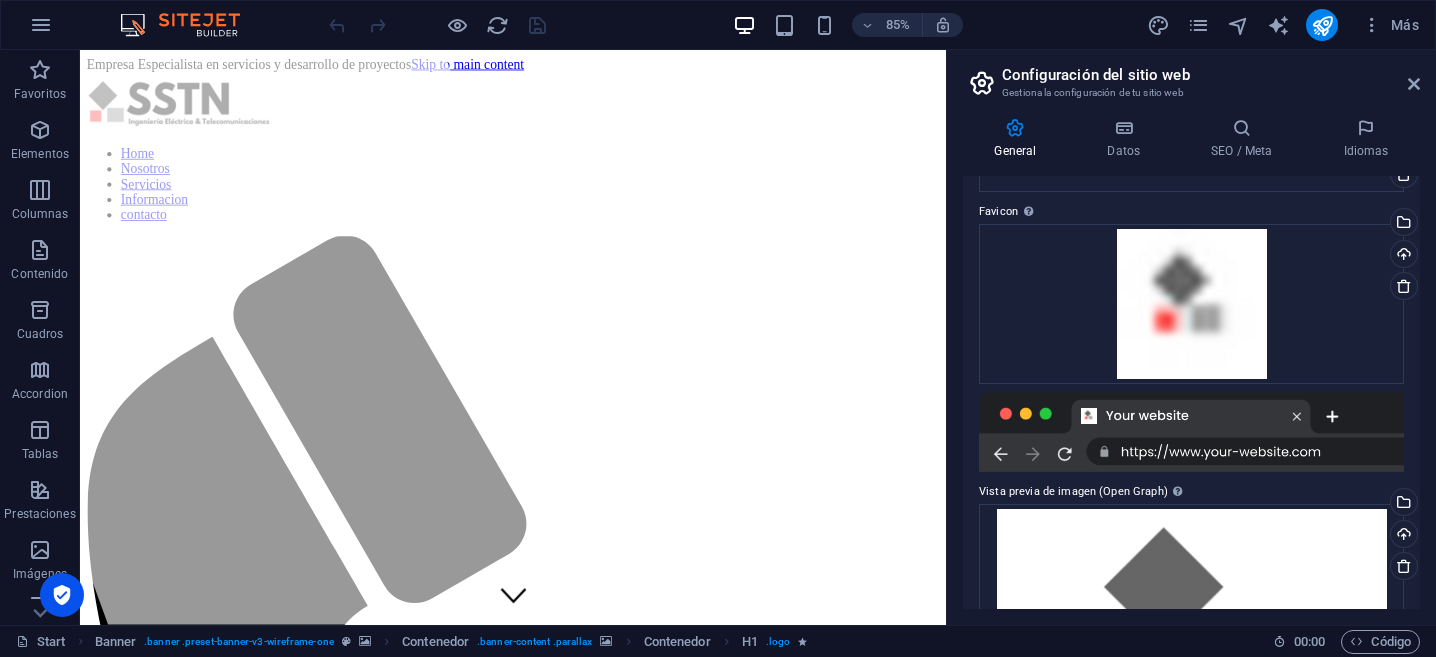 scroll, scrollTop: 0, scrollLeft: 0, axis: both 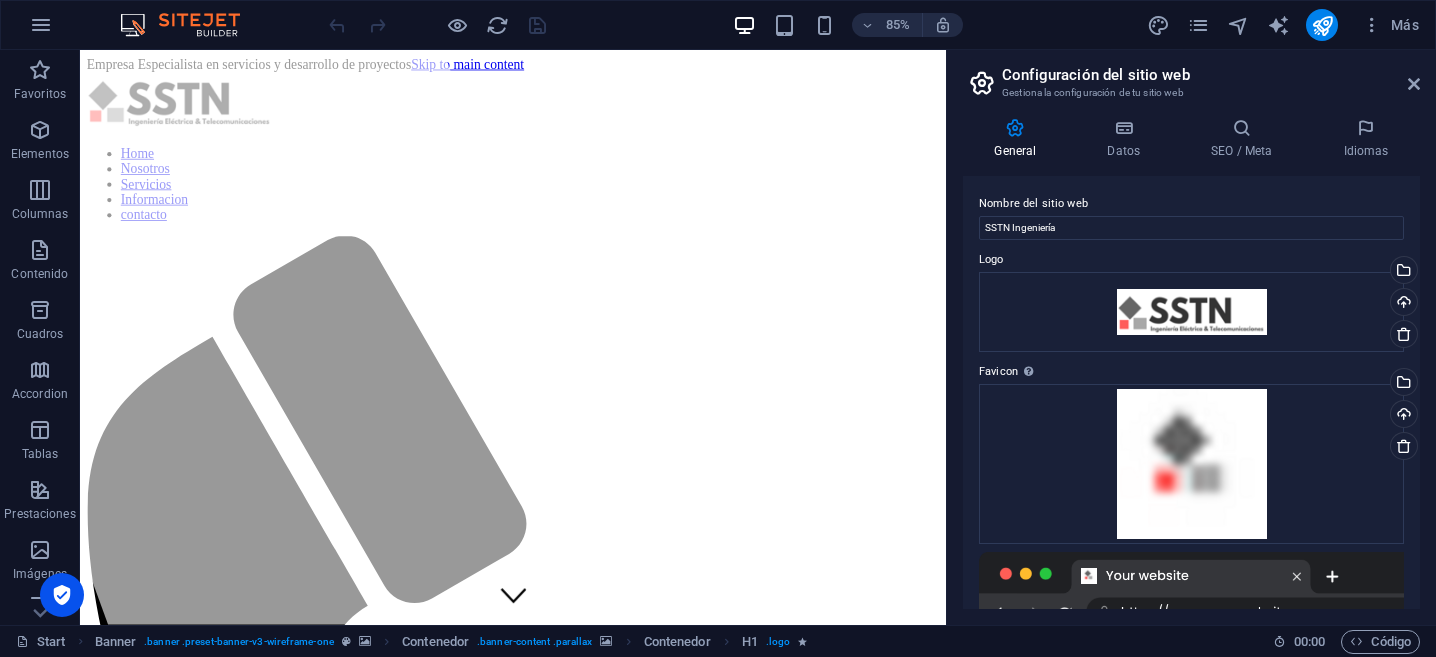 click at bounding box center (1015, 128) 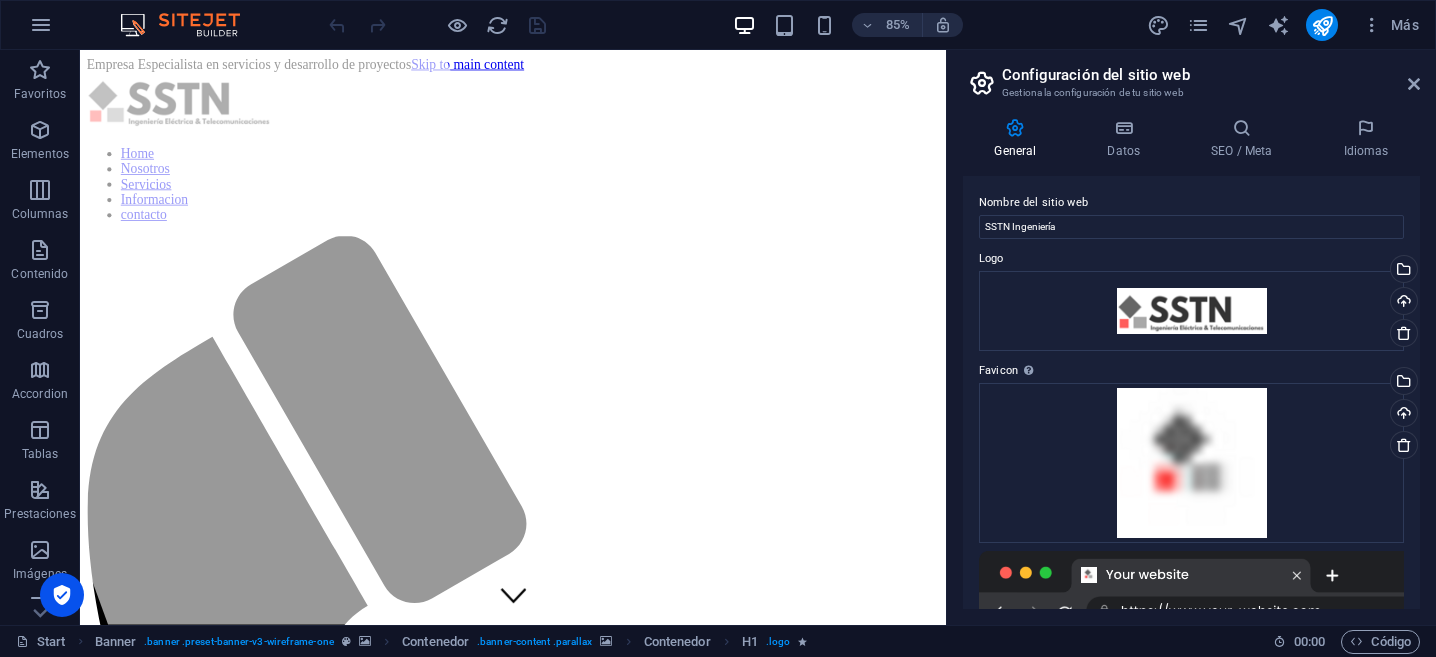 scroll, scrollTop: 0, scrollLeft: 0, axis: both 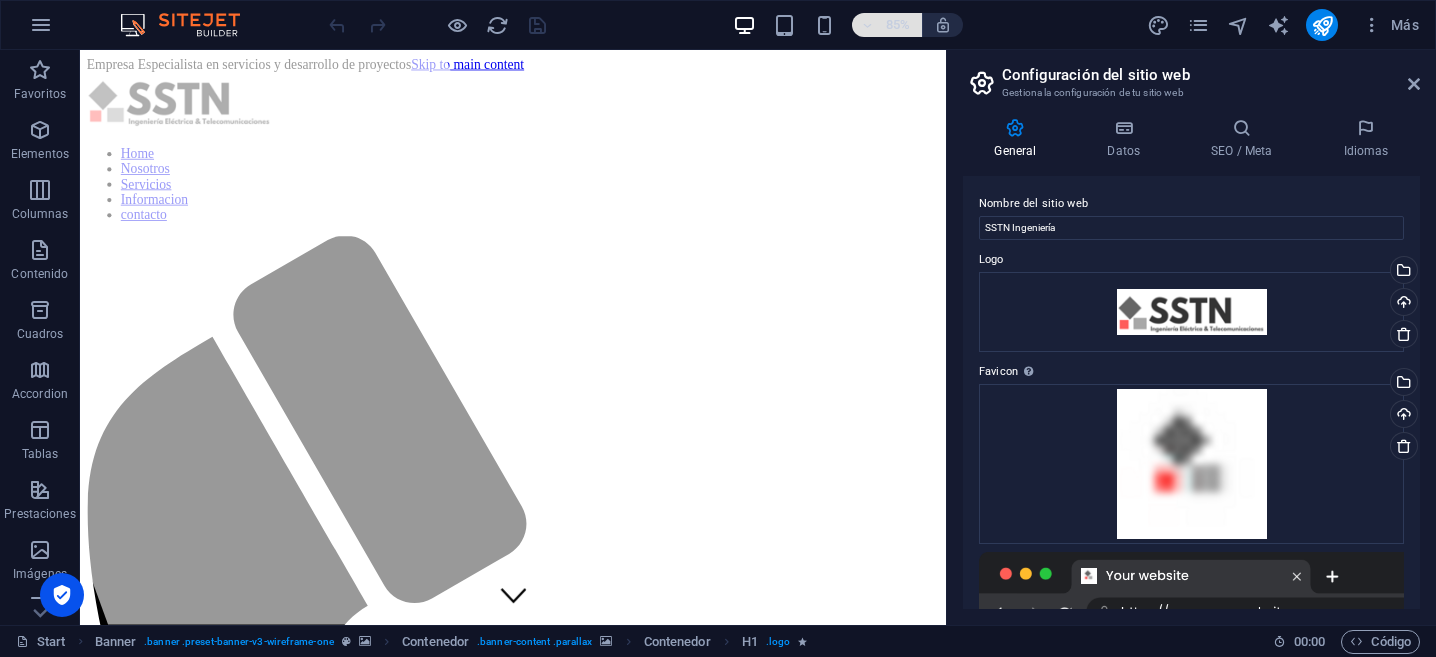 click on "SSTN Start (en) Favoritos Elementos Columnas Contenido Cuadros Accordion Tablas Prestaciones Imágenes Control deslizante Encabezado Pie de página Formularios Marketing Colecciones   Barra de menús   Menú   HTML   Contenedor   Banner   Contenedor   Banner   Contenedor 85% Más Start Banner . banner .preset-banner-v3-wireframe-one Contenedor . banner-content .parallax Contenedor H1 . logo 00 : 00 Código Configuración del sitio web Gestiona la configuración de tu sitio web  General  Datos  SEO / Meta  Idiomas Nombre del sitio web SSTN Ingeniería Logo Arrastra archivos aquí, haz clic para escoger archivos o  selecciona archivos de Archivos o de nuestra galería gratuita de fotos y vídeos Selecciona archivos del administrador de archivos, de la galería de fotos o carga archivo(s) Cargar Favicon Arrastra archivos aquí, haz clic para escoger archivos o  Cargar Vista previa de imagen (Open Graph) Cargar Empresa SSTN Nombre Fax" at bounding box center (718, 328) 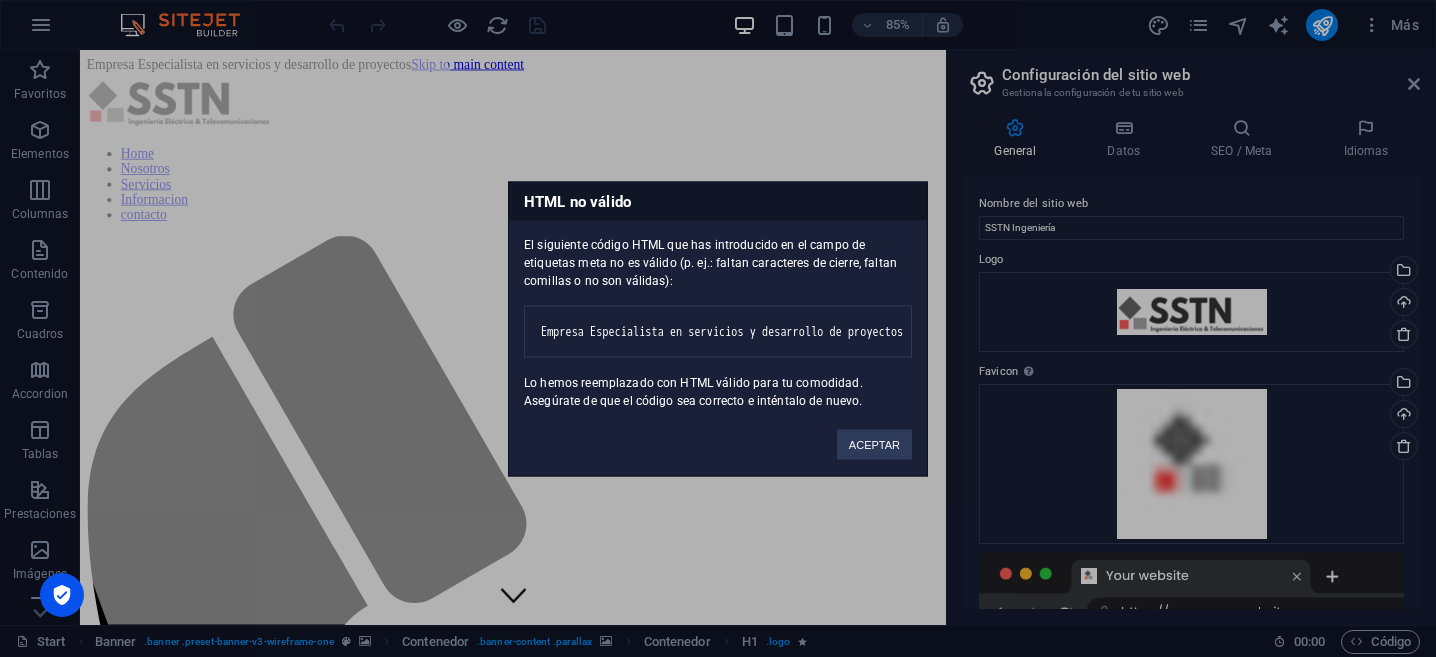 click on "El siguiente código HTML que has introducido en el campo de etiquetas meta no es válido (p. ej.: faltan caracteres de cierre, faltan comillas o no son válidas):
Empresa Especialista en servicios y desarrollo de proyectos
Lo hemos reemplazado con HTML válido para tu comodidad. Asegúrate de que el código sea correcto e inténtalo de nuevo." at bounding box center [718, 314] 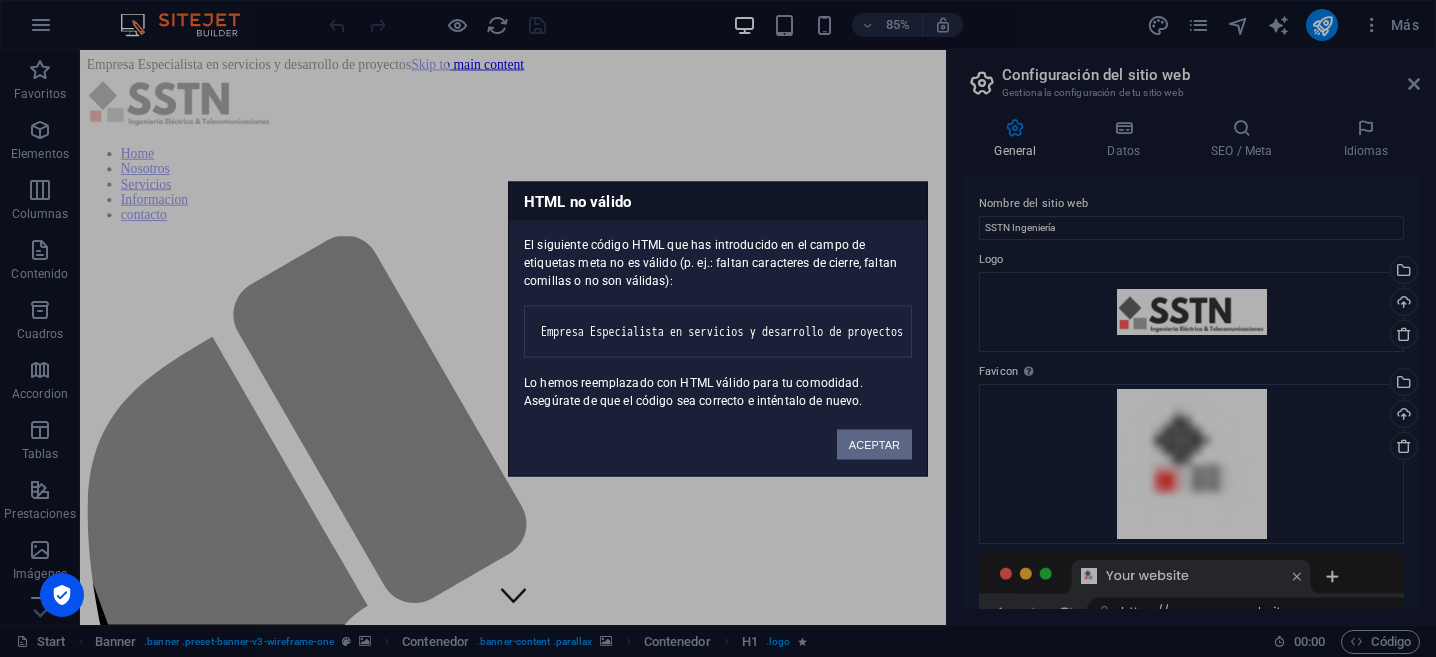 click on "ACEPTAR" at bounding box center [874, 444] 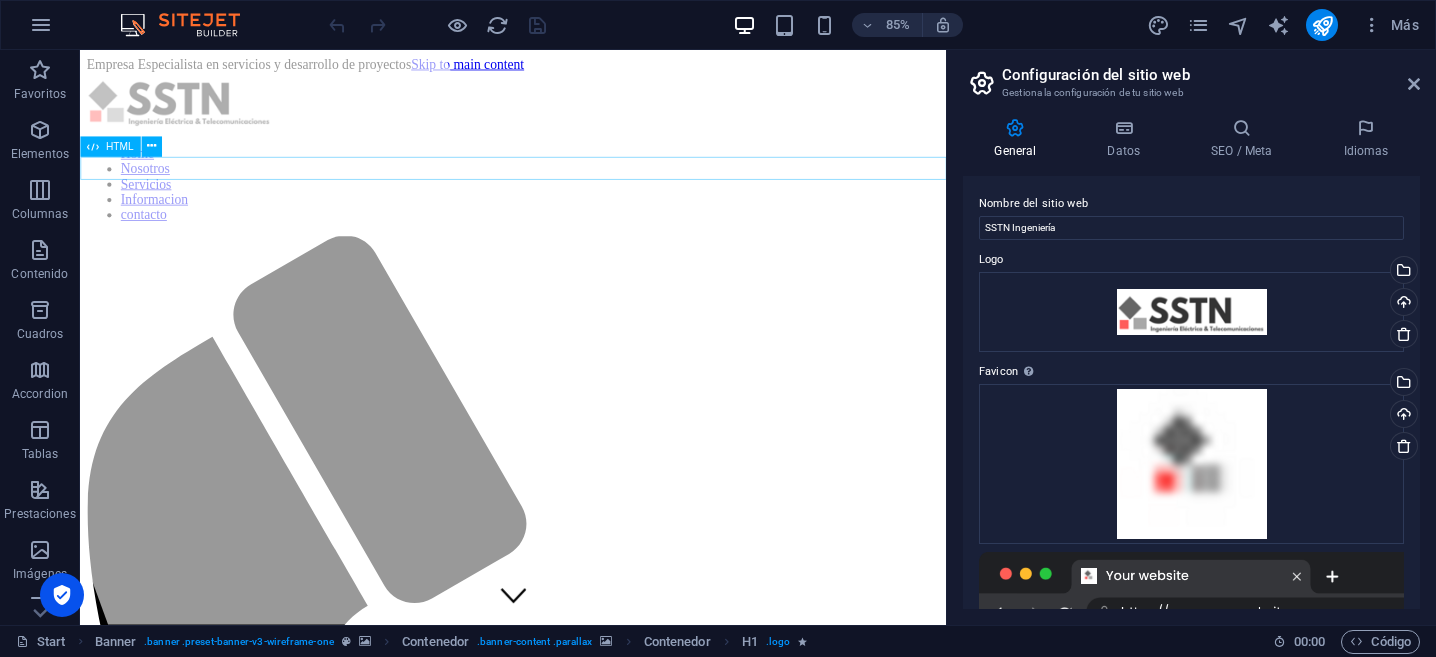click at bounding box center (589, 1593) 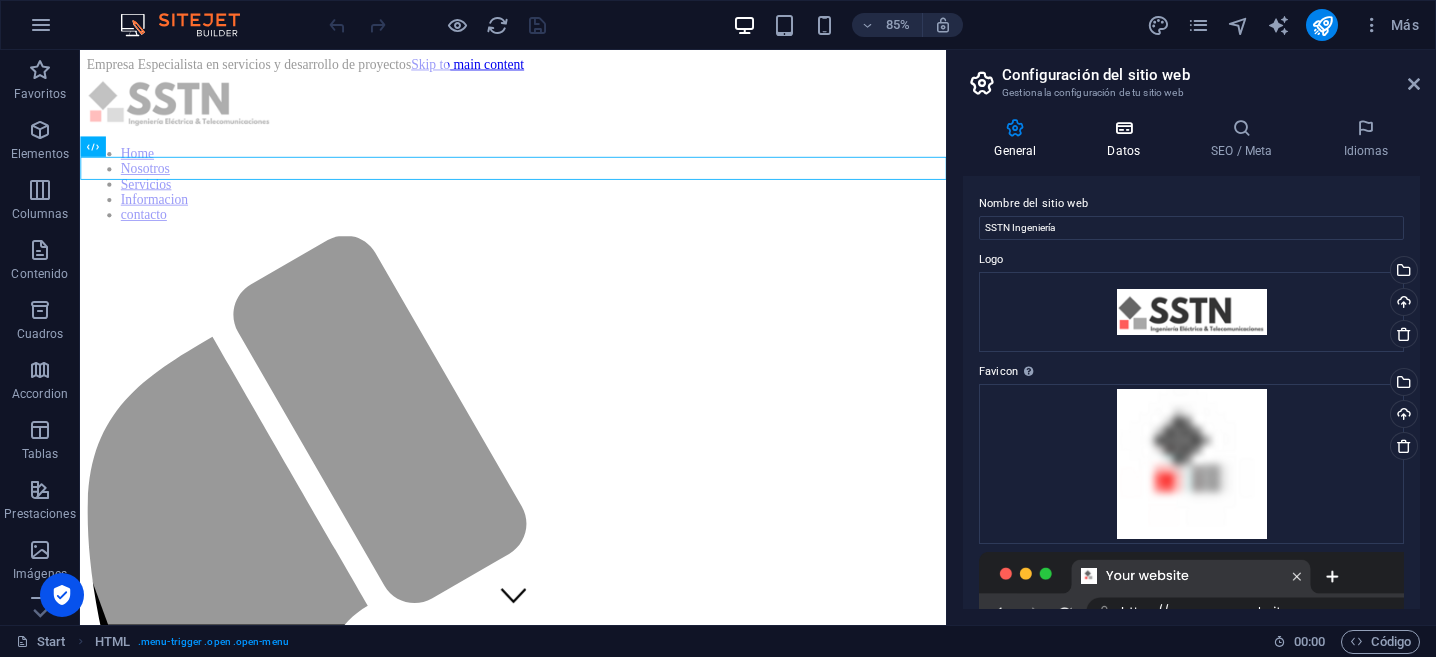 click on "Datos" at bounding box center (1128, 139) 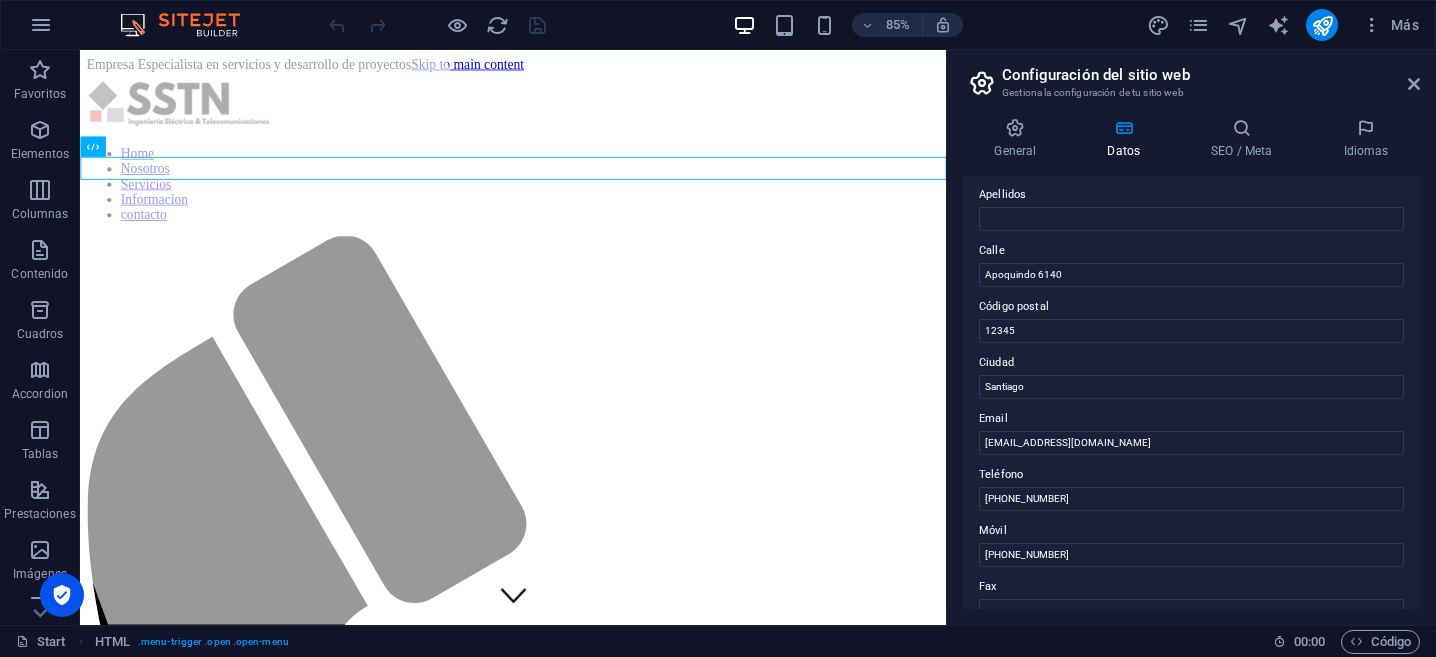 scroll, scrollTop: 160, scrollLeft: 0, axis: vertical 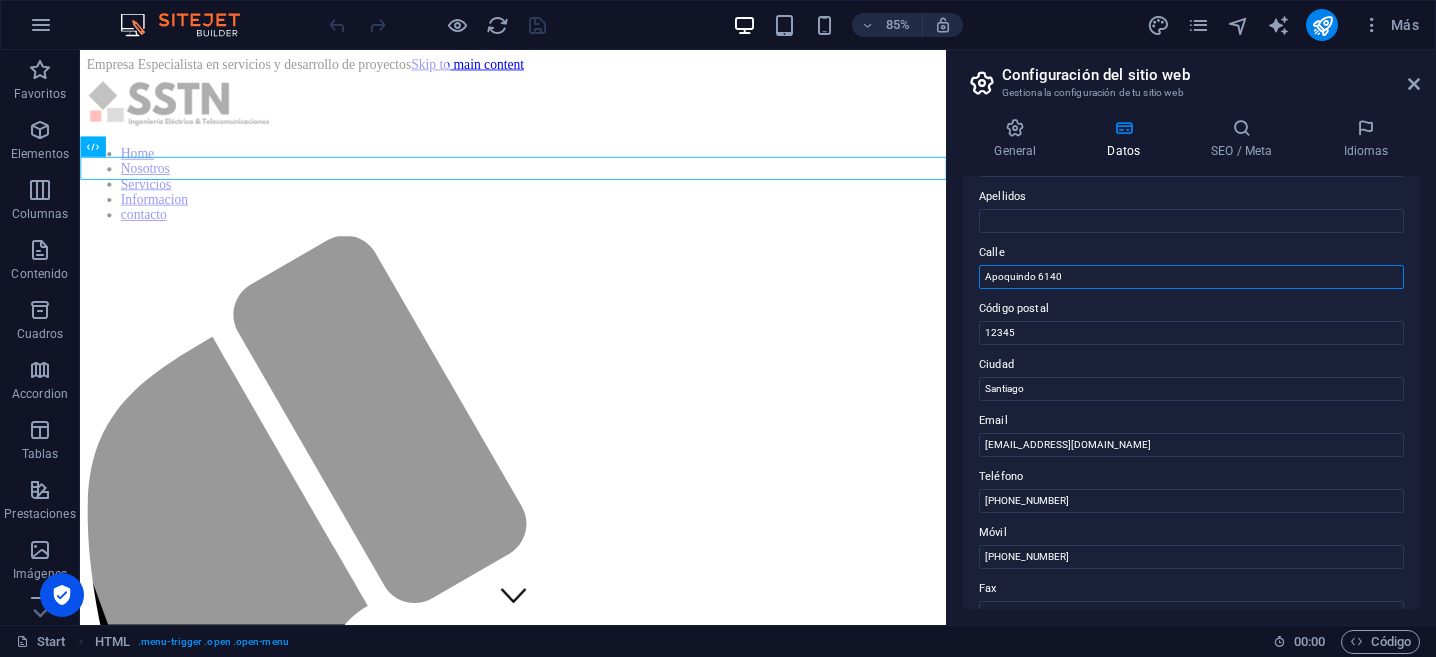 click on "Apoquindo 6140" at bounding box center (1191, 277) 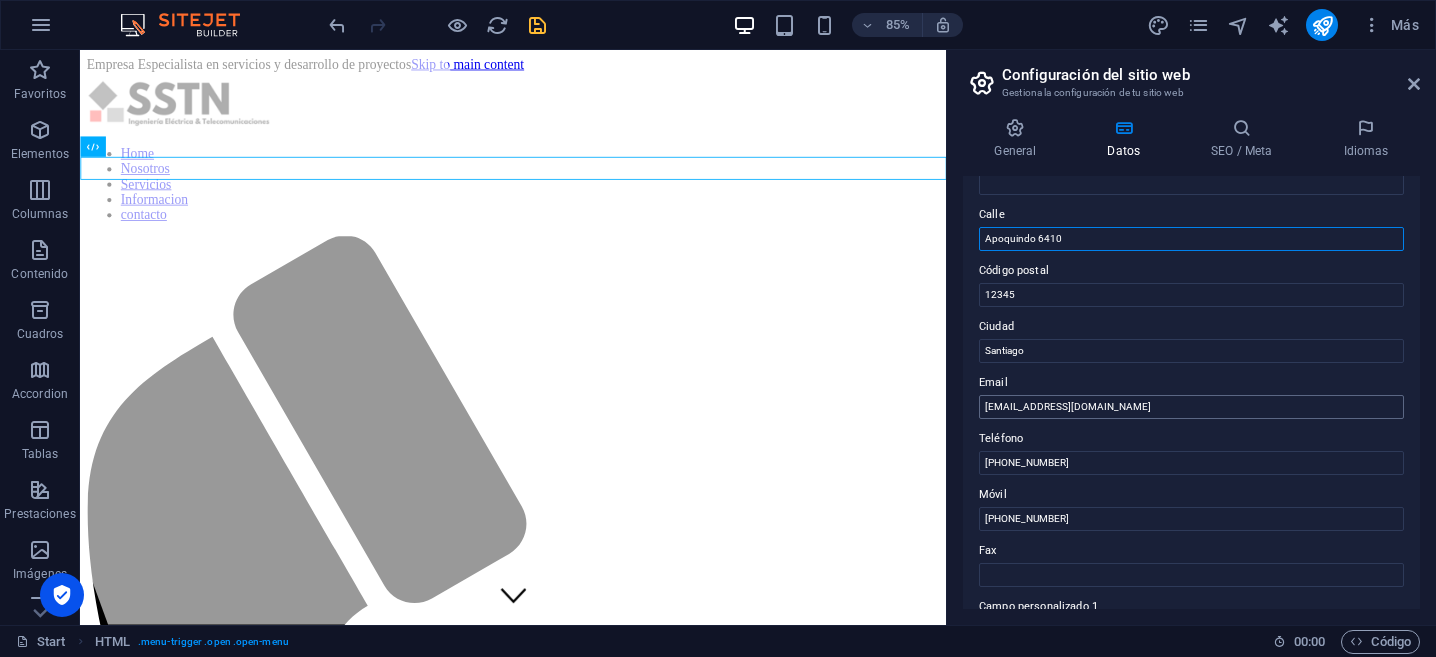 scroll, scrollTop: 199, scrollLeft: 0, axis: vertical 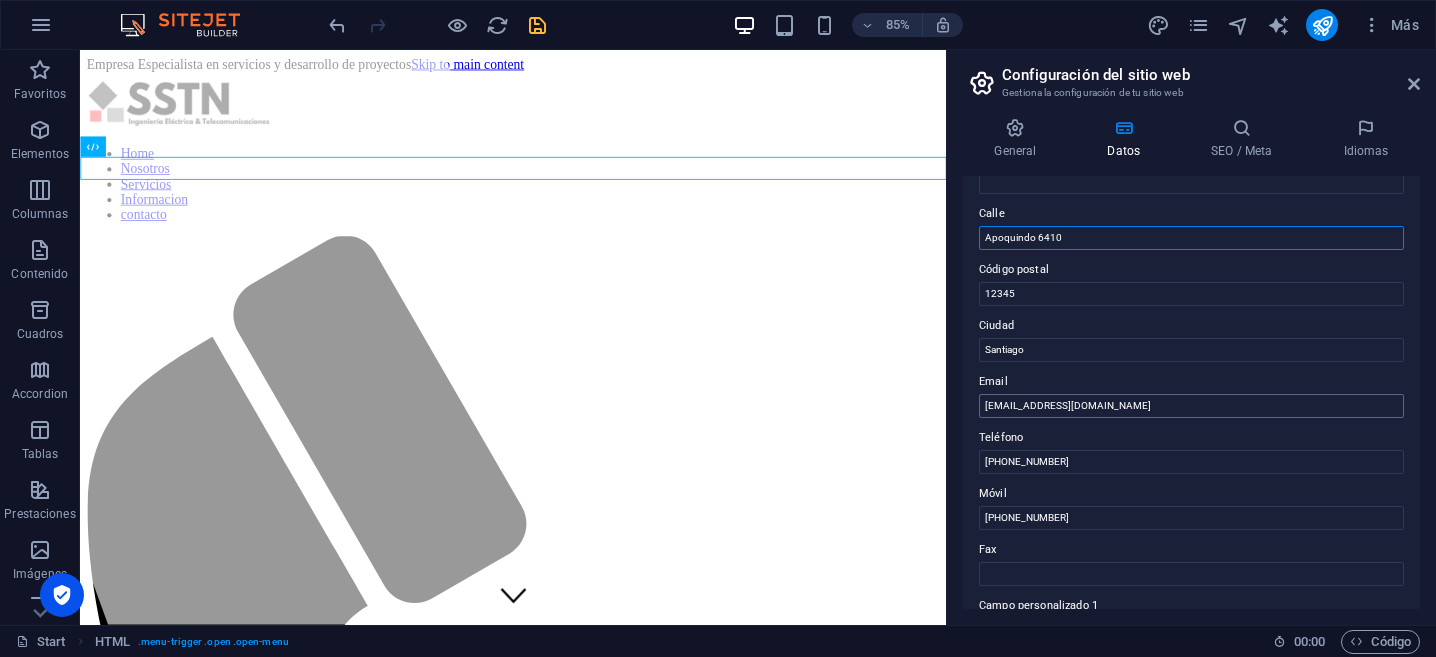 type on "Apoquindo 6410" 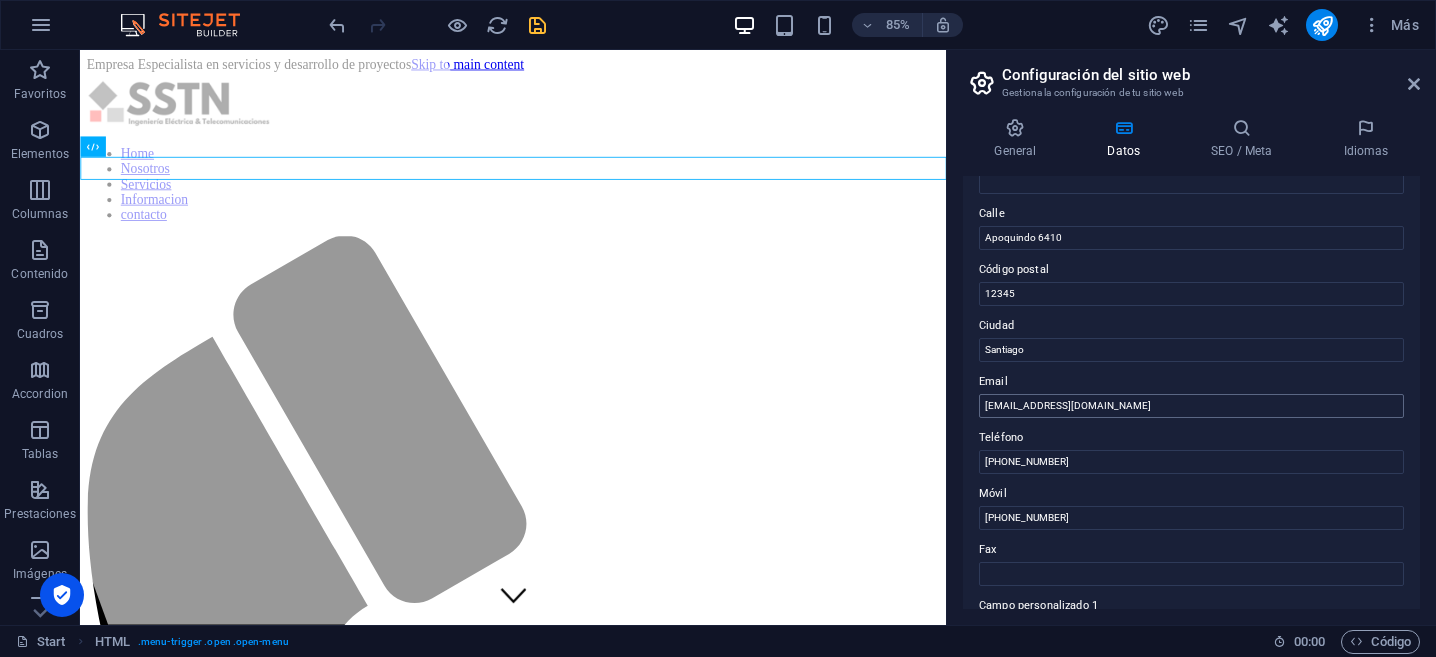 click on "Teléfono" at bounding box center [1191, 438] 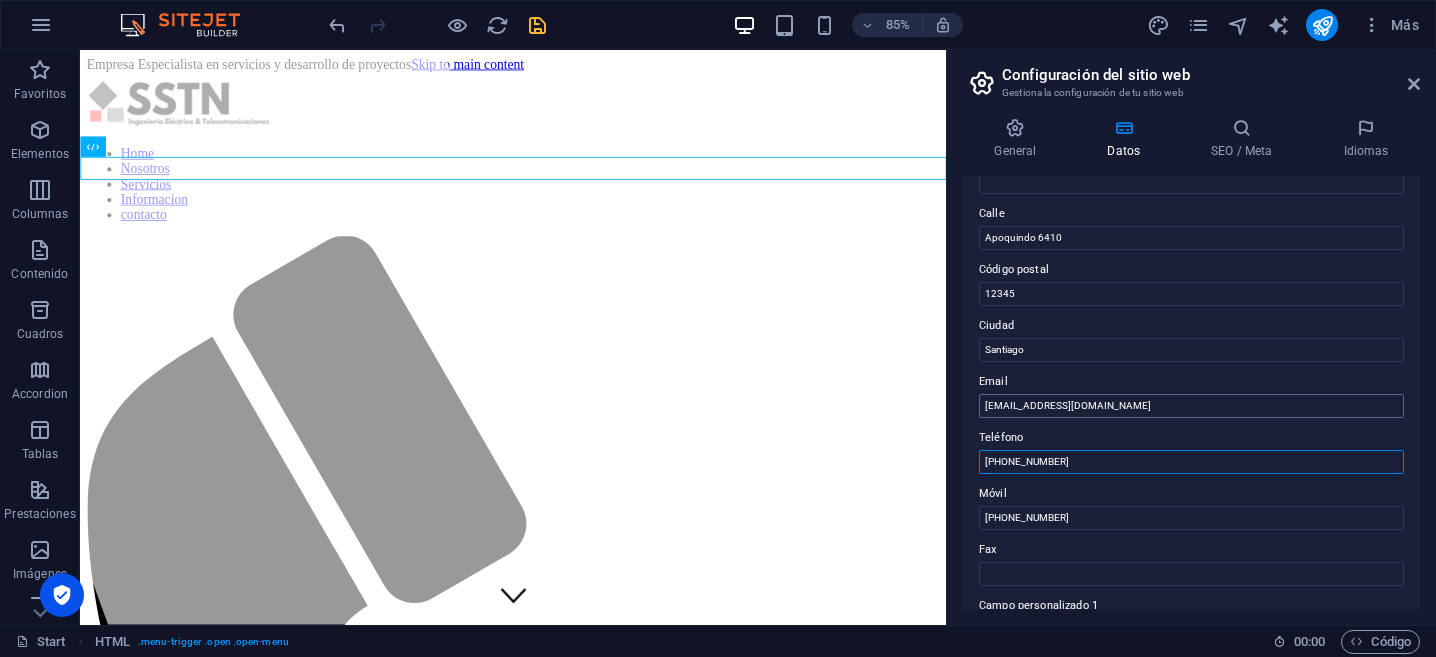 click on "[PHONE_NUMBER]" at bounding box center [1191, 462] 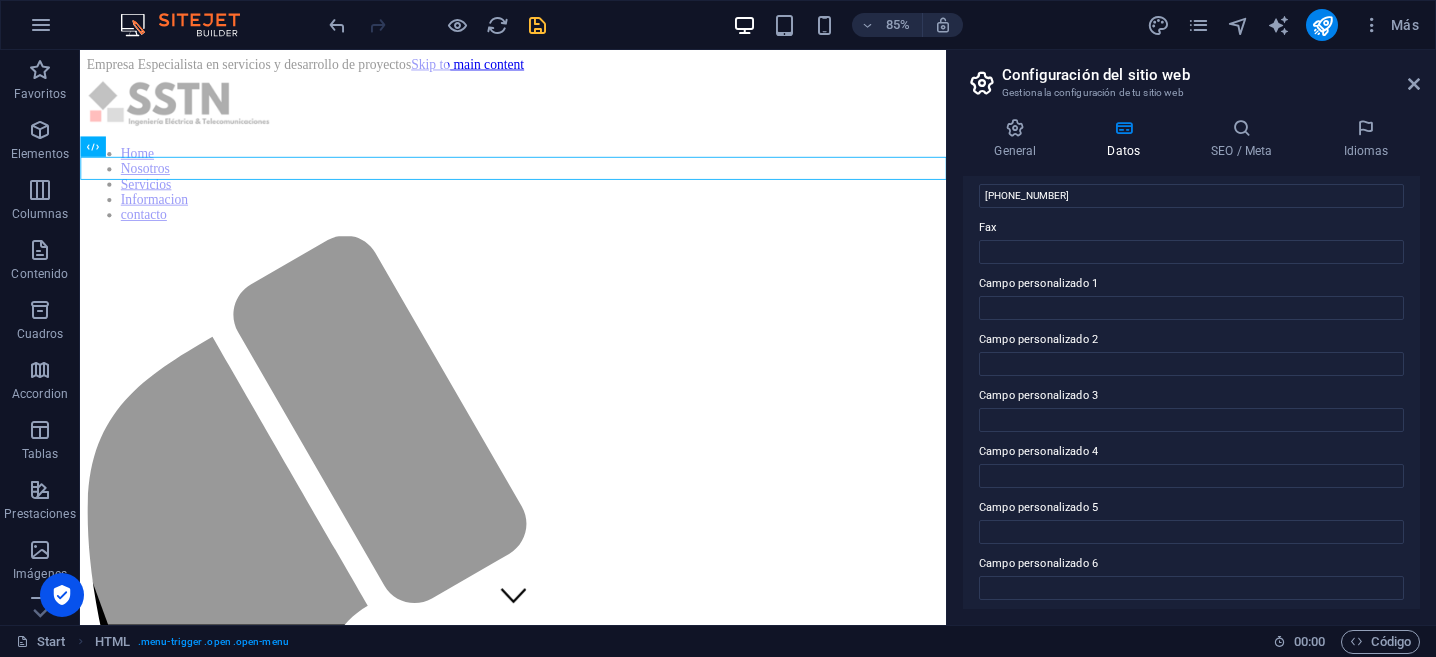scroll, scrollTop: 527, scrollLeft: 0, axis: vertical 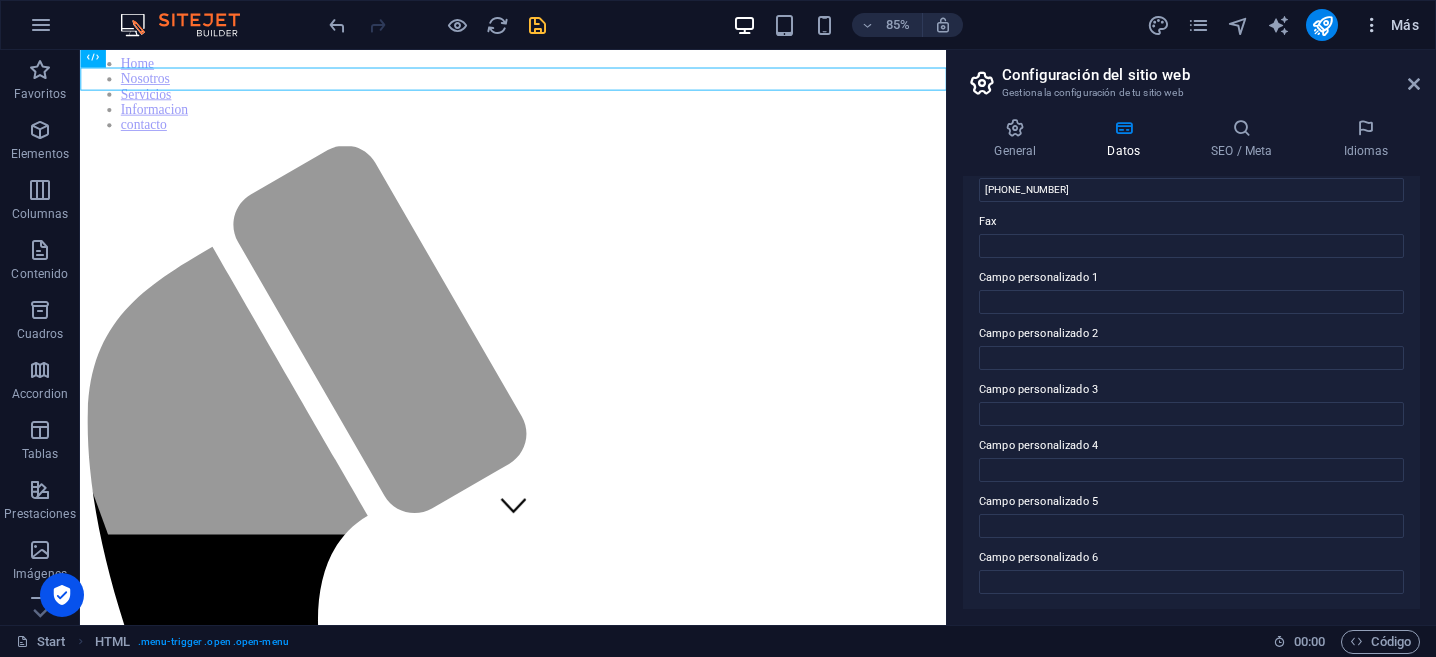 click at bounding box center [1372, 25] 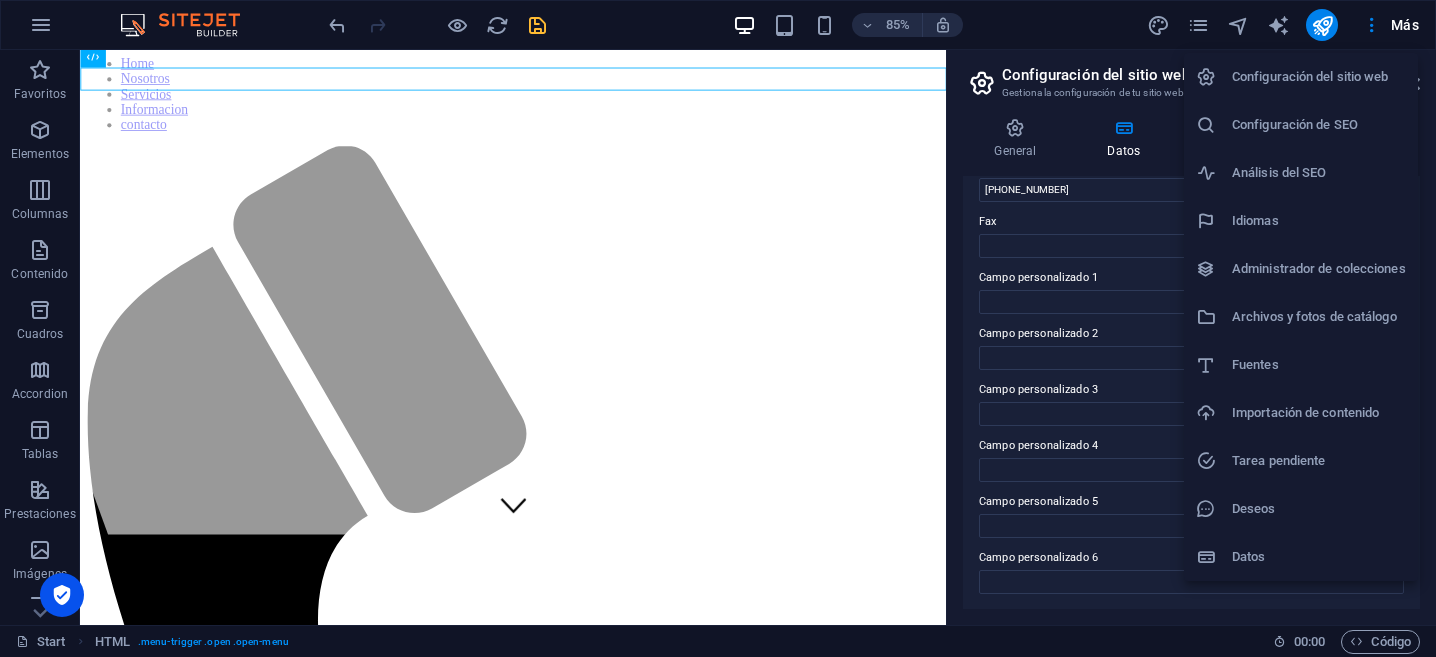 click at bounding box center (718, 328) 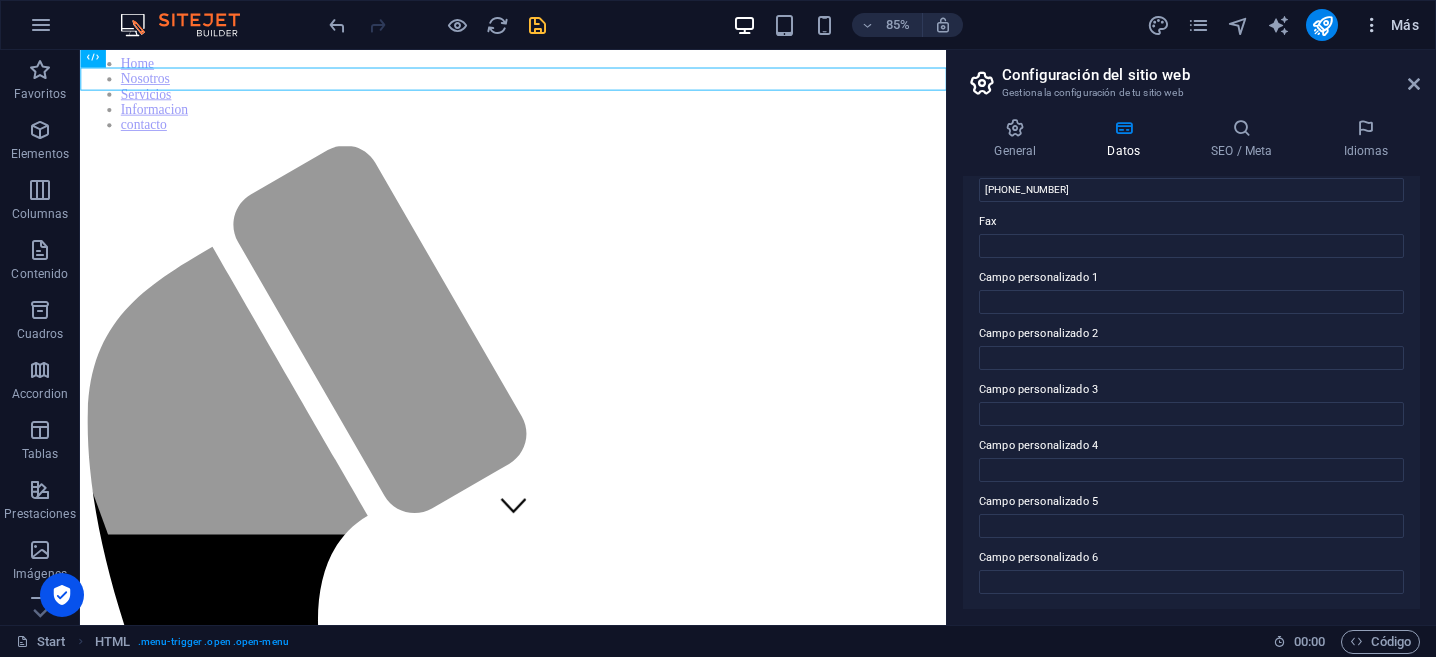 click at bounding box center [1372, 25] 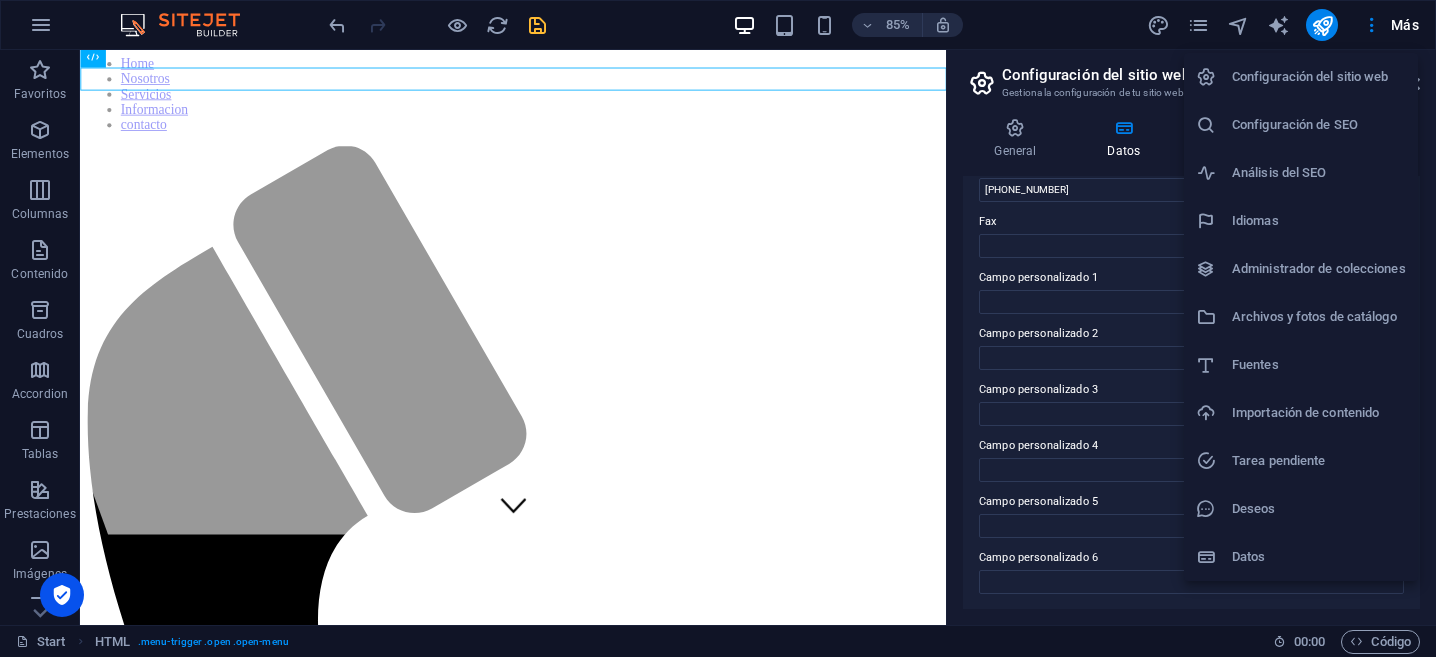 click at bounding box center [718, 328] 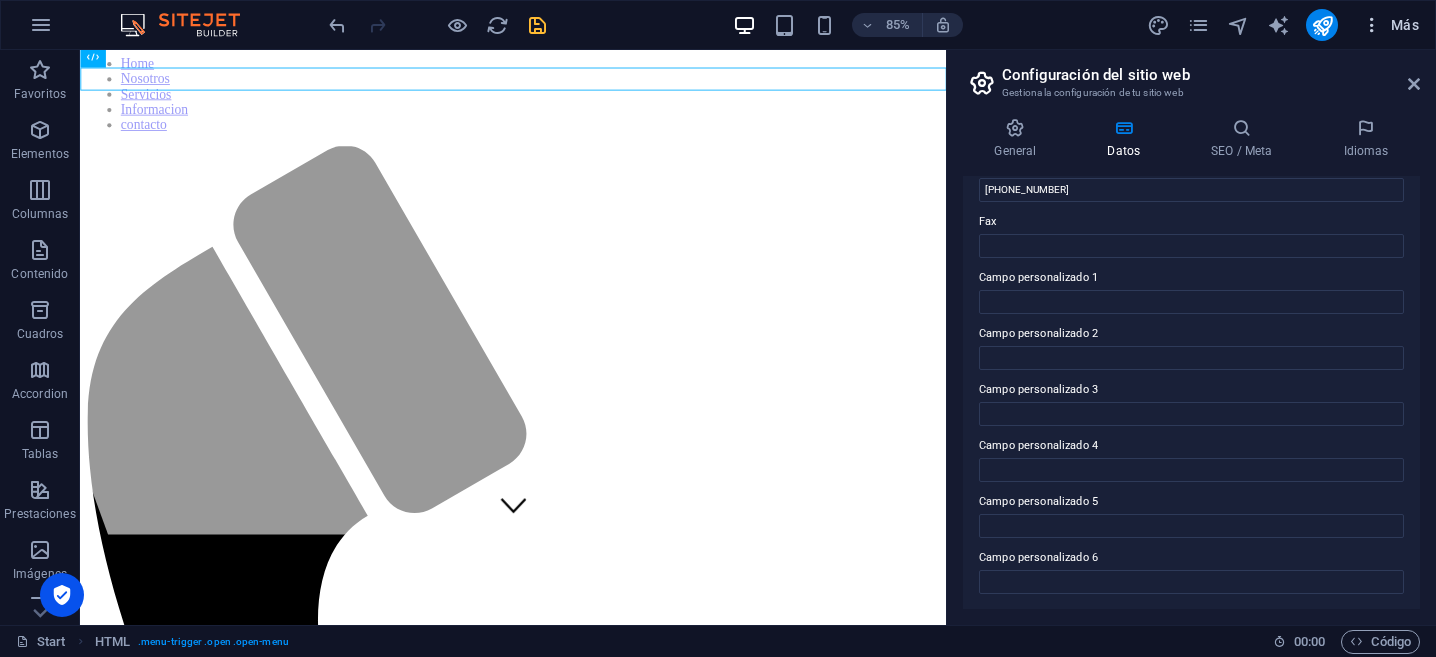 click on "Más" at bounding box center (1390, 25) 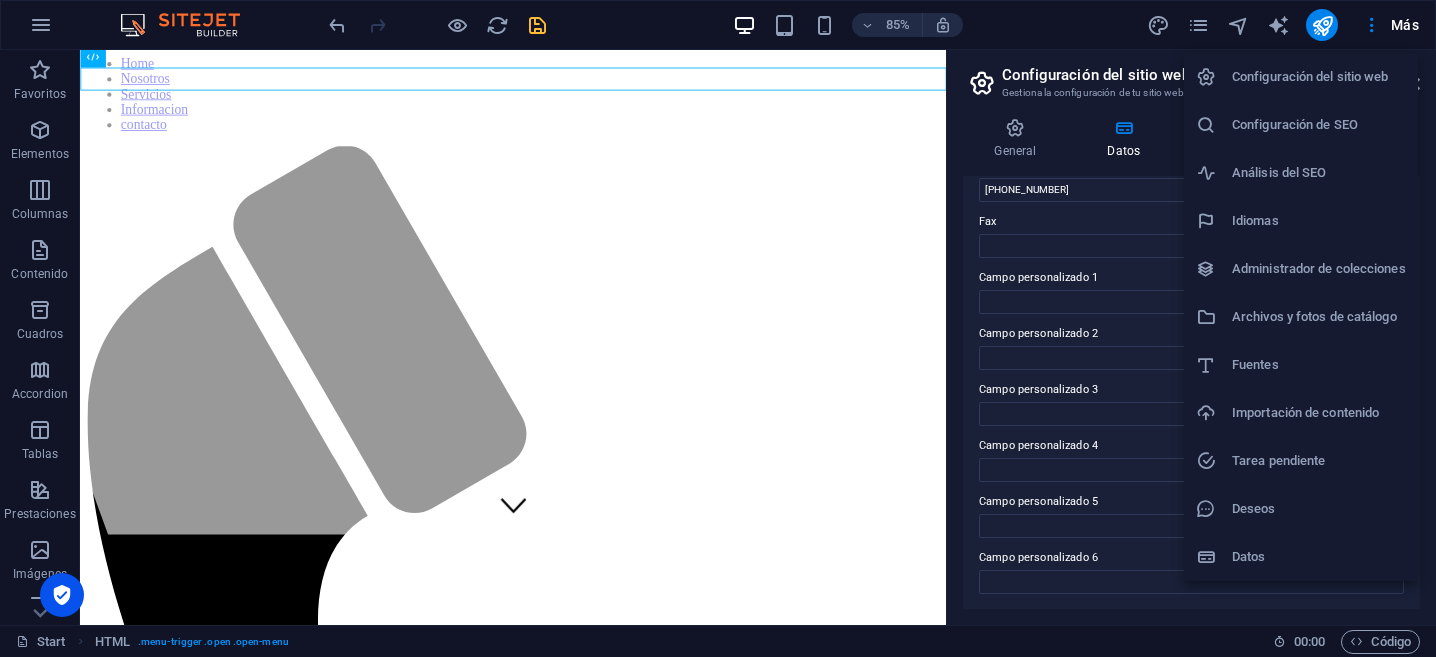 click at bounding box center [718, 328] 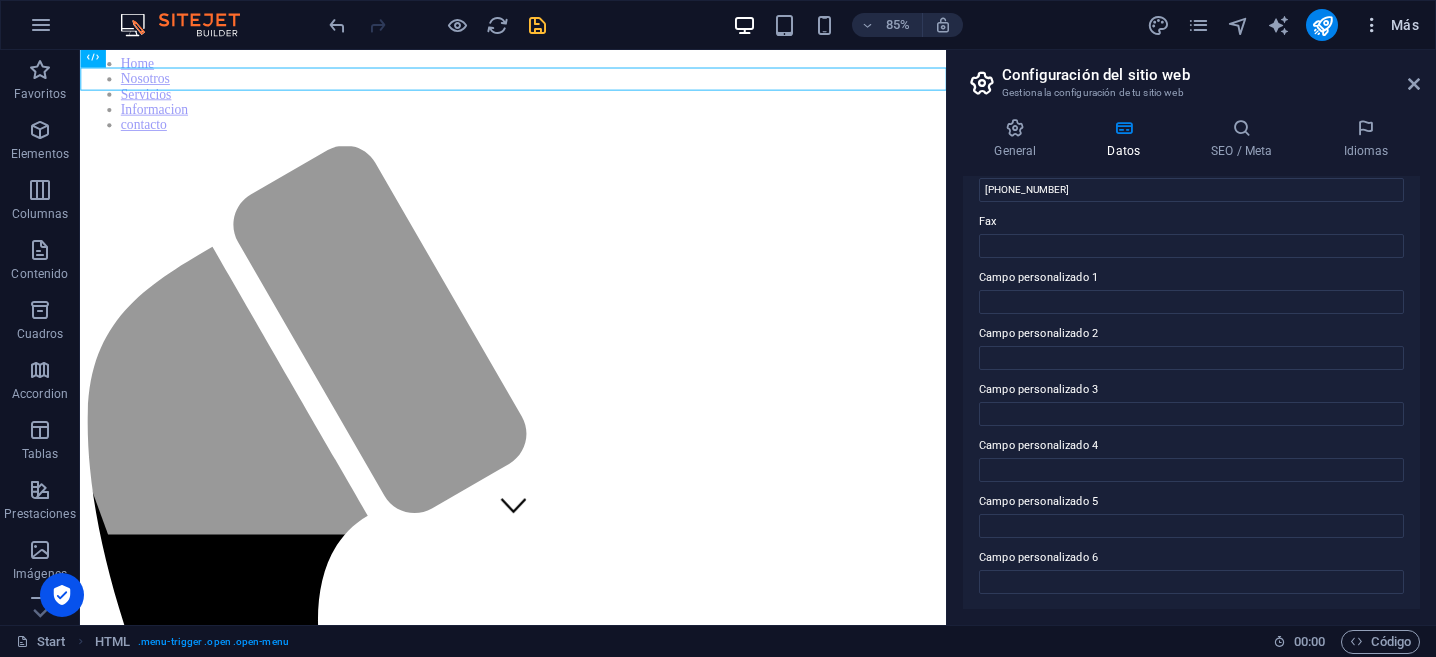 click on "Más" at bounding box center (1390, 25) 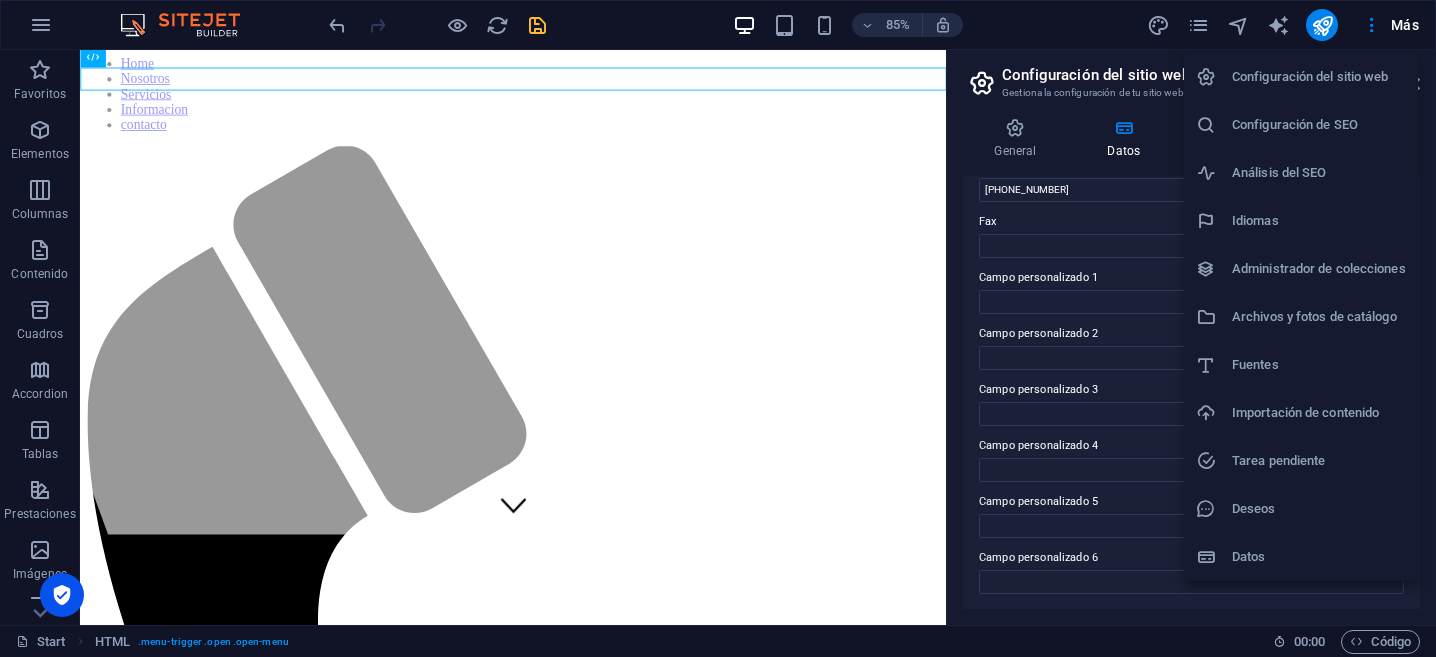 click at bounding box center (718, 328) 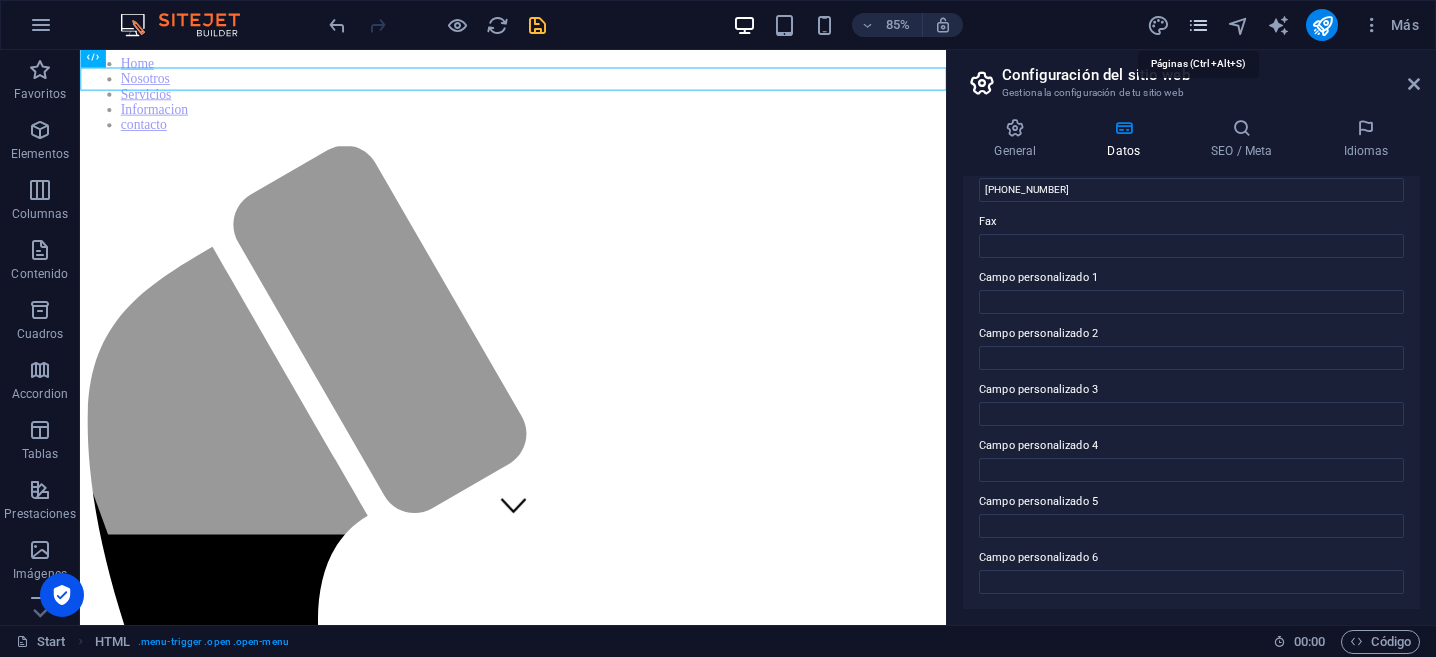 click at bounding box center (1198, 25) 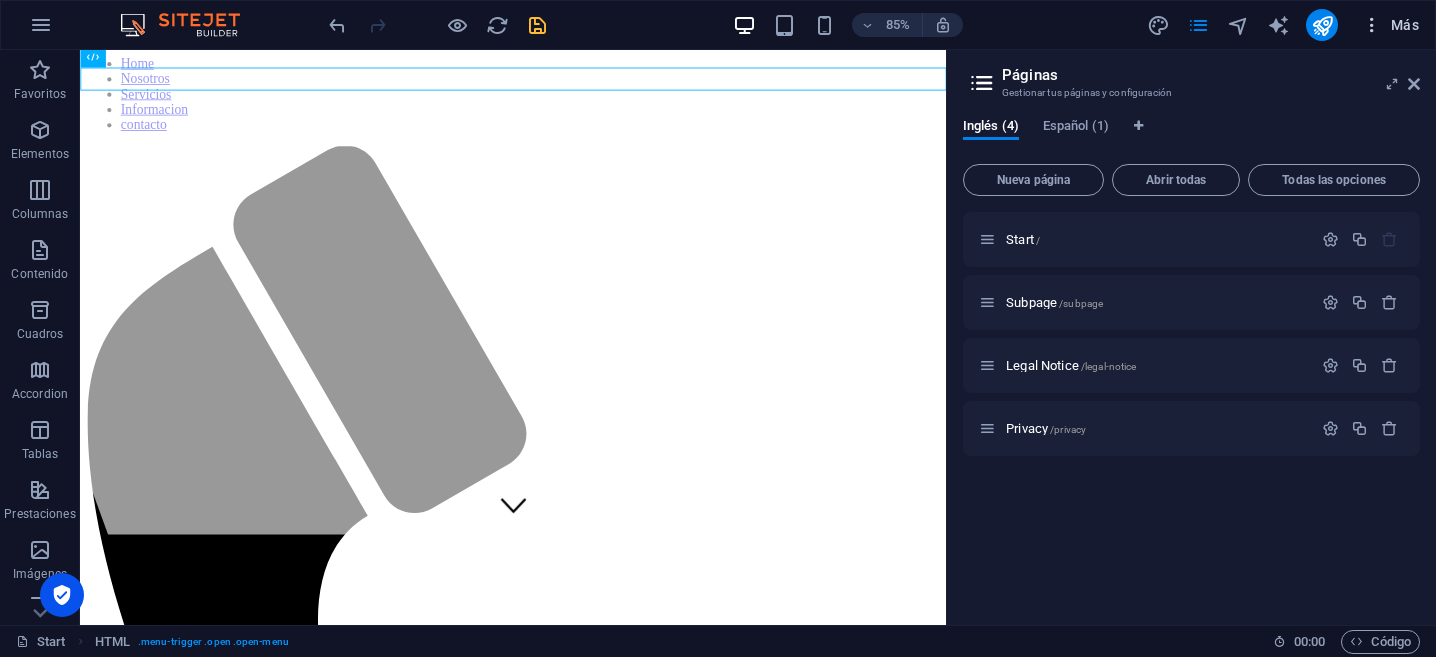 click at bounding box center (1372, 25) 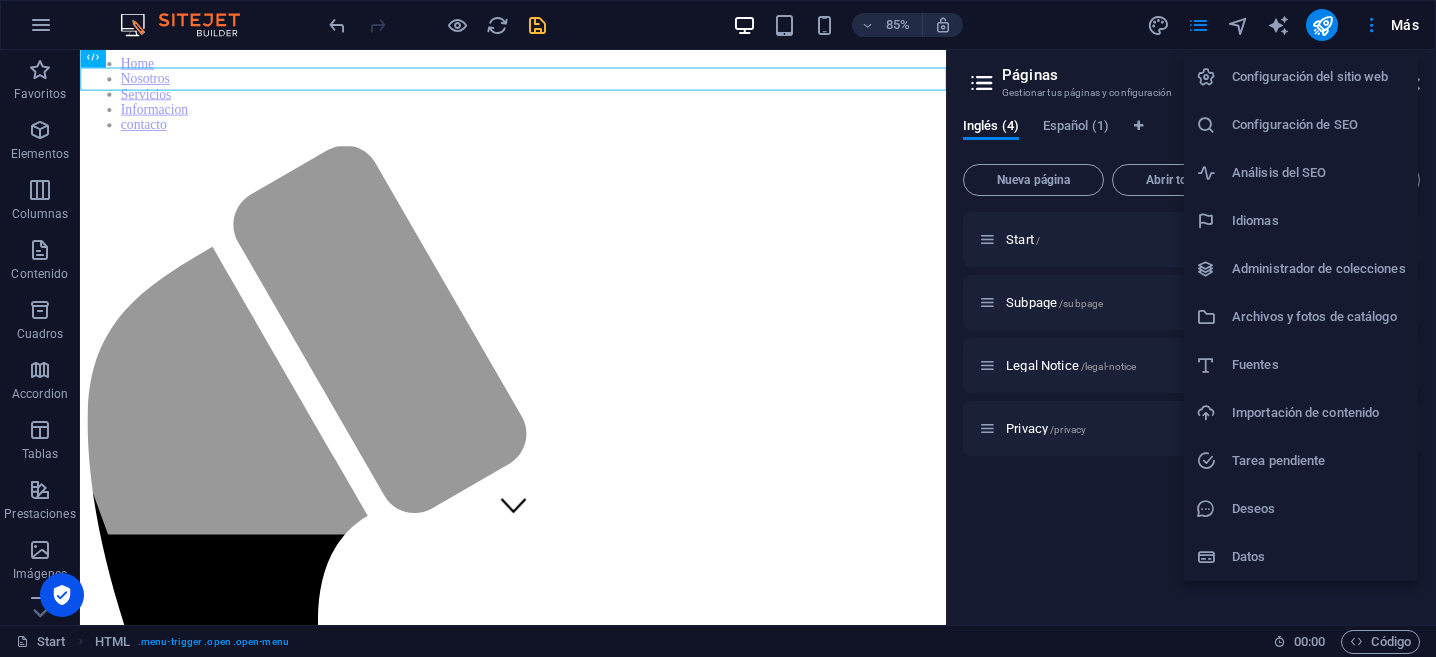 click on "Configuración del sitio web" at bounding box center [1319, 77] 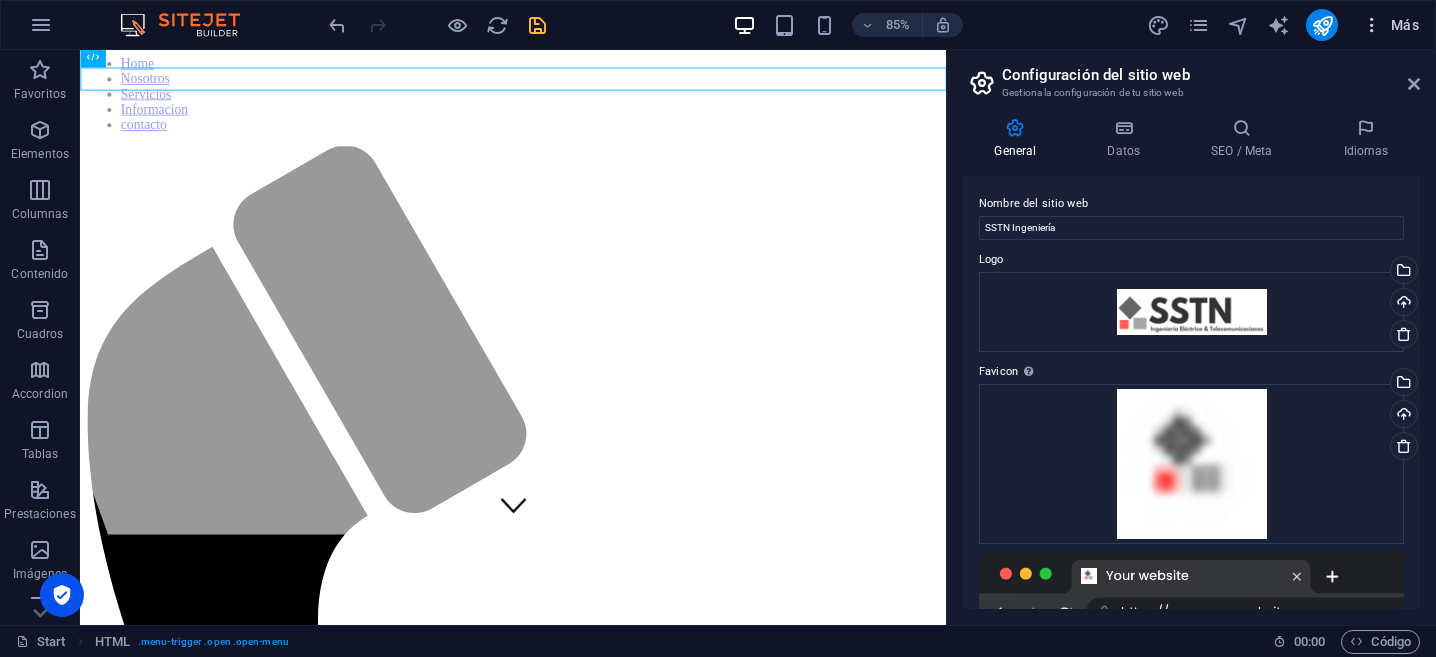 click on "Más" at bounding box center [1390, 25] 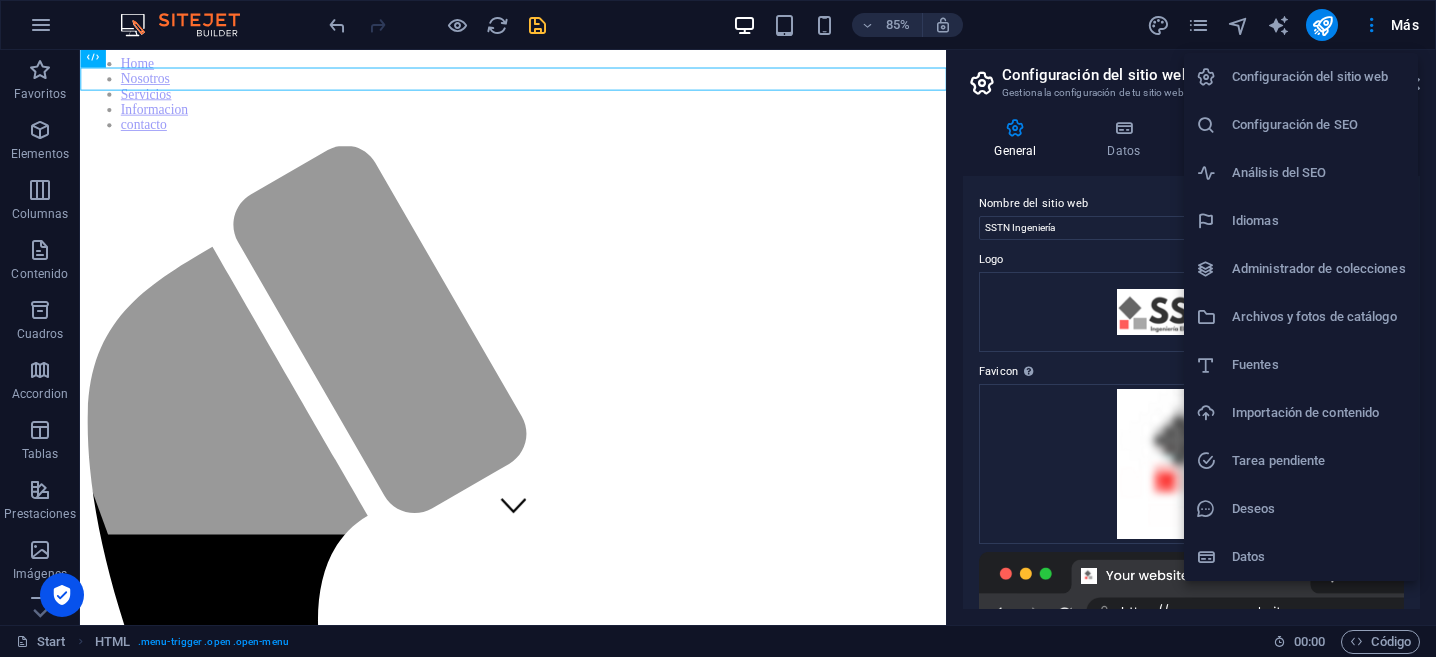 click on "Idiomas" at bounding box center [1319, 221] 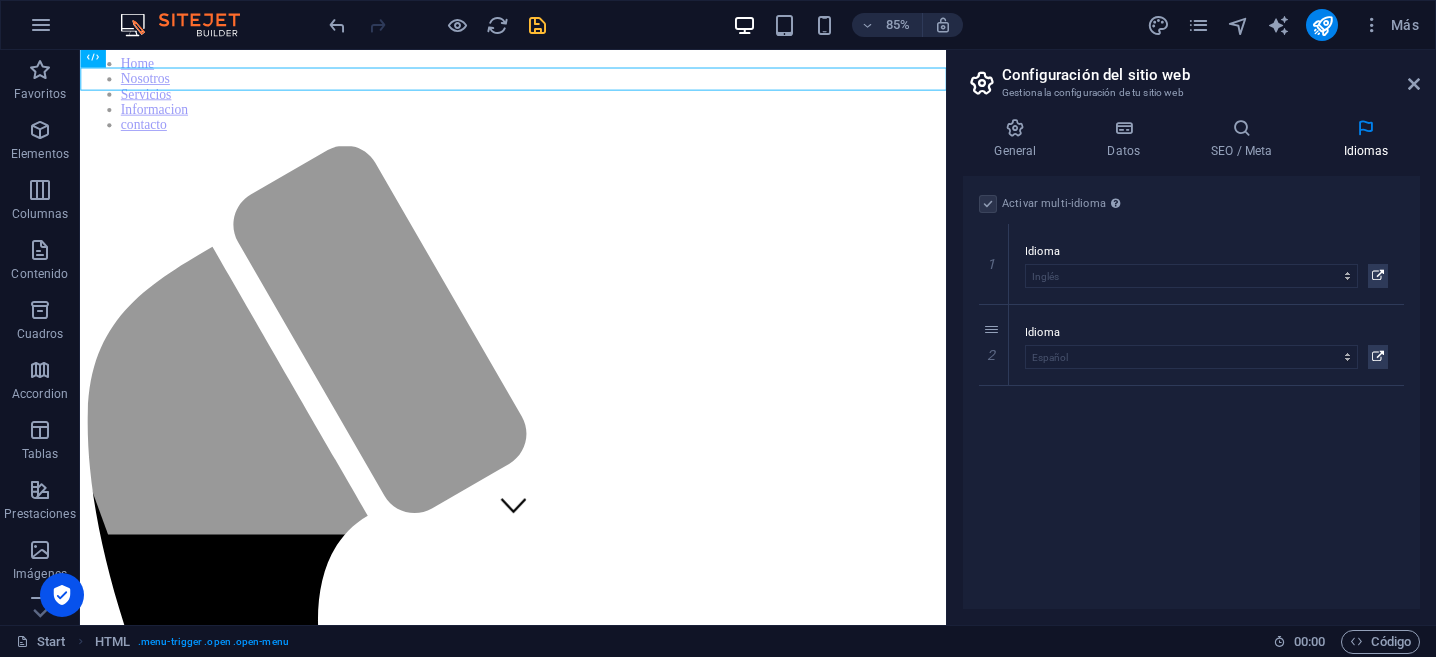click at bounding box center (988, 204) 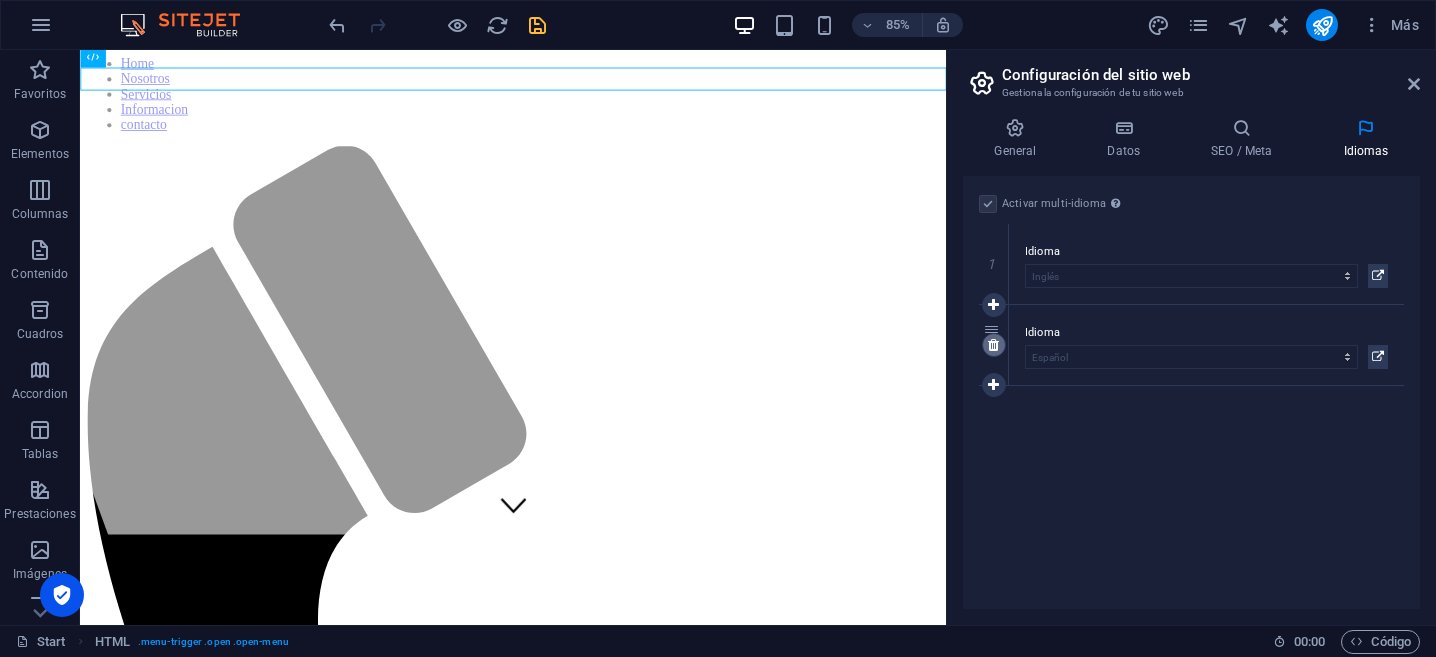 click at bounding box center [993, 345] 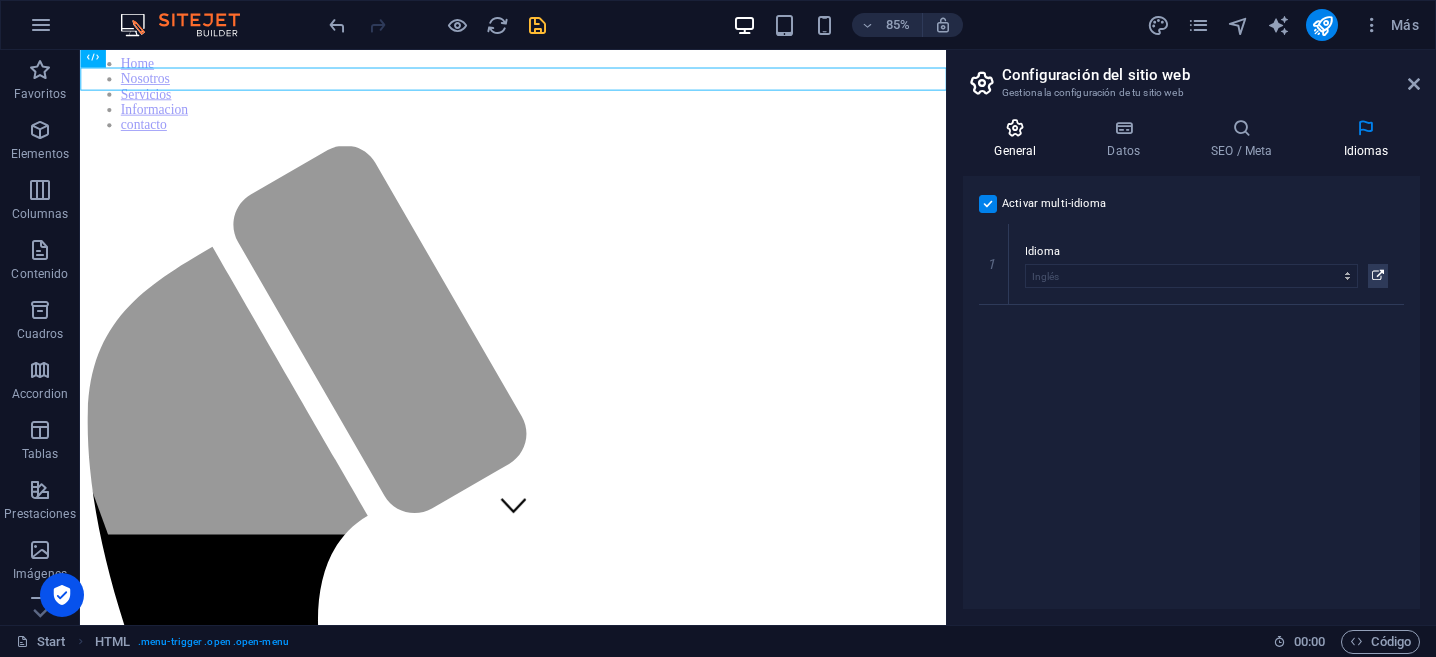 click at bounding box center (1015, 128) 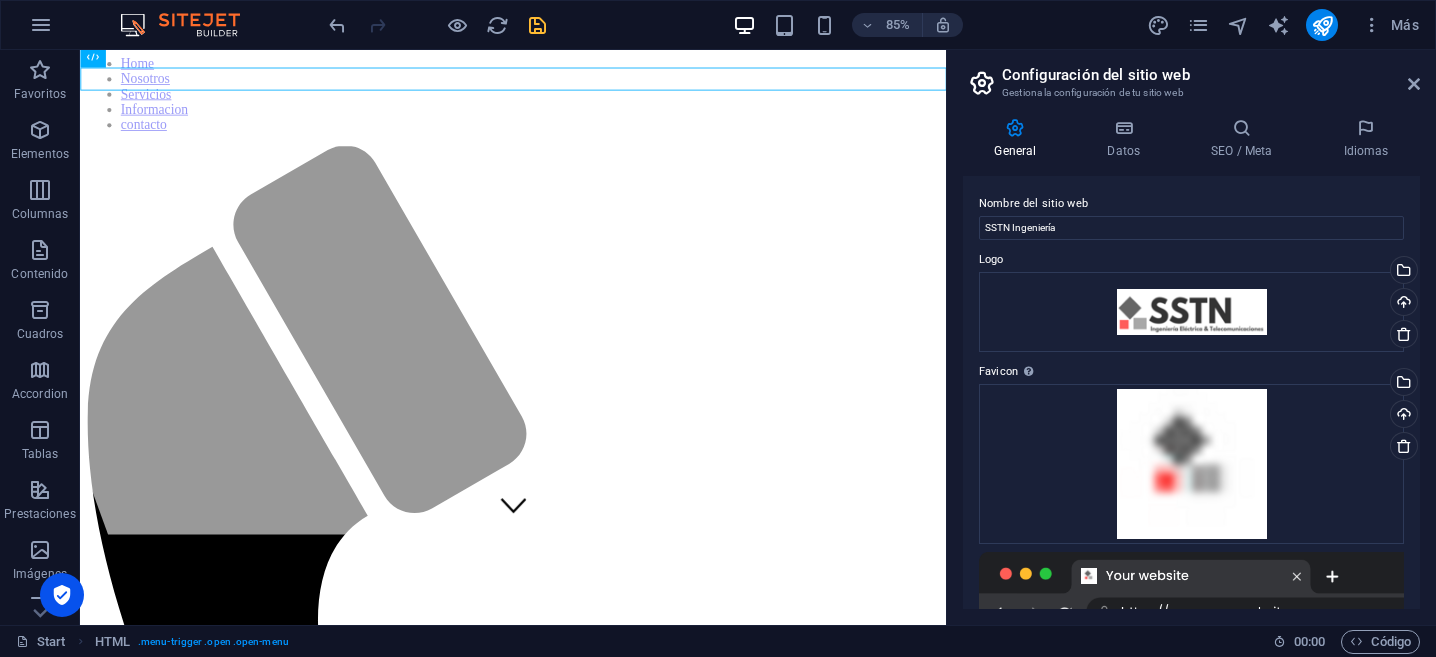 click at bounding box center [1015, 128] 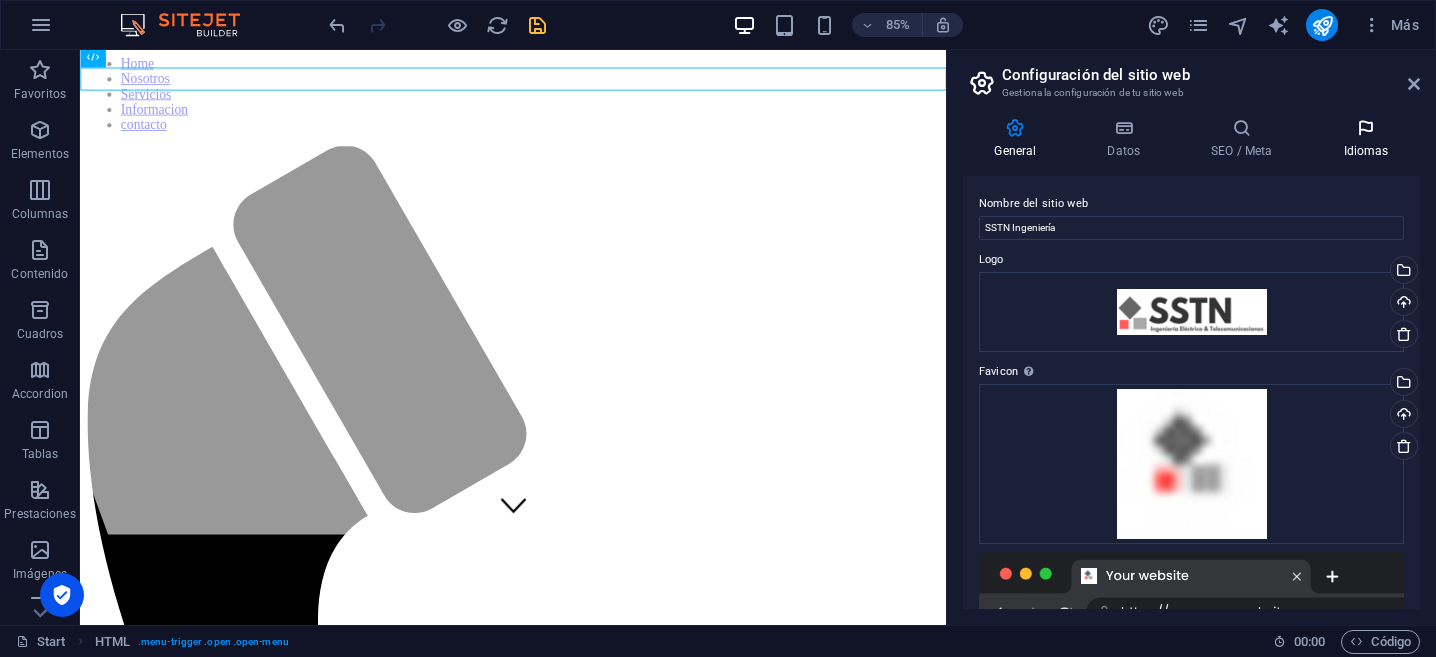 click at bounding box center (1366, 128) 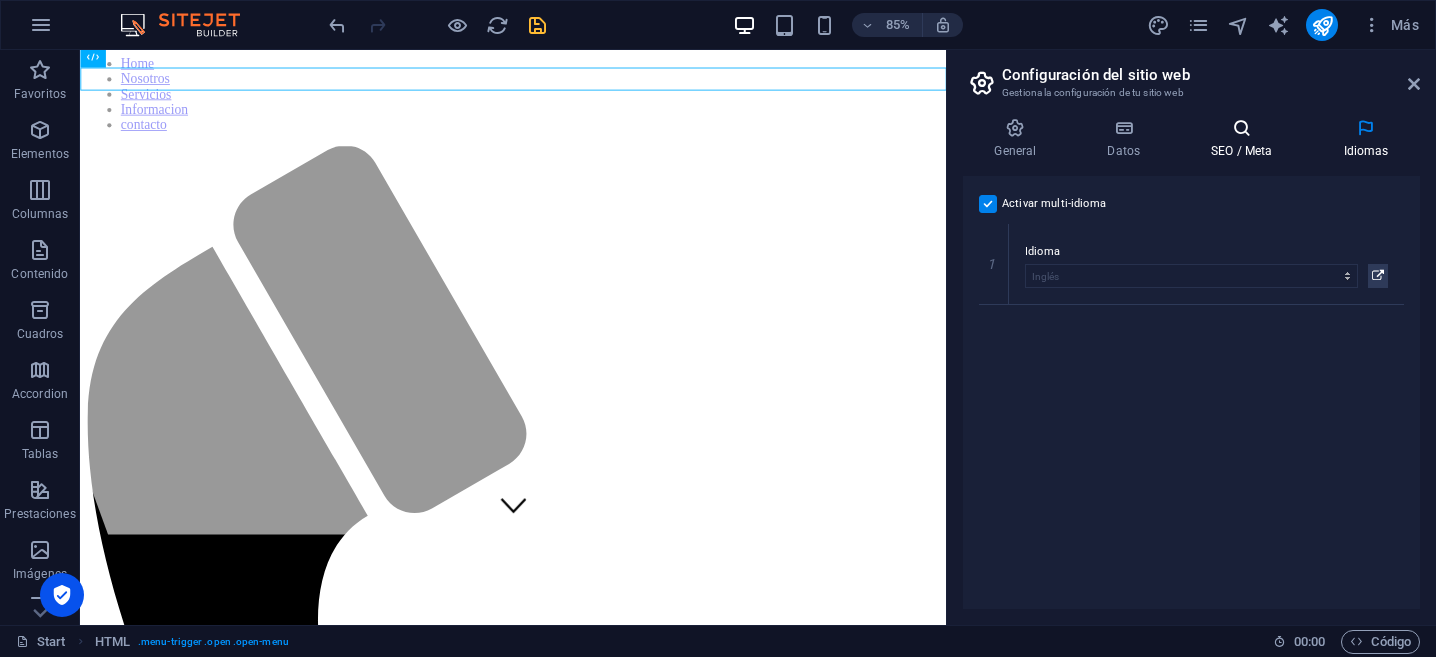 click on "SEO / Meta" at bounding box center (1246, 139) 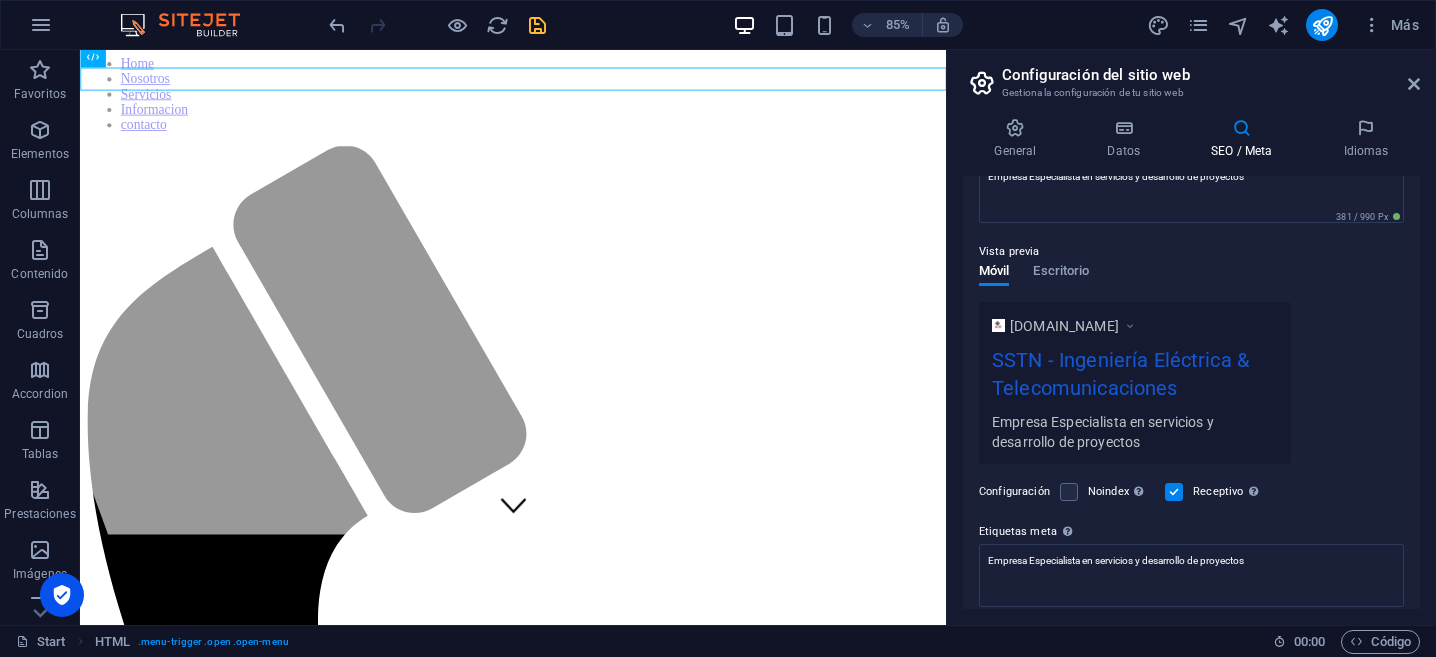 scroll, scrollTop: 350, scrollLeft: 0, axis: vertical 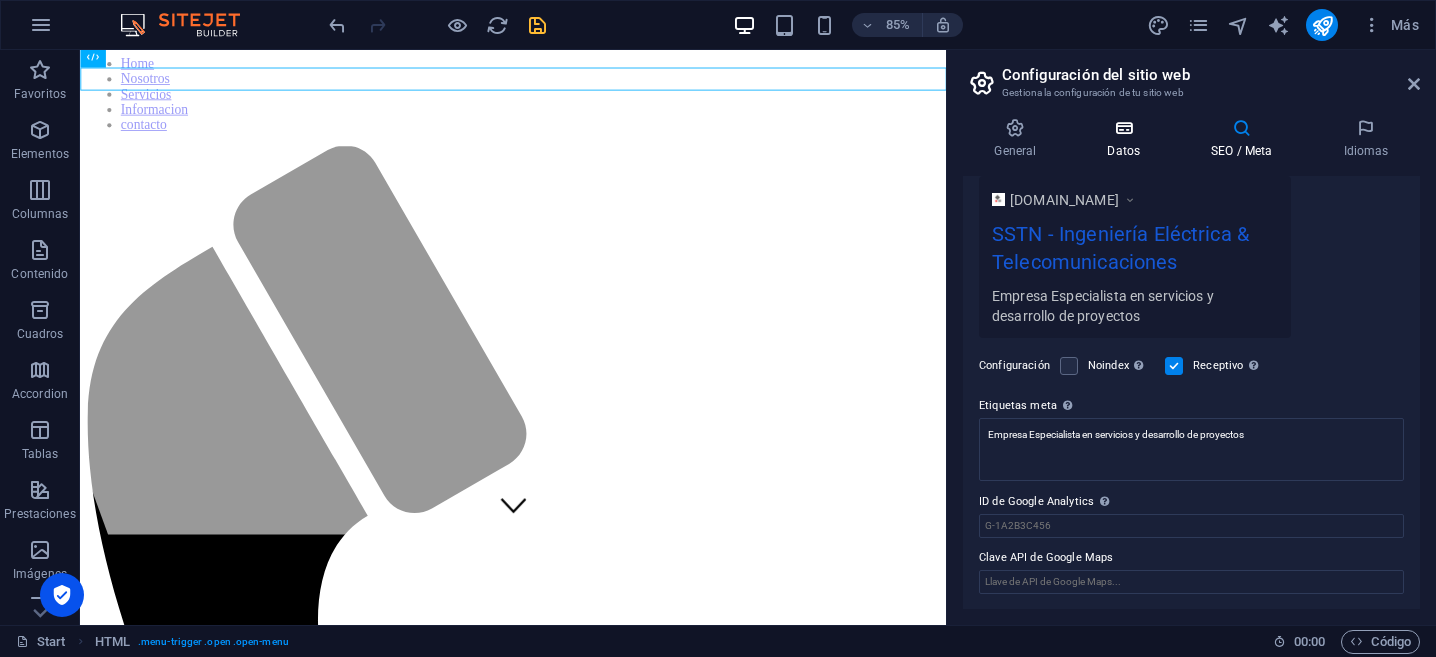 click on "Datos" at bounding box center (1128, 139) 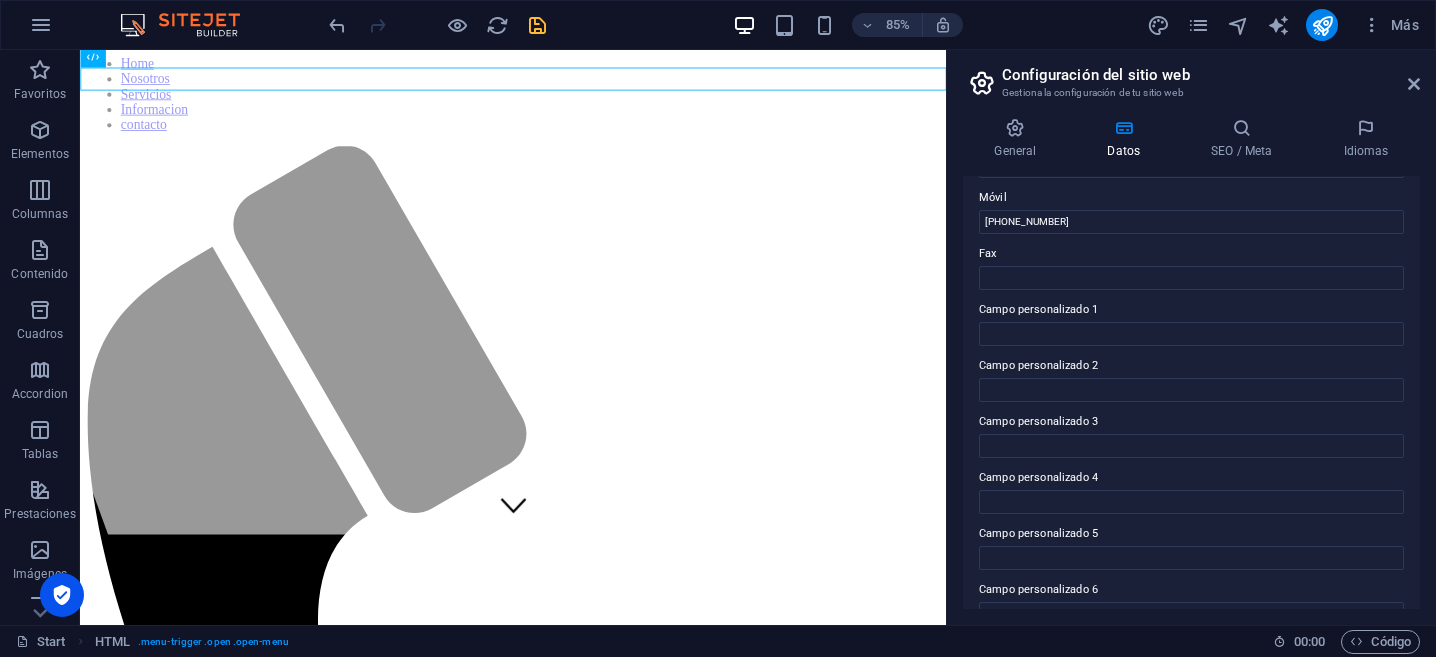 scroll, scrollTop: 527, scrollLeft: 0, axis: vertical 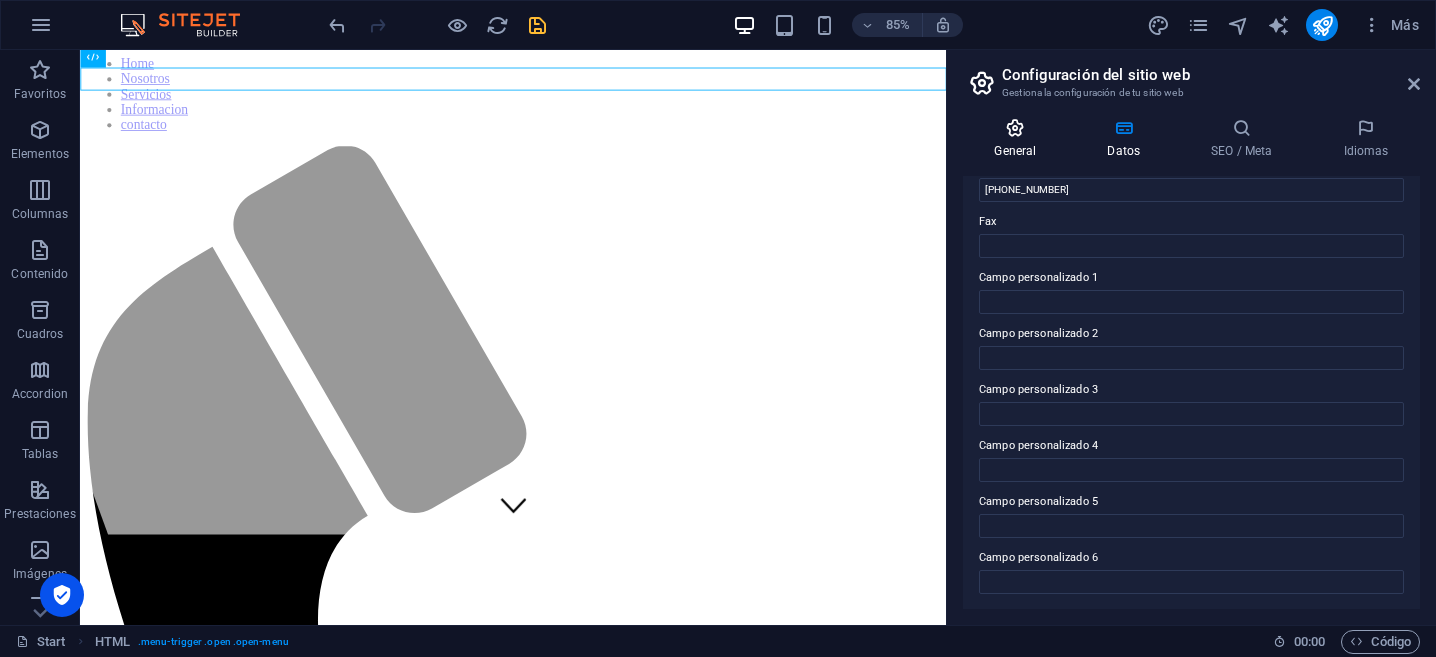 click on "General" at bounding box center (1019, 139) 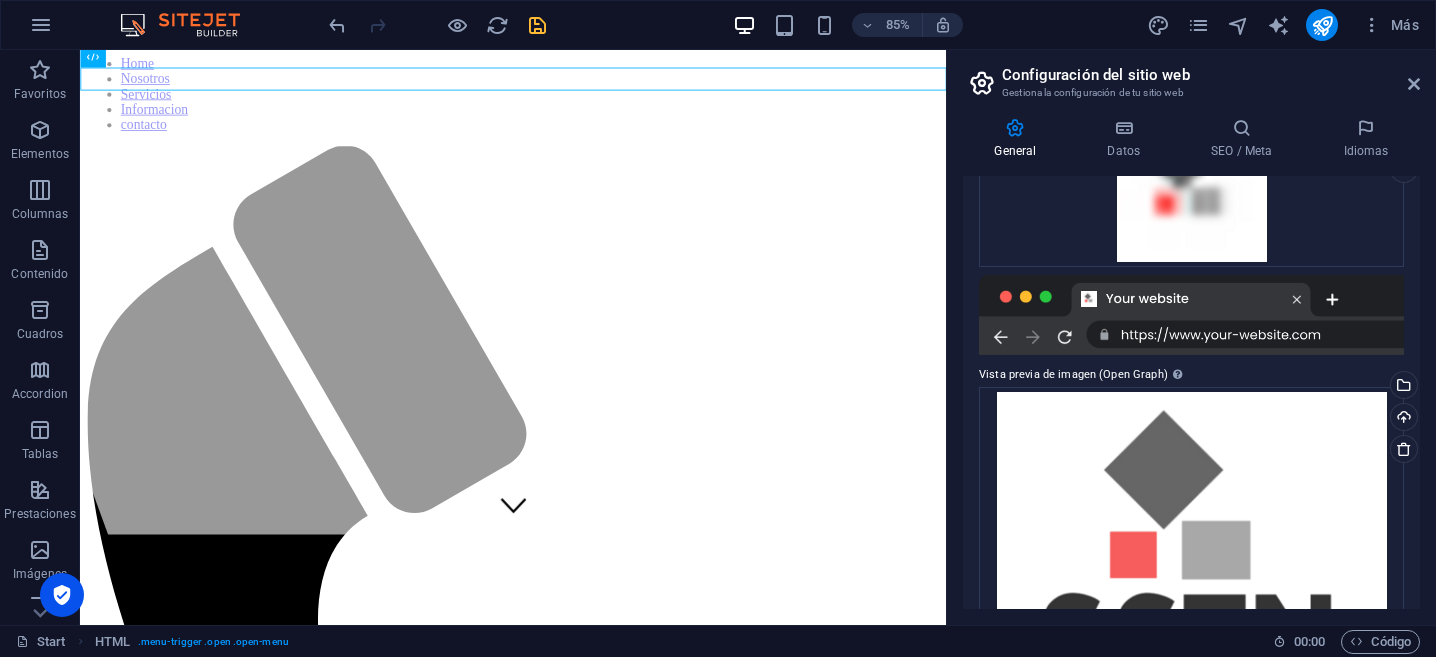 scroll, scrollTop: 408, scrollLeft: 0, axis: vertical 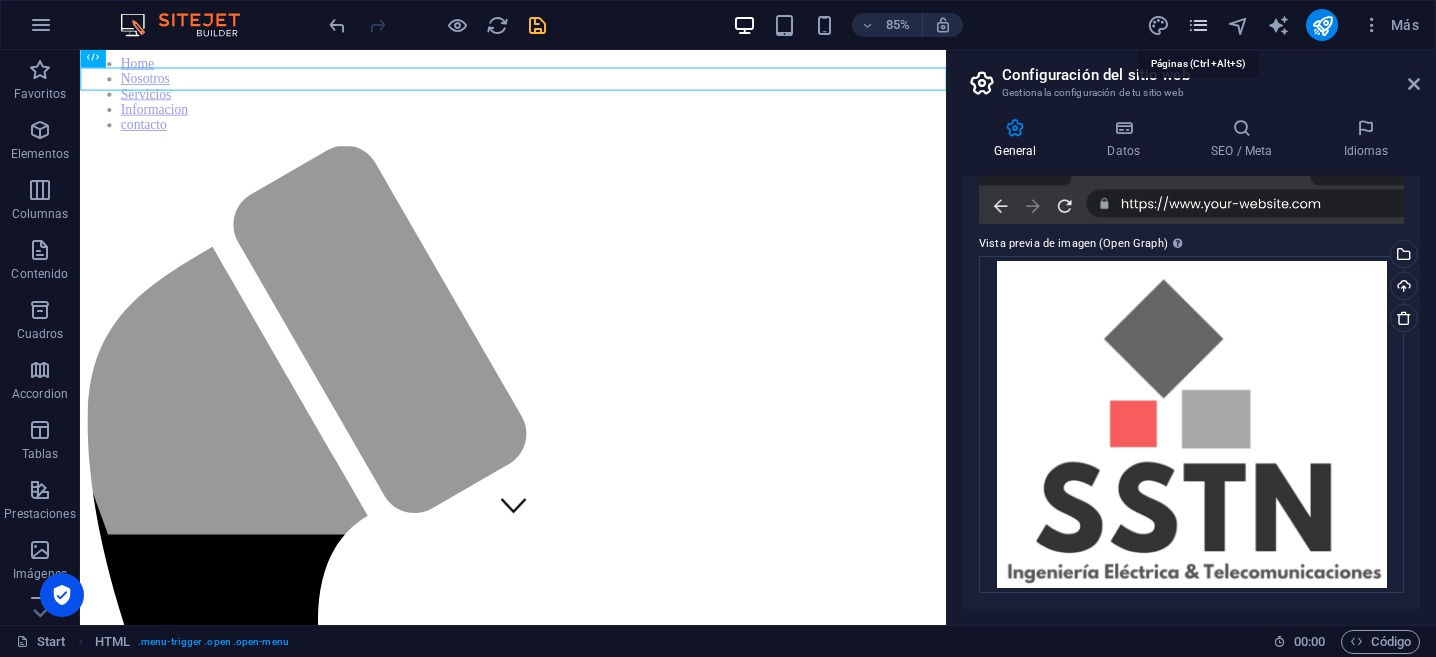 click on "SSTN Start (en) Favoritos Elementos Columnas Contenido Cuadros Accordion Tablas Prestaciones Imágenes Control deslizante Encabezado Pie de página Formularios Marketing Colecciones   Barra de menús   Menú   HTML   Contenedor   Banner   Contenedor   Banner   Contenedor 85% Más Start HTML . menu-trigger .open .open-menu 00 : 00 Código Configuración del sitio web Gestiona la configuración de tu sitio web  General  Datos  SEO / Meta  Idiomas Nombre del sitio web SSTN Ingeniería Logo Arrastra archivos aquí, haz clic para escoger archivos o  selecciona archivos de Archivos o de nuestra galería gratuita de fotos y vídeos Selecciona archivos del administrador de archivos, de la galería de fotos o carga archivo(s) Cargar Favicon Arrastra archivos aquí, haz clic para escoger archivos o  selecciona archivos de Archivos o de nuestra galería gratuita de fotos y vídeos Cargar Vista previa de imagen (Open Graph) Cargar Empresa Fax" at bounding box center (718, 328) 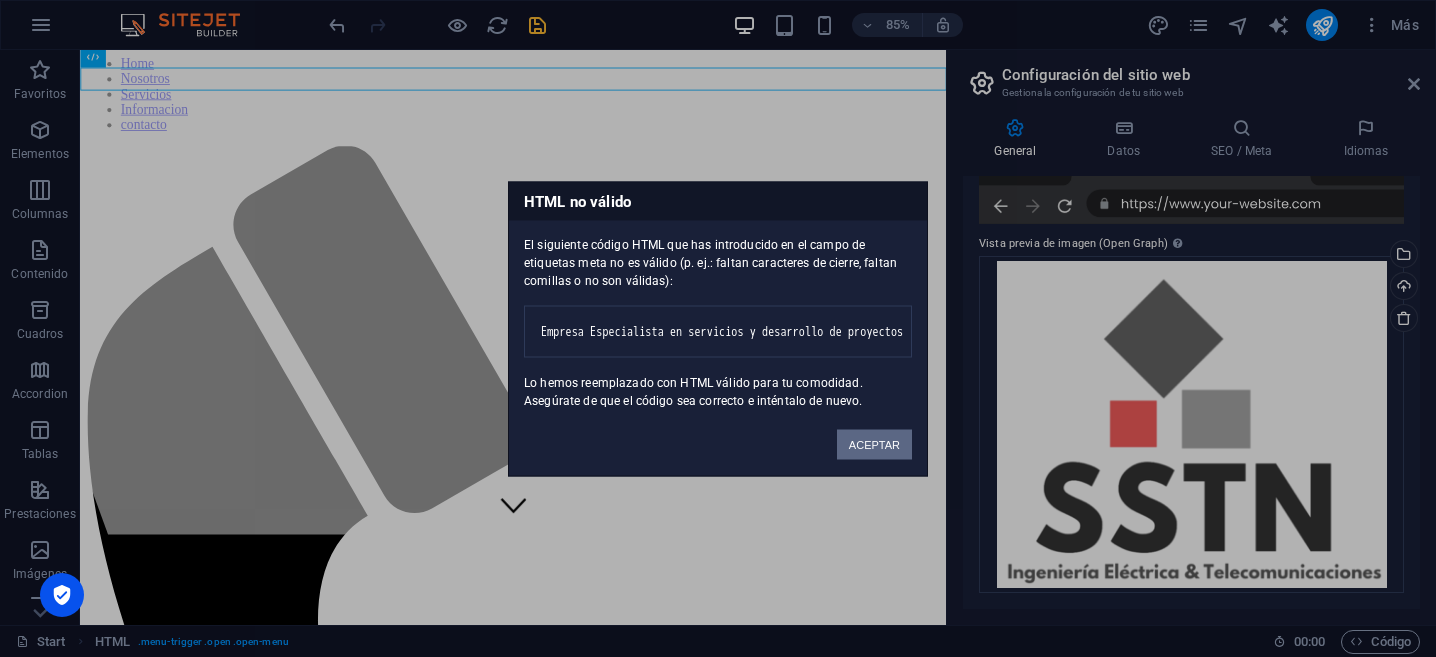 click on "ACEPTAR" at bounding box center [874, 444] 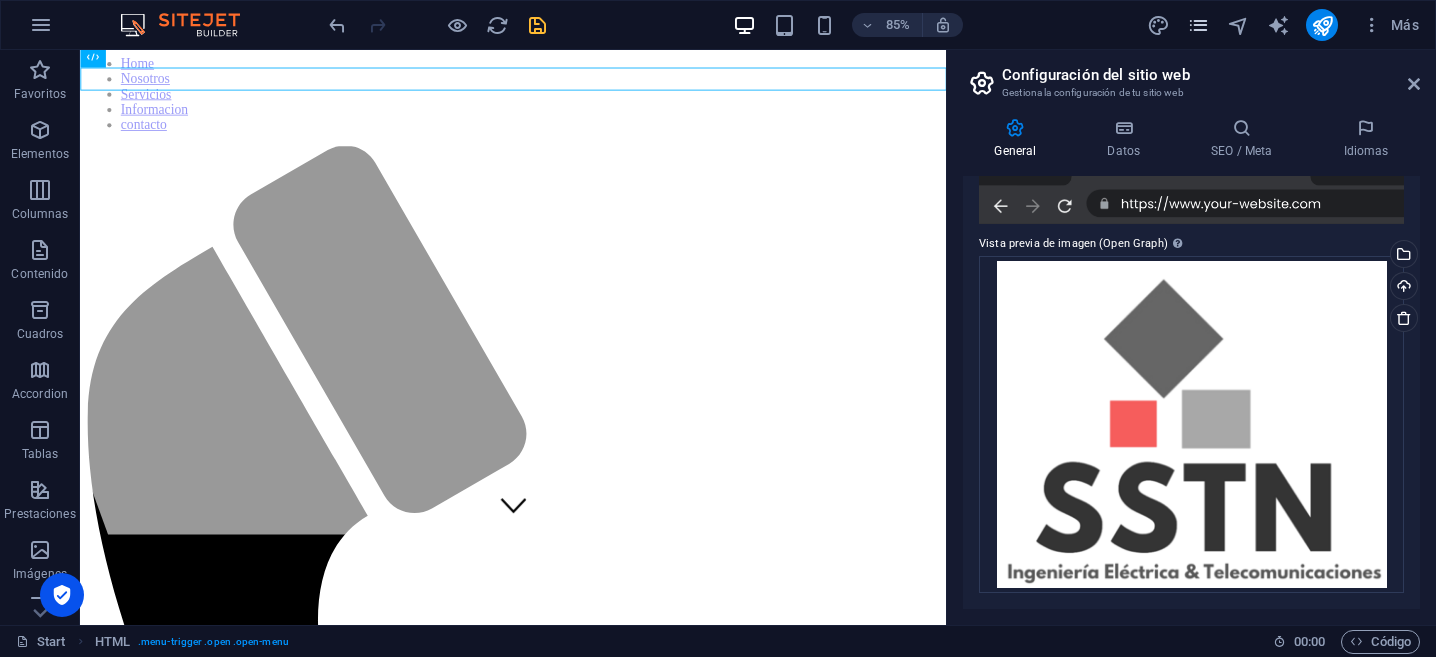 click at bounding box center (1198, 25) 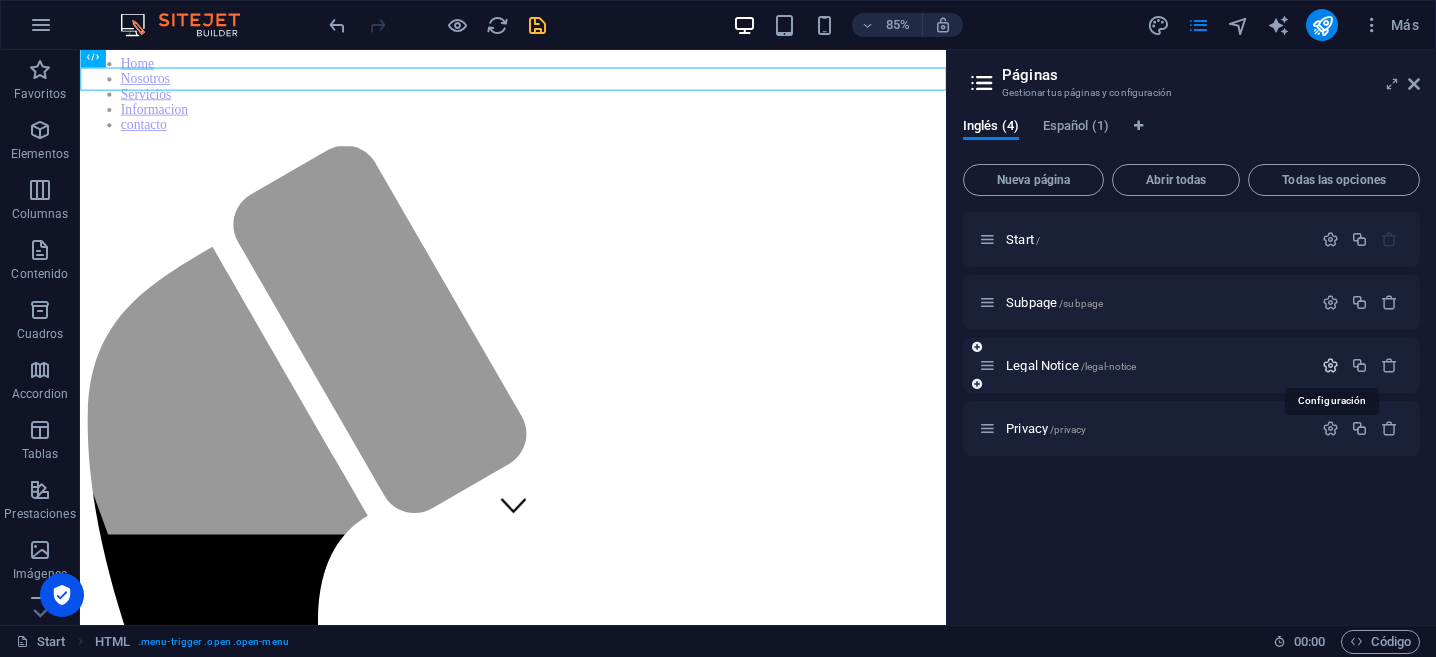 click at bounding box center (1330, 365) 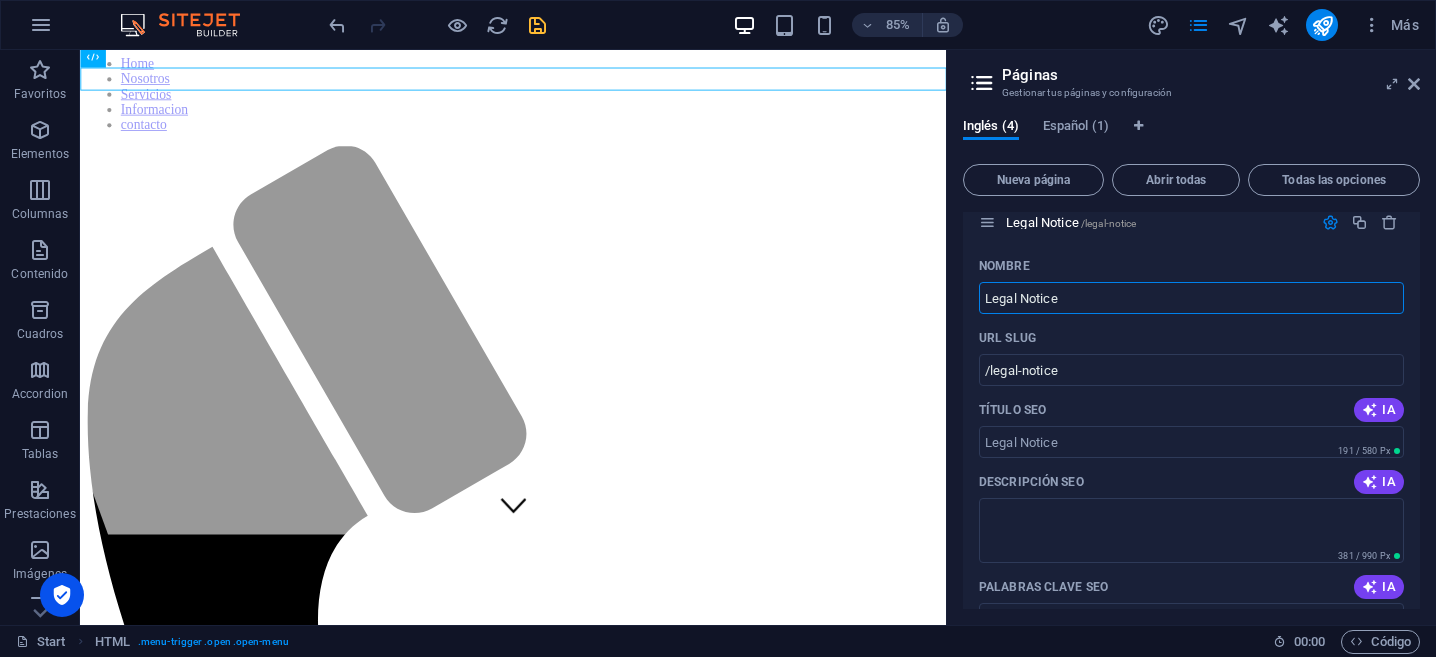 scroll, scrollTop: 0, scrollLeft: 0, axis: both 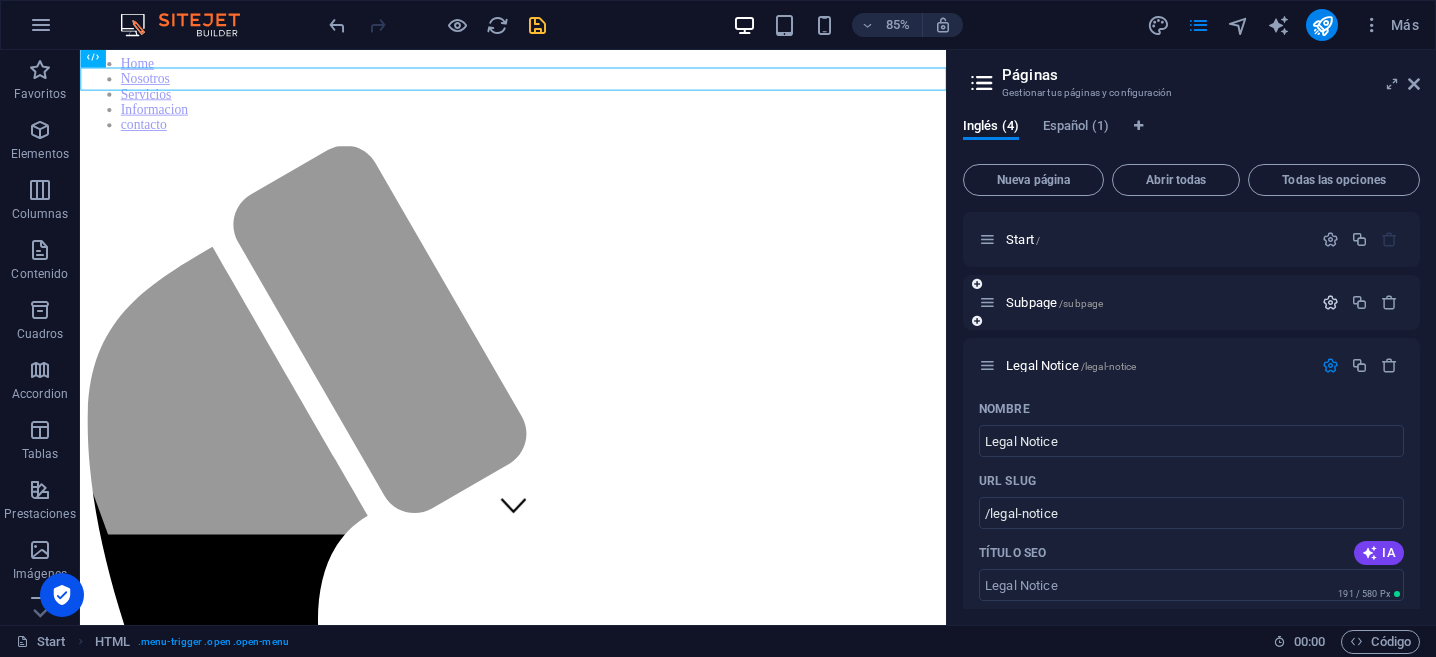 click at bounding box center (1330, 302) 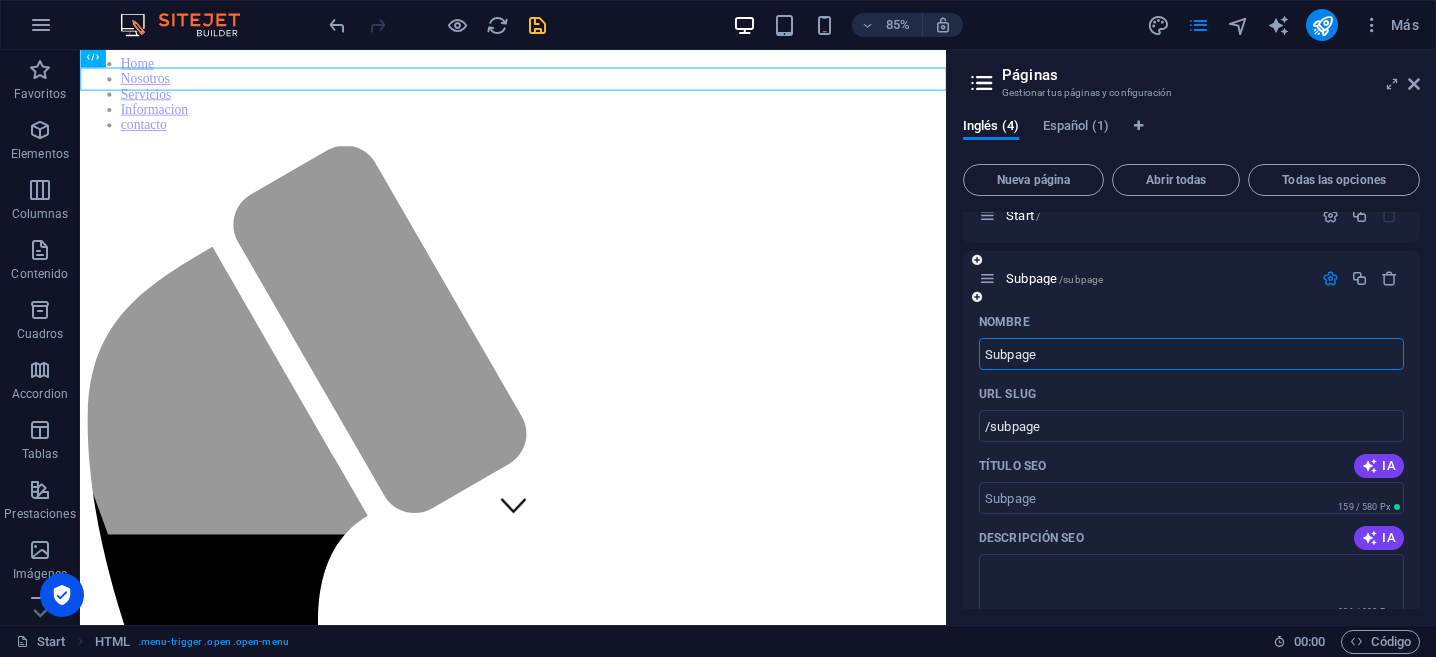 scroll, scrollTop: 0, scrollLeft: 0, axis: both 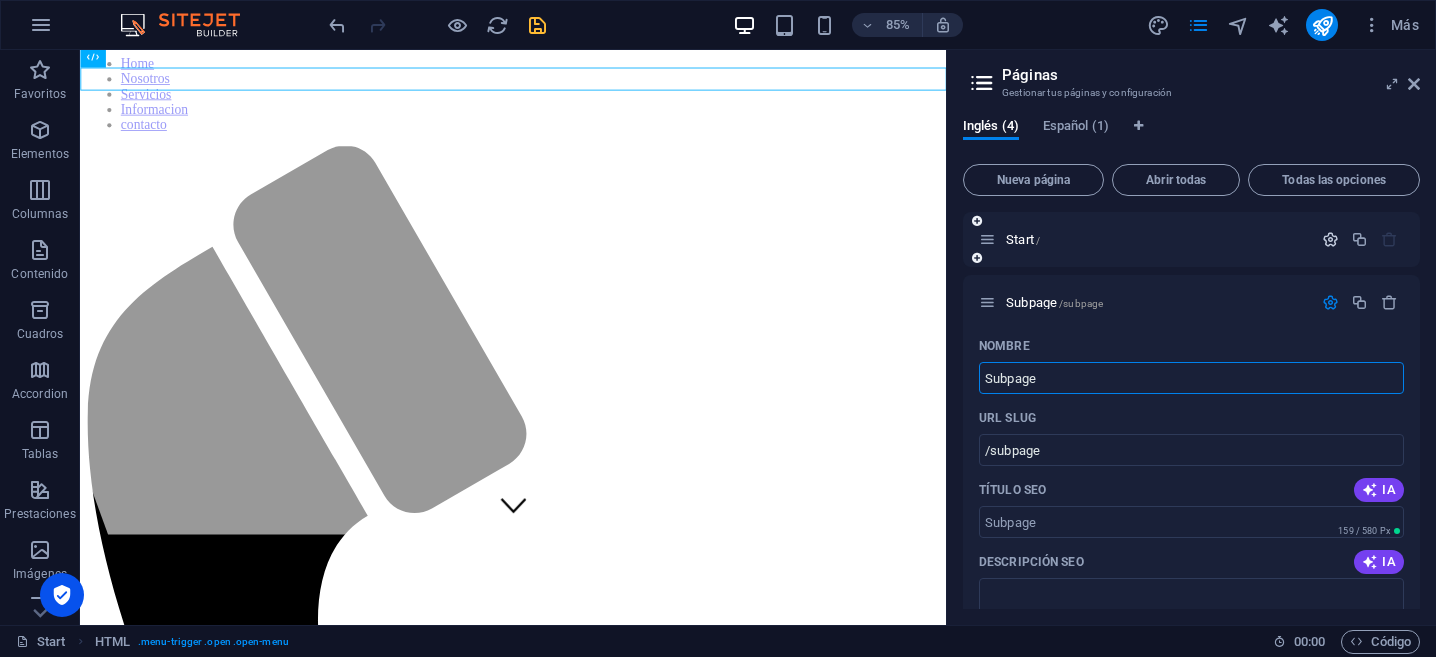 click at bounding box center (1330, 239) 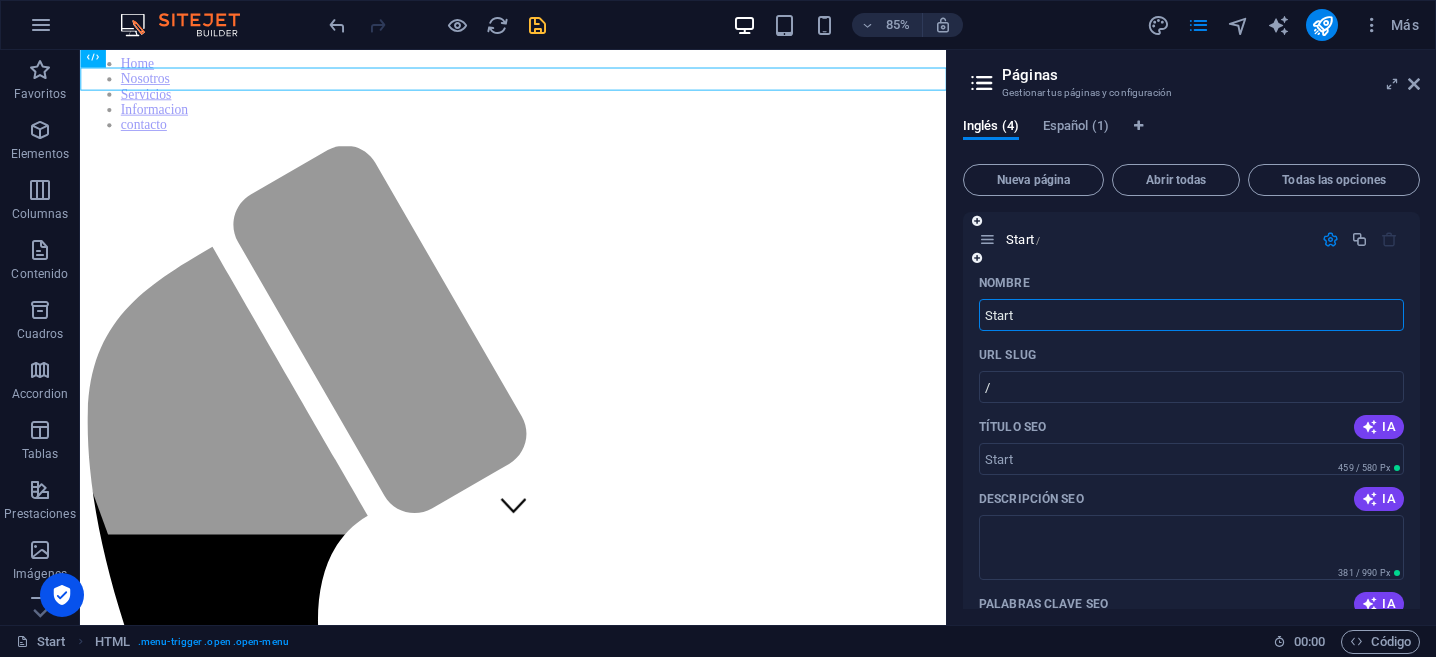 click at bounding box center [1330, 239] 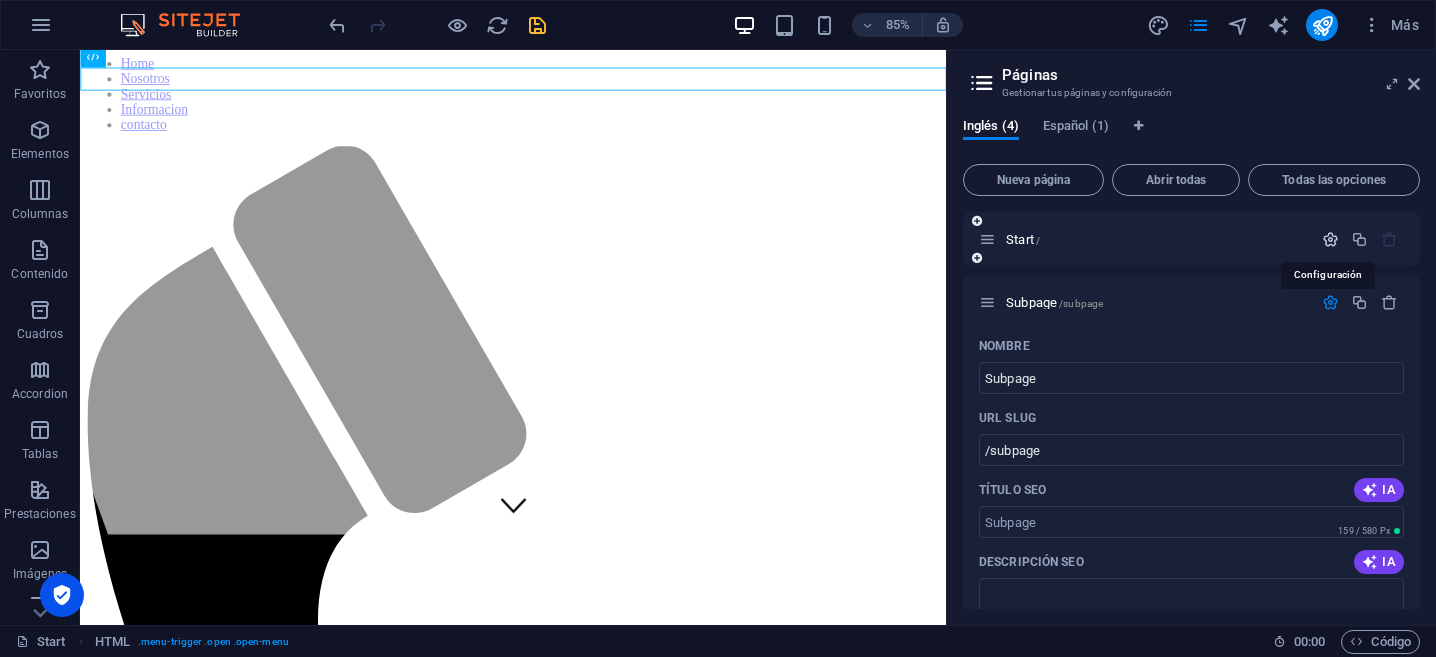 click at bounding box center (1330, 239) 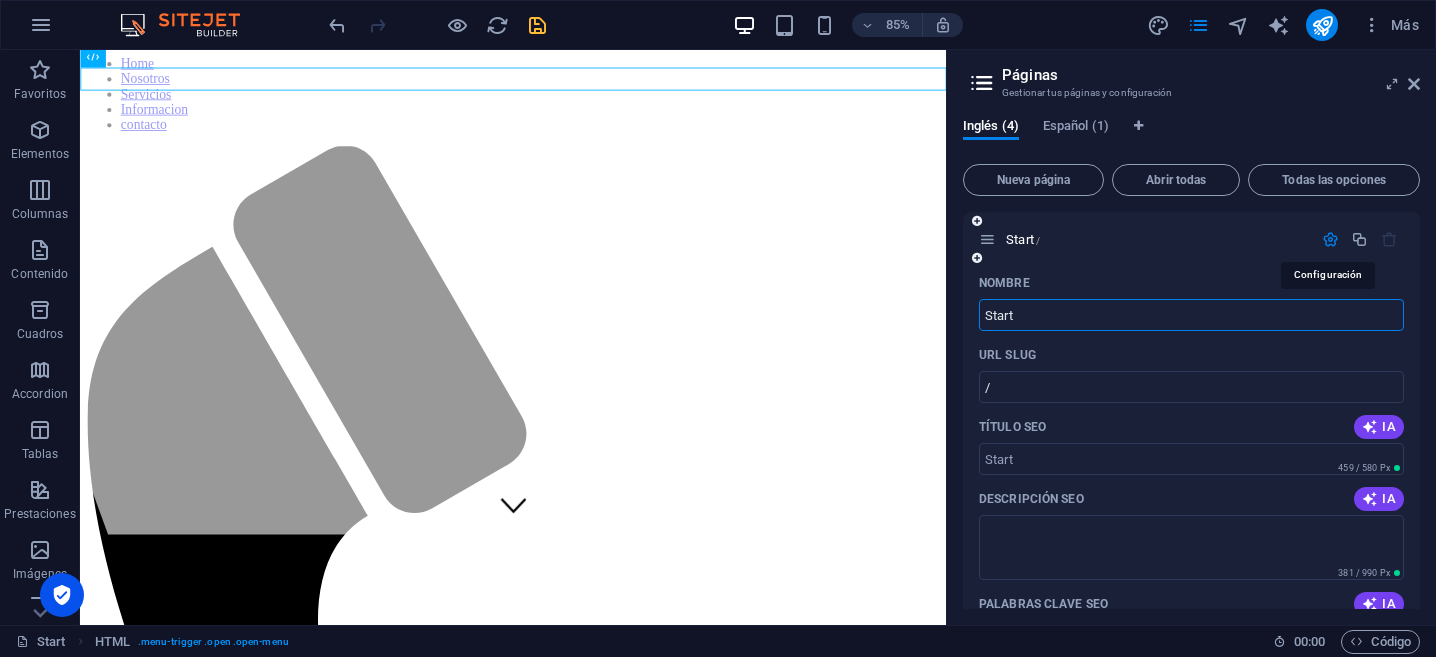 click at bounding box center [1330, 239] 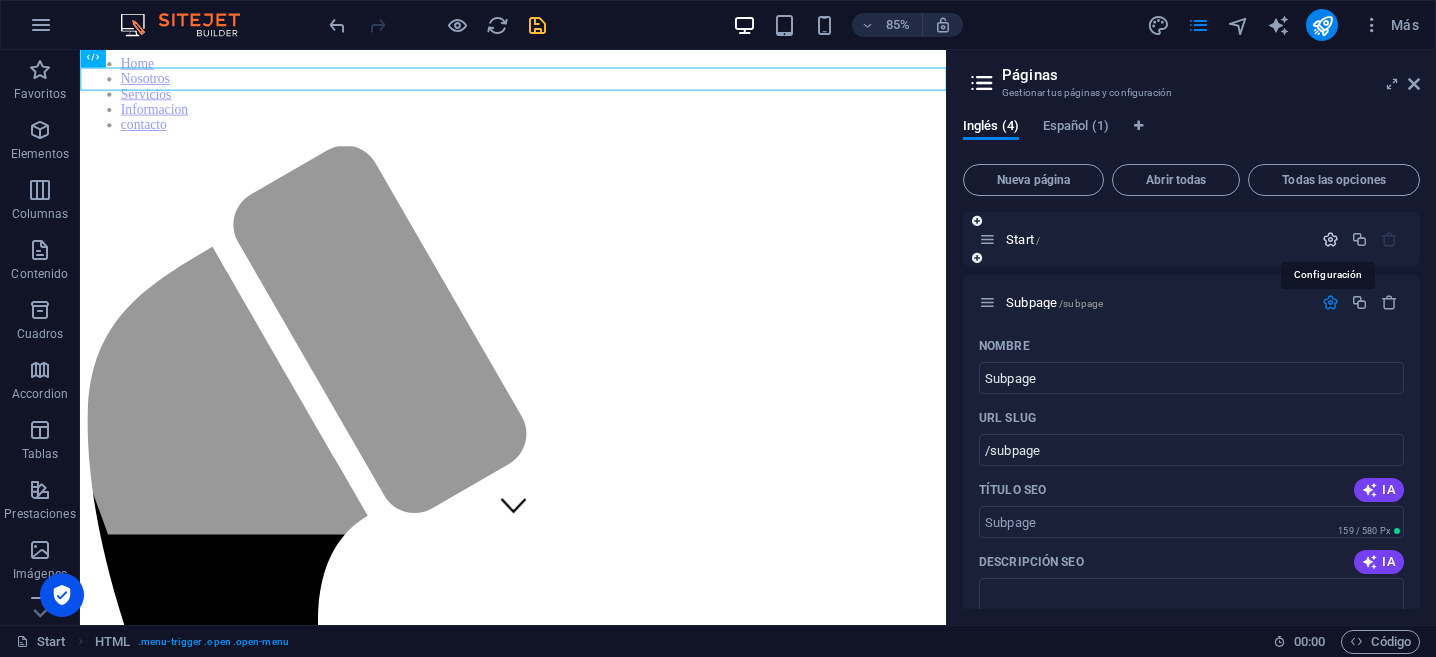 click at bounding box center (1330, 239) 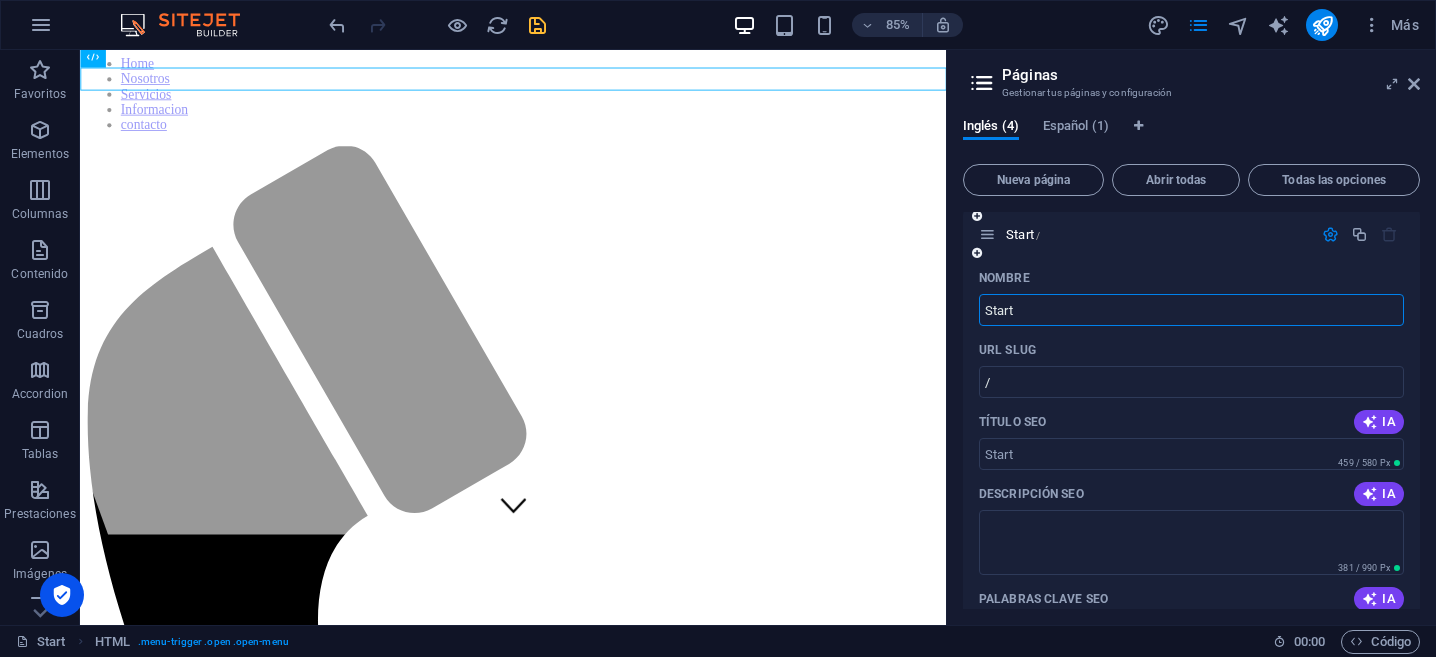scroll, scrollTop: 0, scrollLeft: 0, axis: both 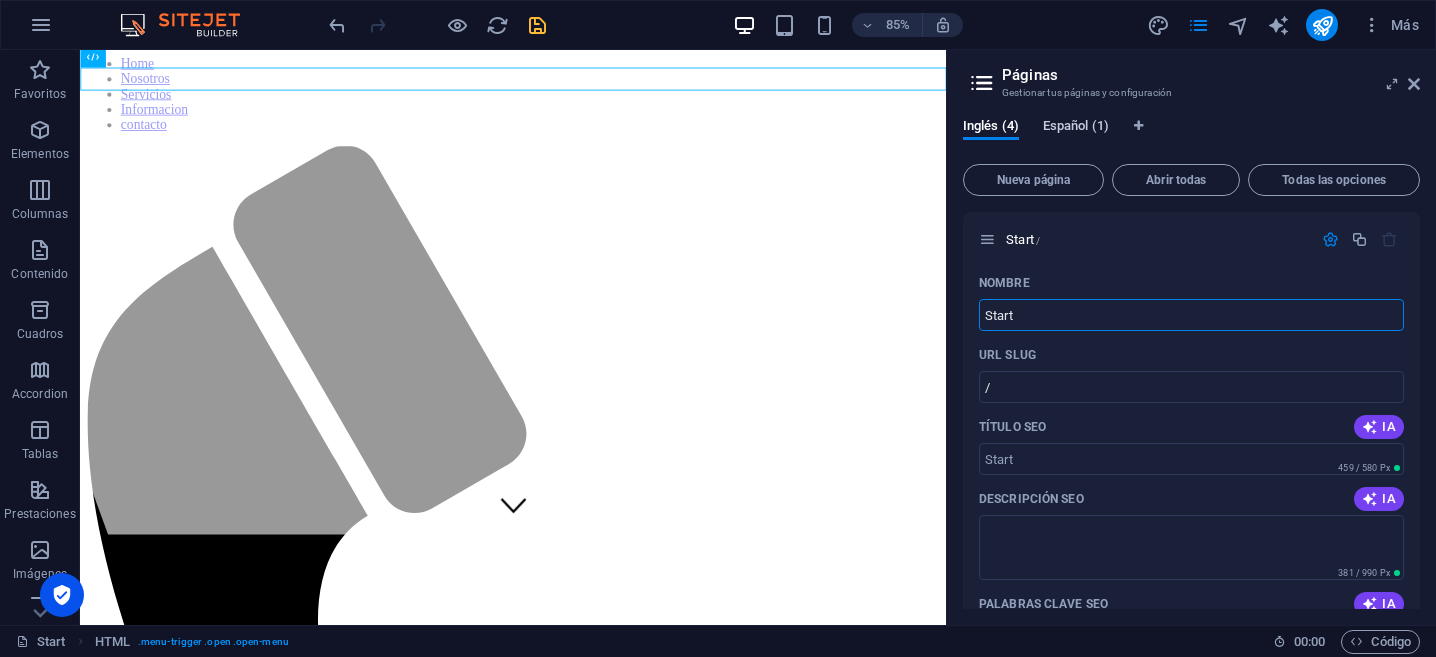 click on "Español (1)" at bounding box center [1076, 128] 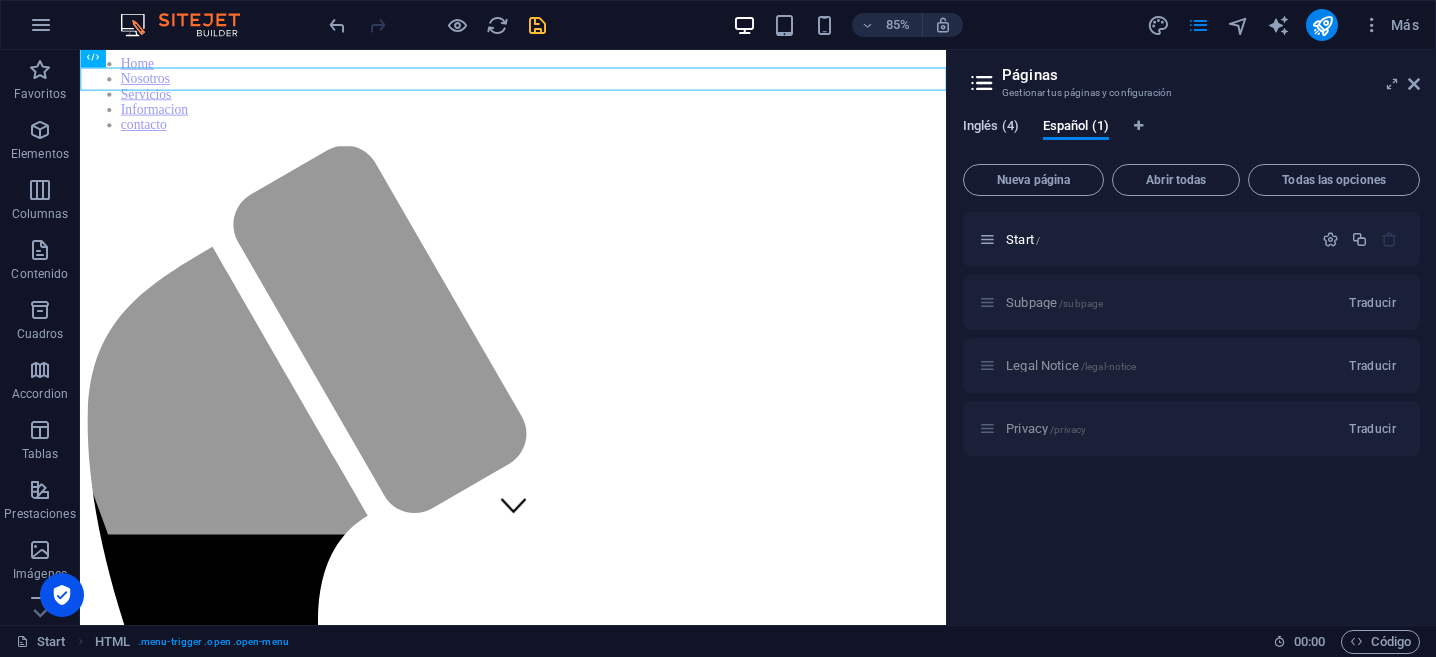 click on "Inglés (4)" at bounding box center [991, 128] 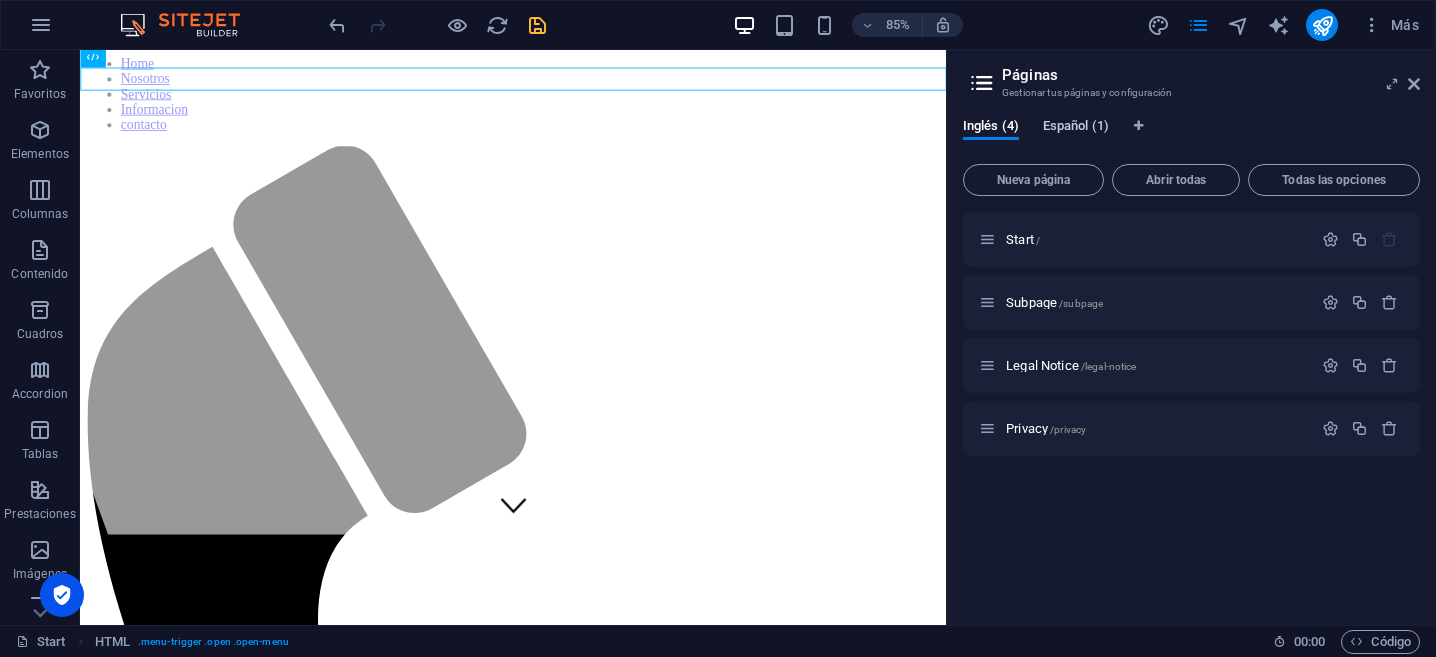 click on "Español (1)" at bounding box center (1076, 128) 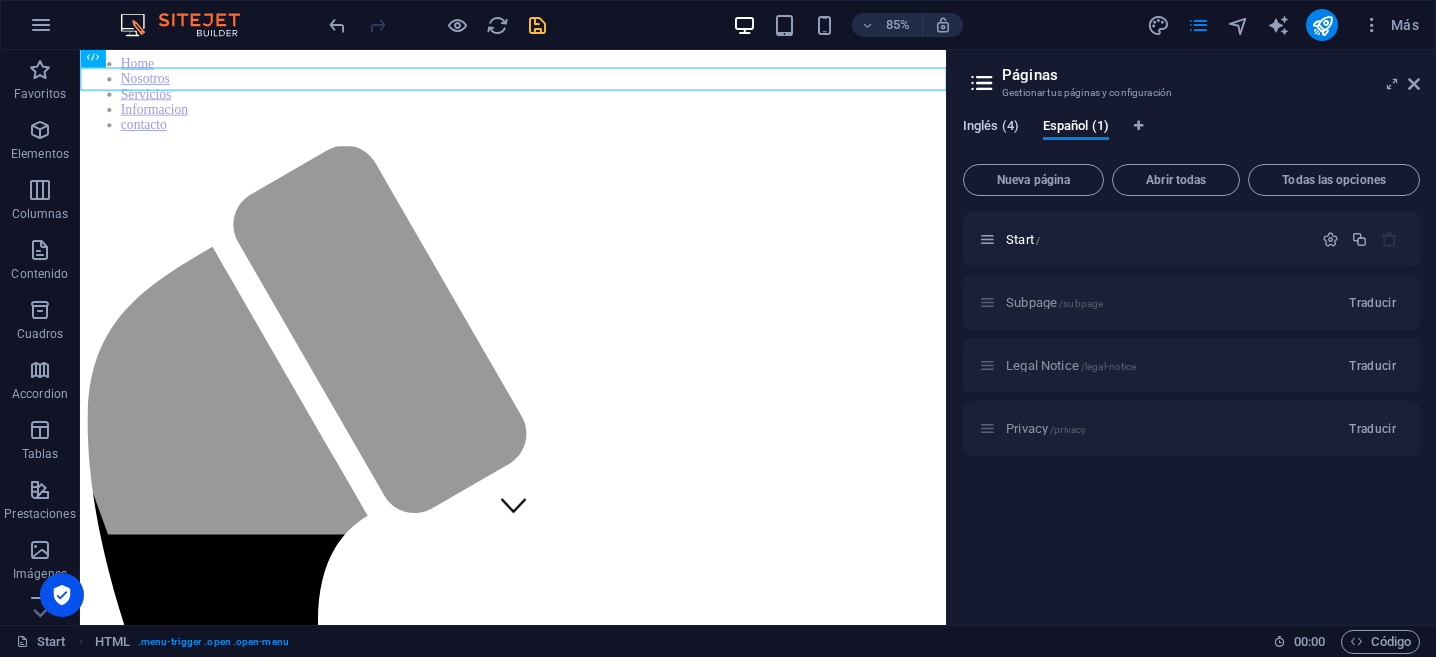 click on "Inglés (4)" at bounding box center [991, 128] 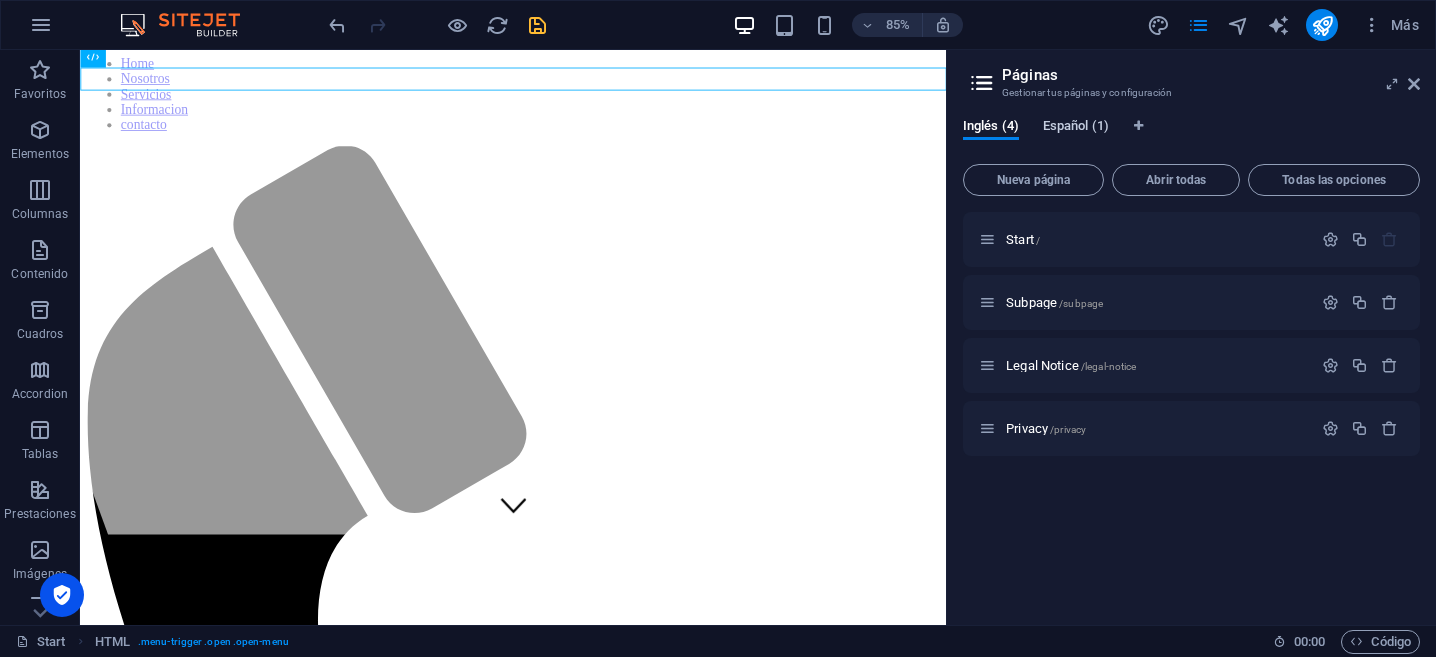 click on "Español (1)" at bounding box center [1076, 128] 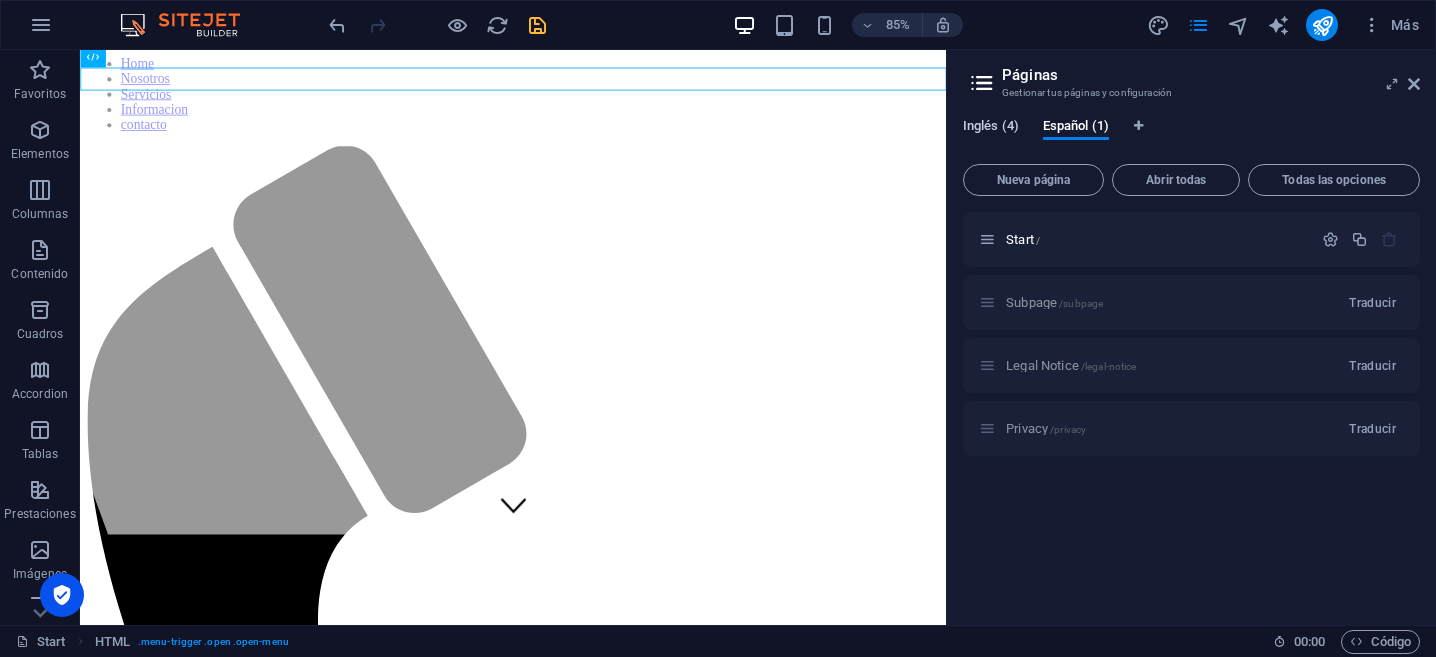 drag, startPoint x: 1073, startPoint y: 132, endPoint x: 988, endPoint y: 136, distance: 85.09406 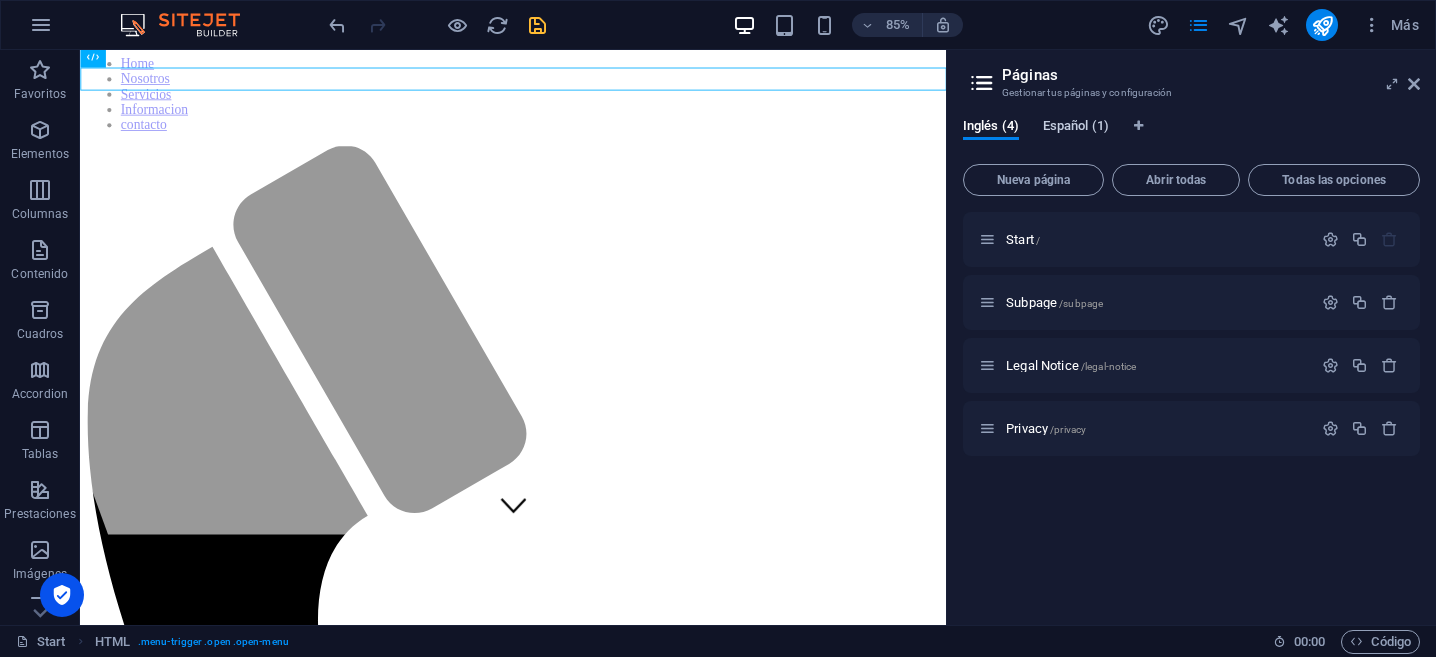 click on "Español (1)" at bounding box center (1076, 128) 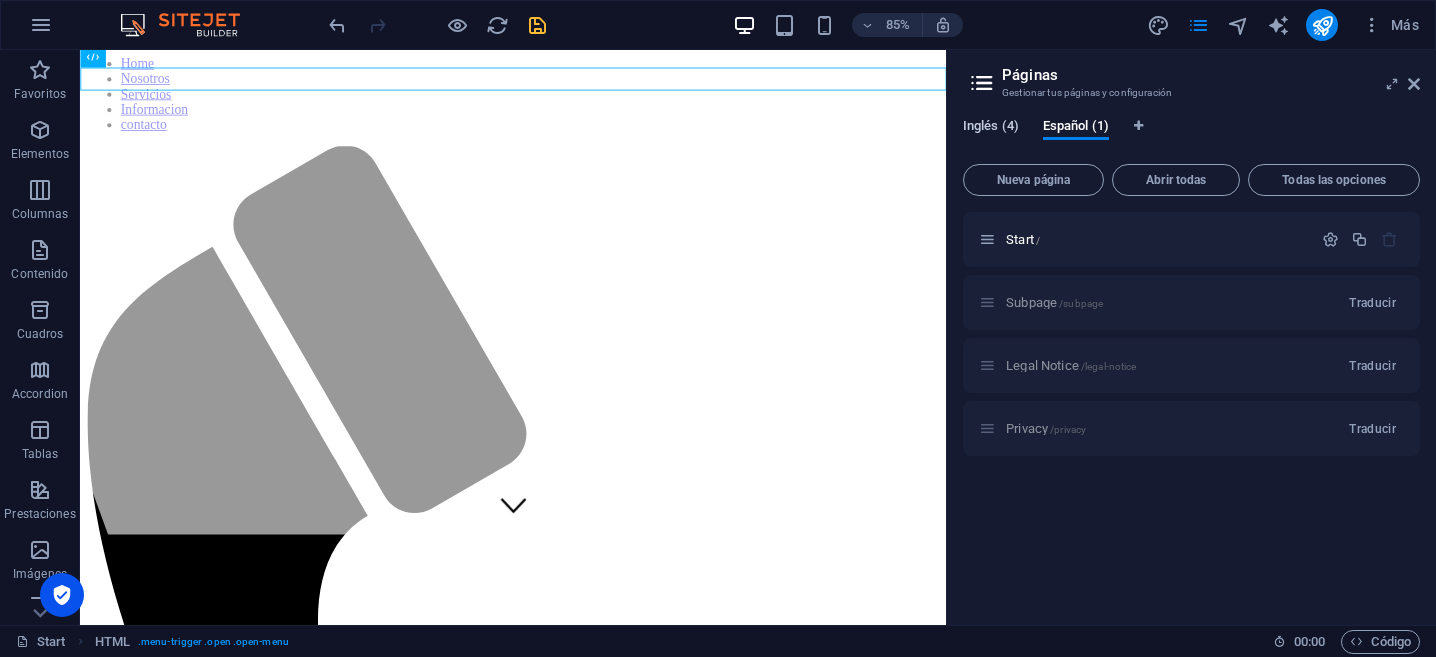 click on "Inglés (4)" at bounding box center (991, 128) 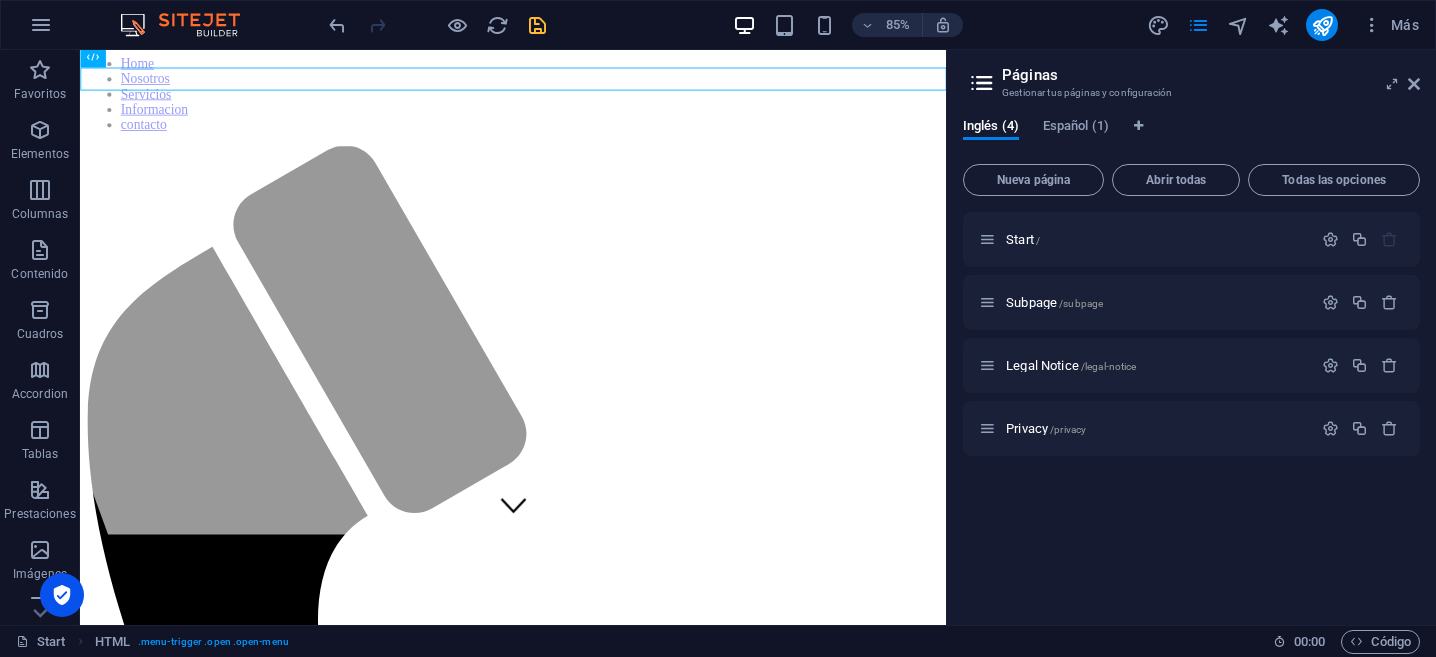 click on "Inglés (4) Español (1)" at bounding box center (1191, 137) 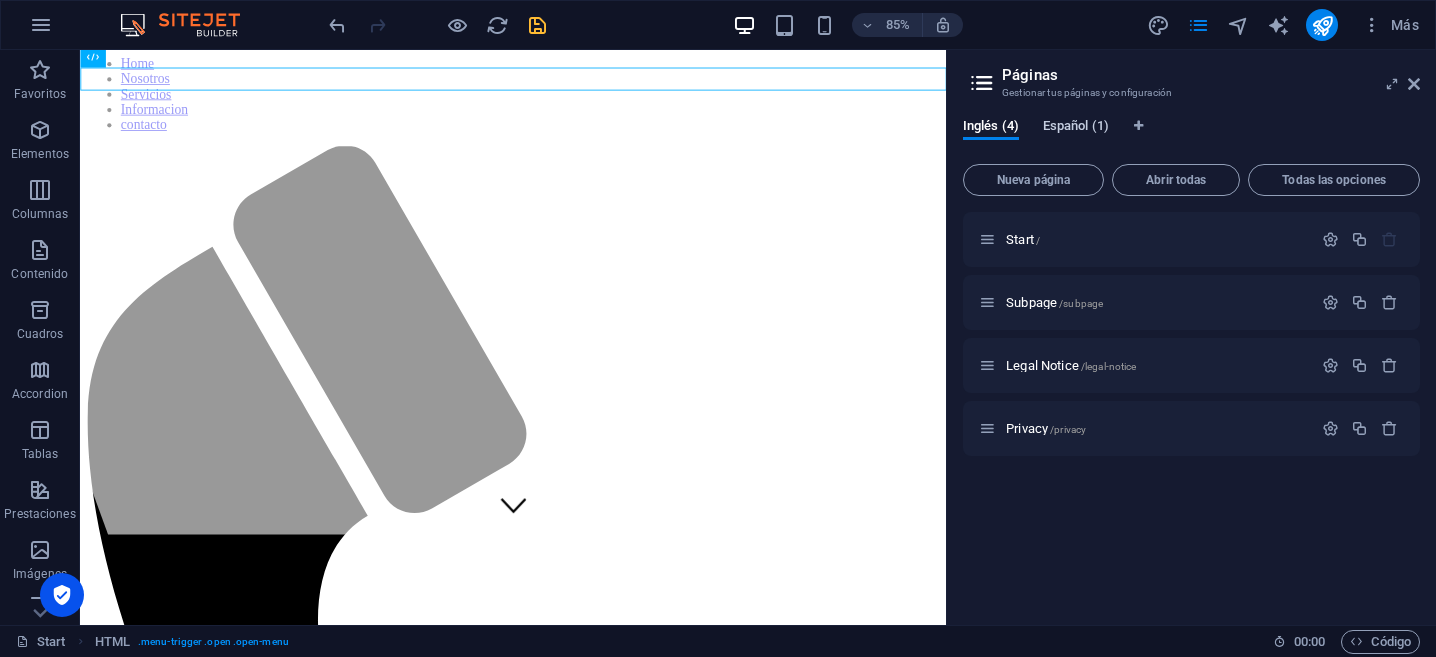 click on "Español (1)" at bounding box center (1076, 128) 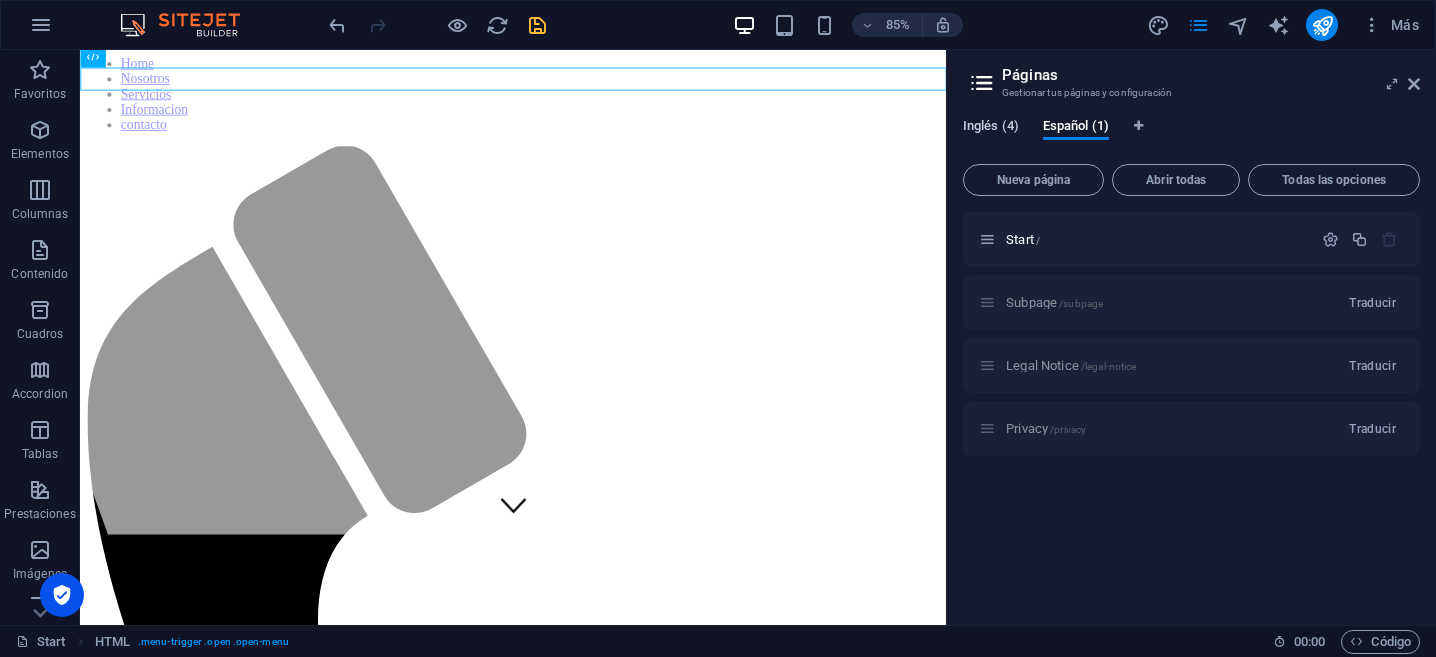 click on "Inglés (4)" at bounding box center [991, 128] 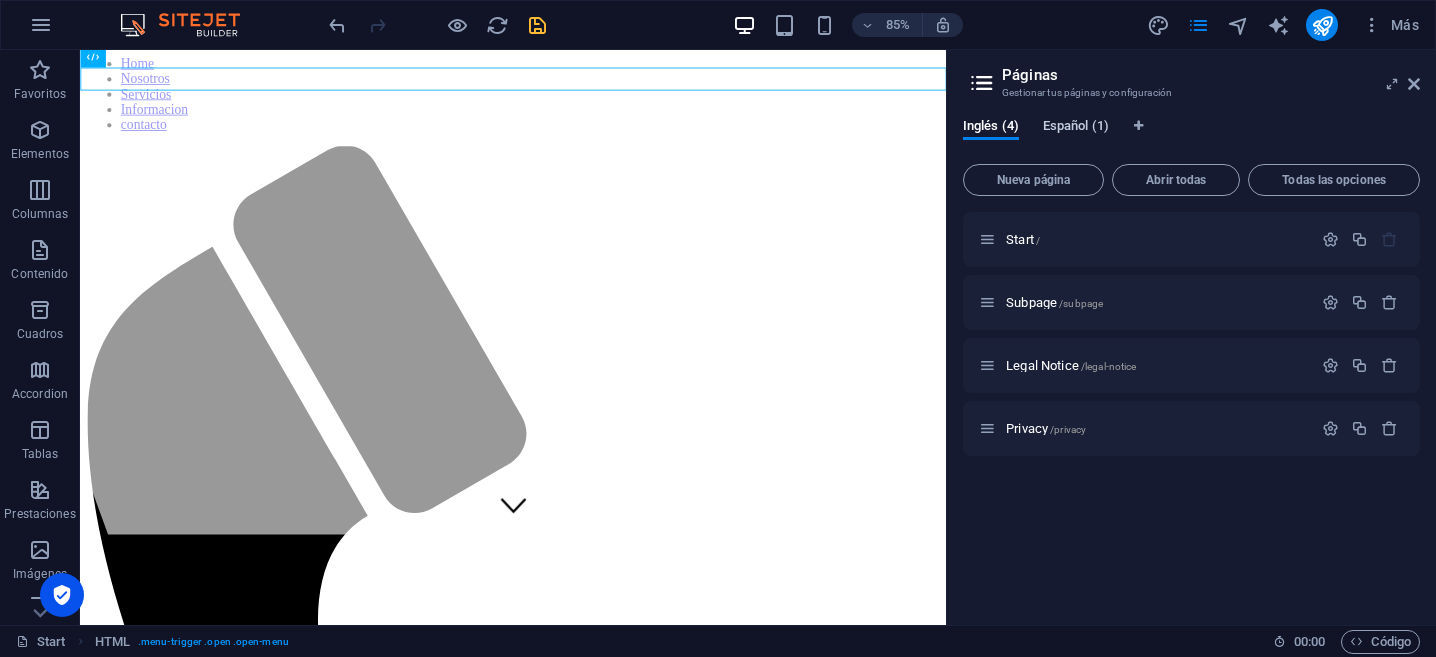 click on "Español (1)" at bounding box center (1076, 128) 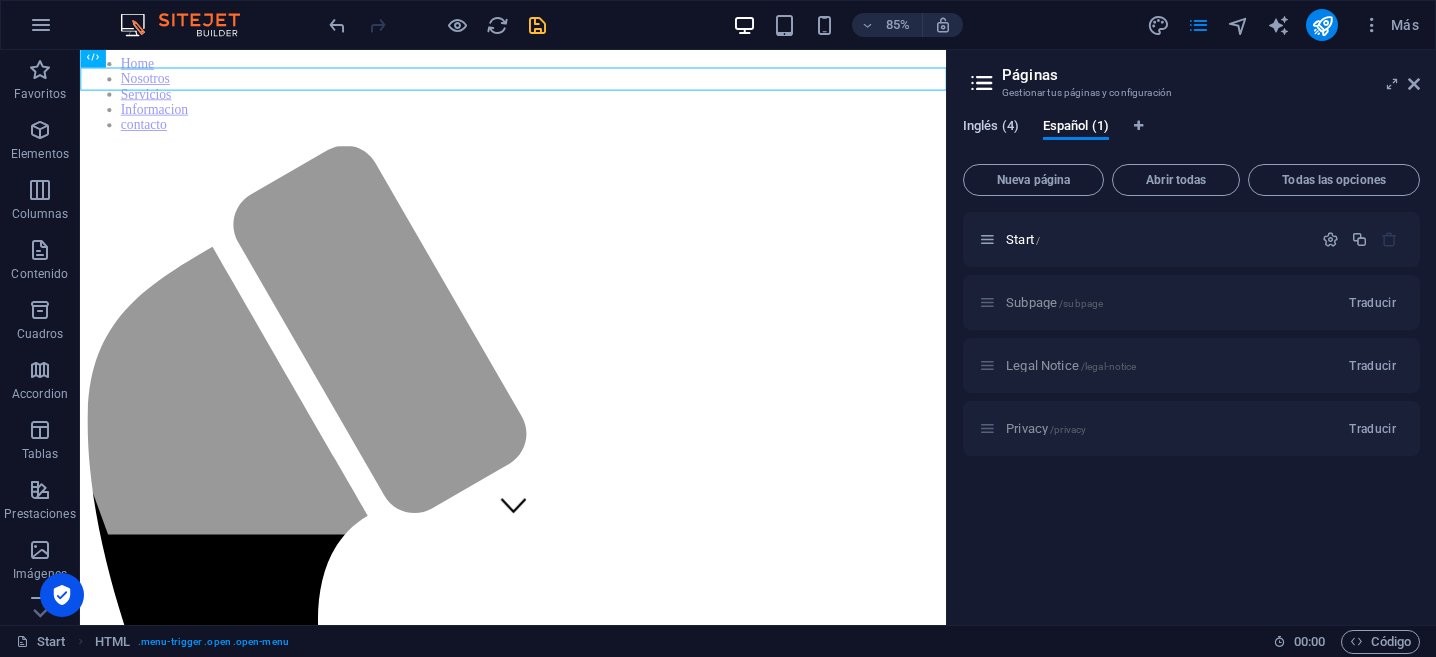 click on "Inglés (4)" at bounding box center [991, 128] 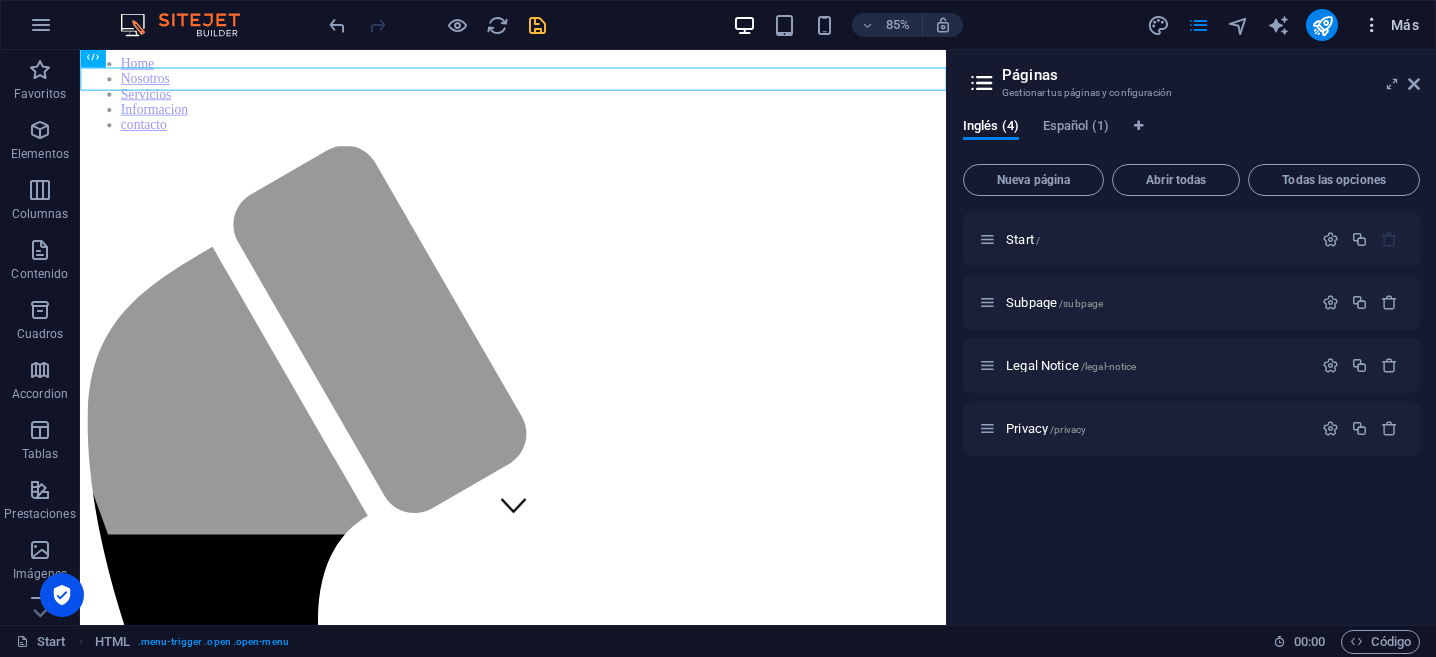 click on "Más" at bounding box center (1390, 25) 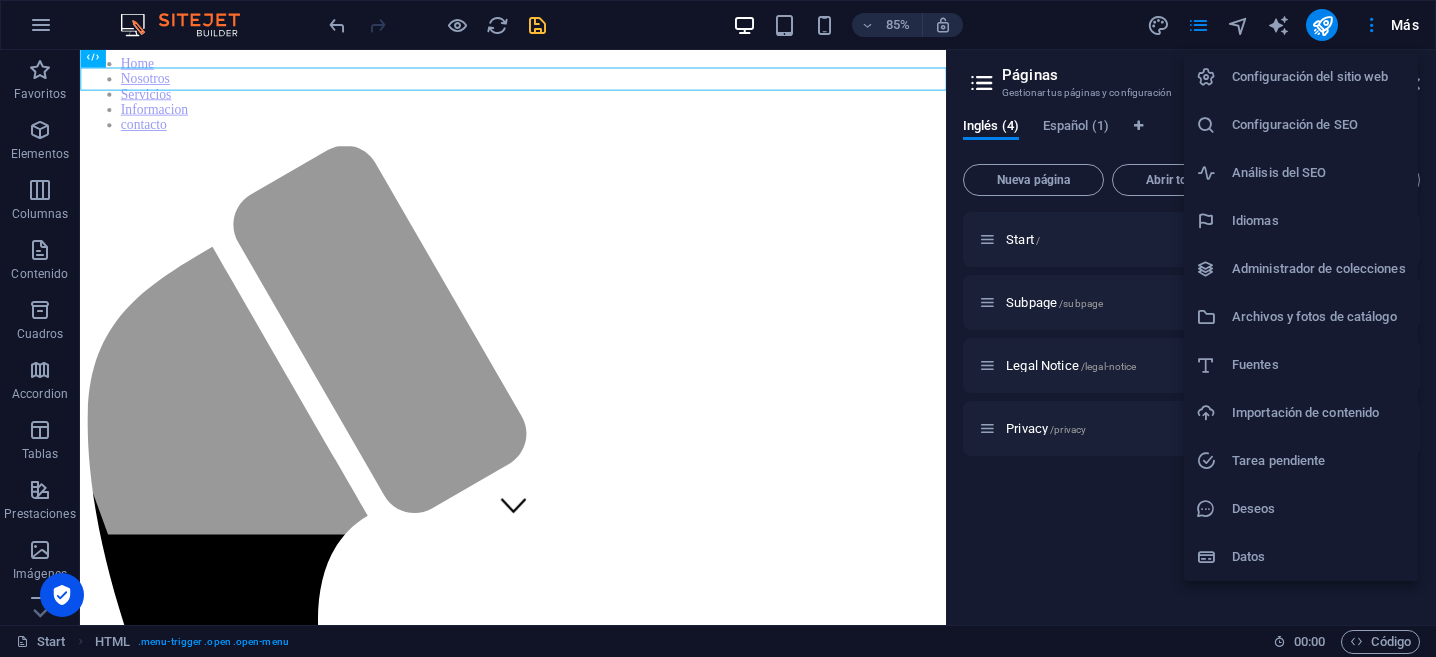 click on "Idiomas" at bounding box center (1319, 221) 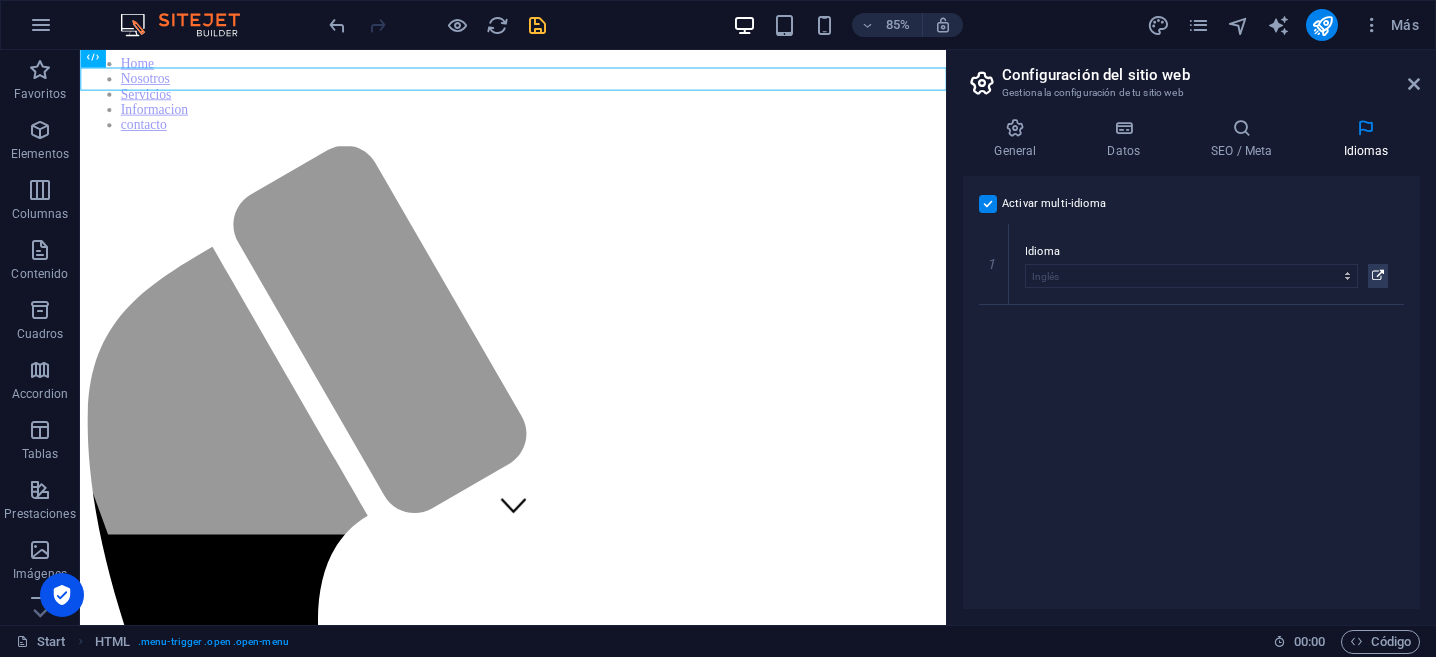 click at bounding box center (988, 204) 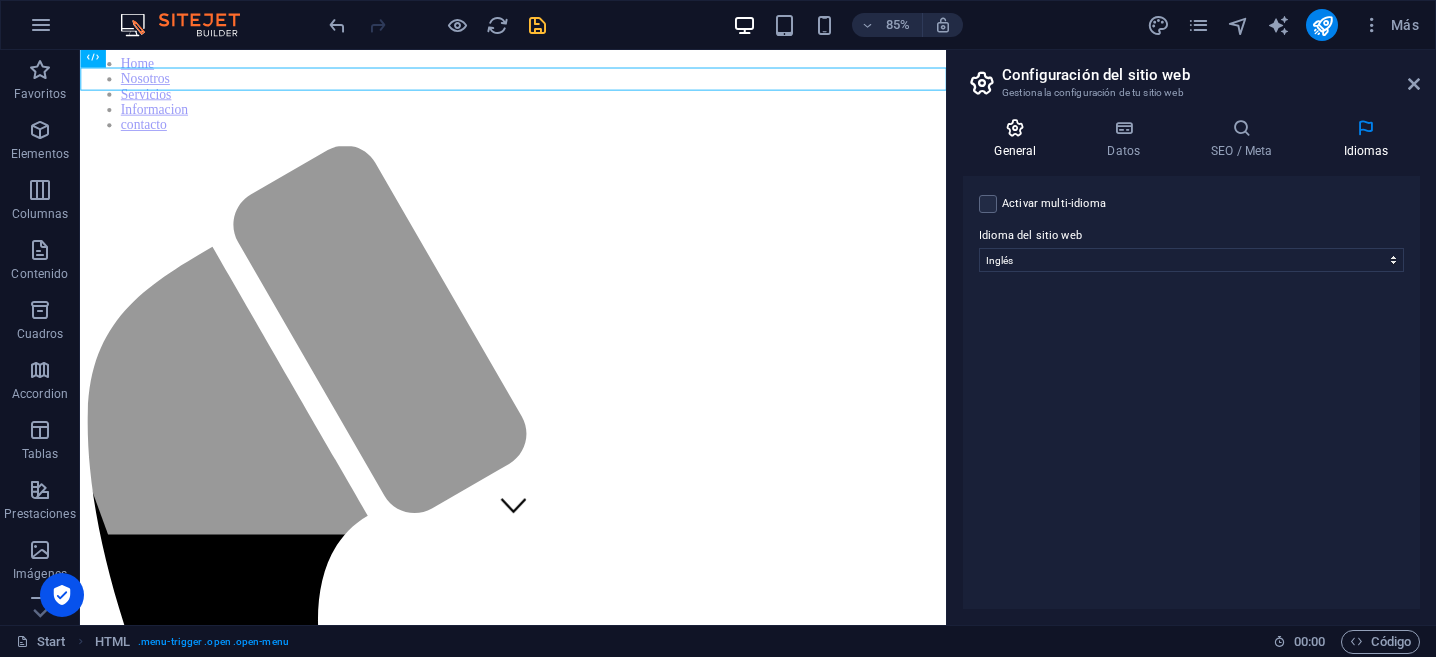 click at bounding box center [1015, 128] 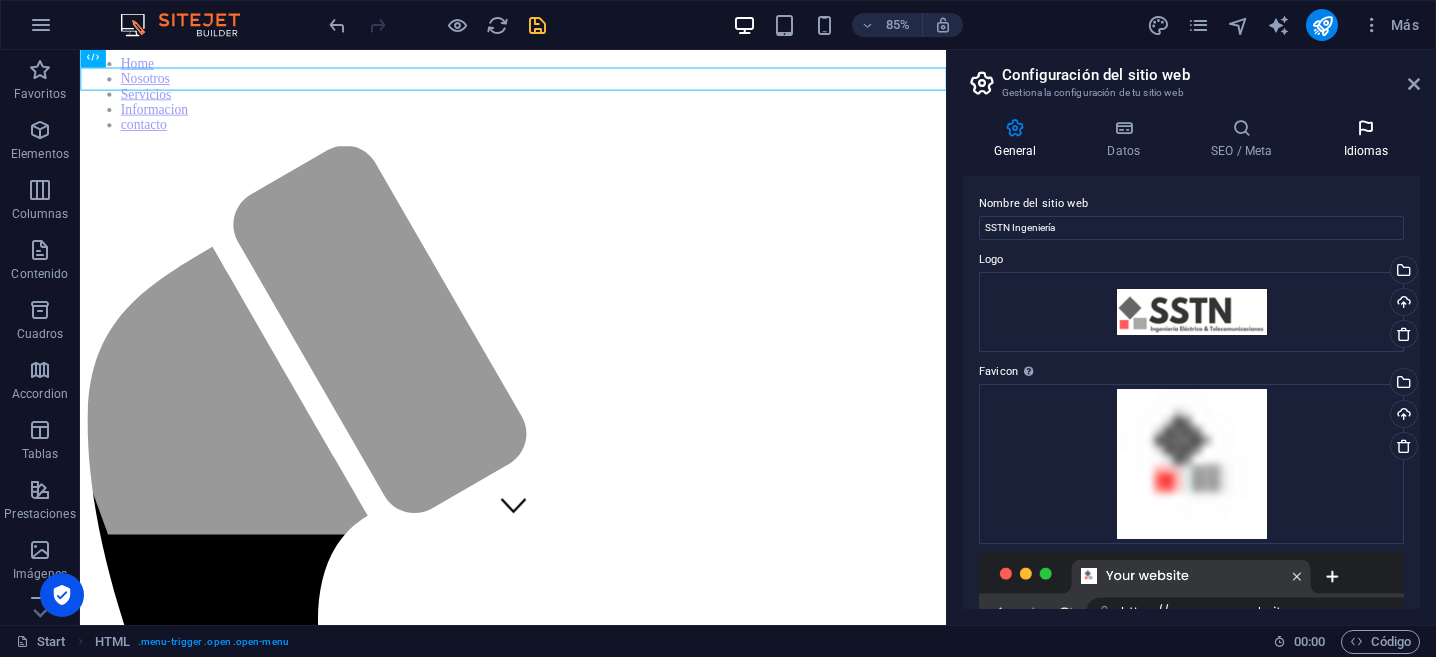 click at bounding box center [1366, 128] 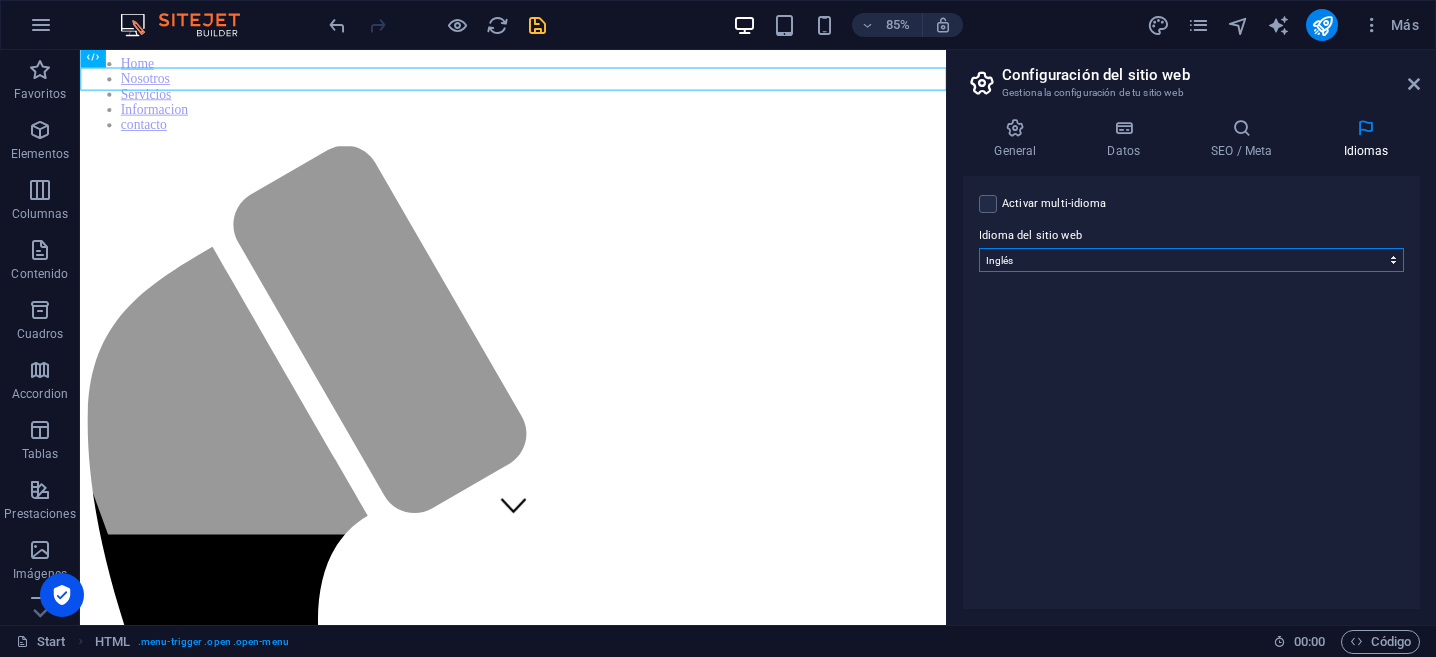 click on "Abkhazian Afar Afrikaans Akan Albanés Alemán Amharic Árabe Aragonese Armenian Assamese Avaric Avestan Aymara Azerbaijani Bambara Bashkir Basque Belarusian Bengalí Bihari languages Bislama Bokmål Bosnian Breton Búlgaro Burmese Catalán Central Khmer Chamorro Chechen Checo Chino Church Slavic Chuvash Coreano Cornish Corsican Cree Croata Danés Dzongkha Eslovaco Esloveno Español Esperanto Estonian Ewe Faroese Farsi (Persa) Fijian Finlandés Francés Fulah Gaelic Galician Ganda Georgian Greenlandic Griego Guaraní Gujarati Haitian Creole Hausa Hebreo Herero Hindi Hiri Motu Holandés Húngaro Ido Igbo Indonesio Inglés Interlingua Interlingue Inuktitut Inupiaq Irish Islandés Italiano Japonés Javanese Kannada Kanuri Kashmiri Kazakh Kikuyu Kinyarwanda Komi Kongo Kurdish Kwanyama Kyrgyz Lao Latín Letón Limburgish Lingala Lituano Luba-Katanga Luxembourgish Macedonio Malagasy Malay Malayalam Maldivian Maltés Manx Maori Marathi Marshallese Mongolian Nauru Navajo Ndonga Nepali North Ndebele Northern Sami Pali" at bounding box center (1191, 260) 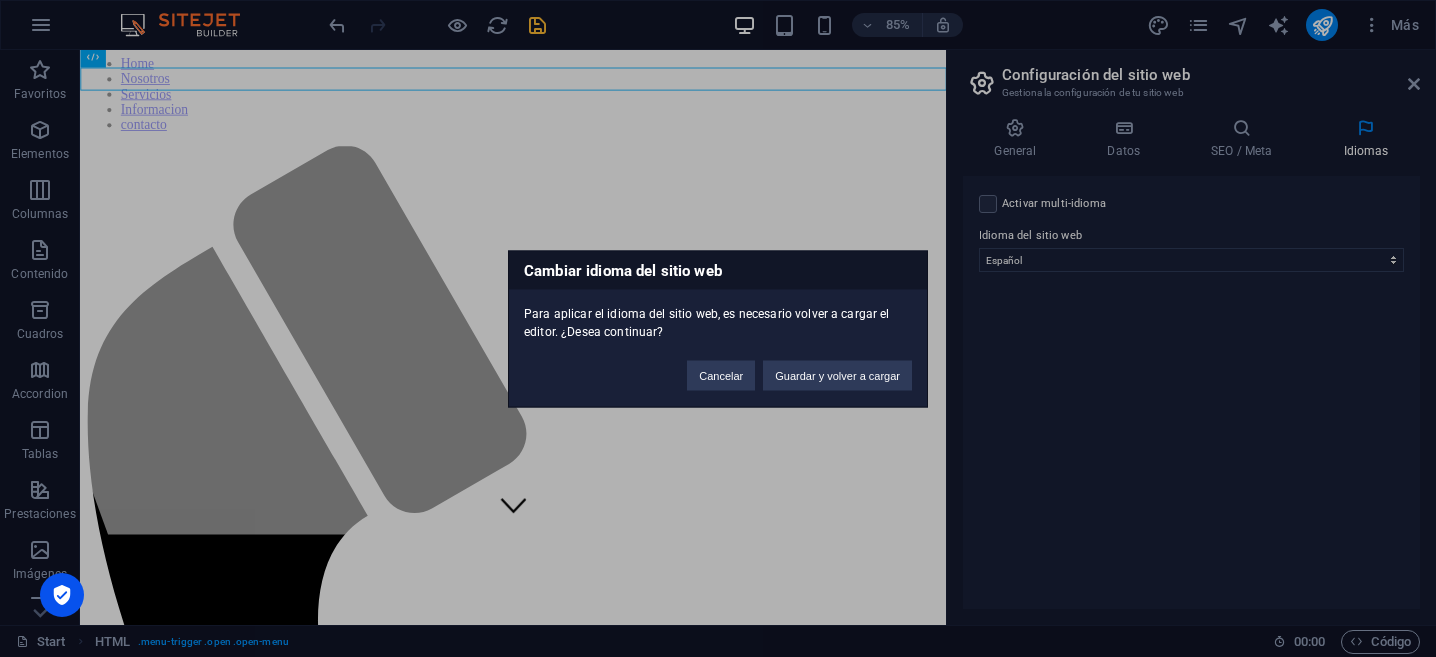 click on "Cambiar idioma del sitio web Para aplicar el idioma del sitio web, es necesario volver a cargar el editor. ¿Desea continuar? Cancelar Guardar y volver a cargar" at bounding box center (718, 328) 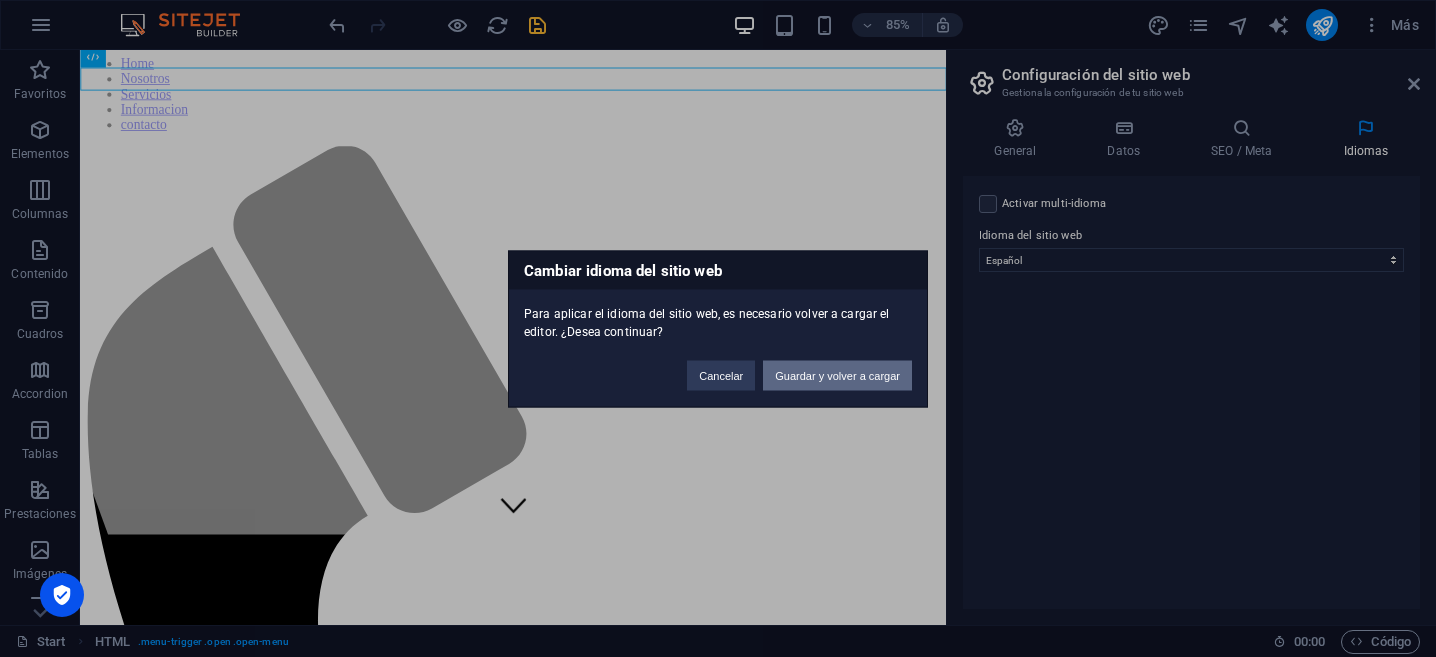 click on "Guardar y volver a cargar" at bounding box center (837, 375) 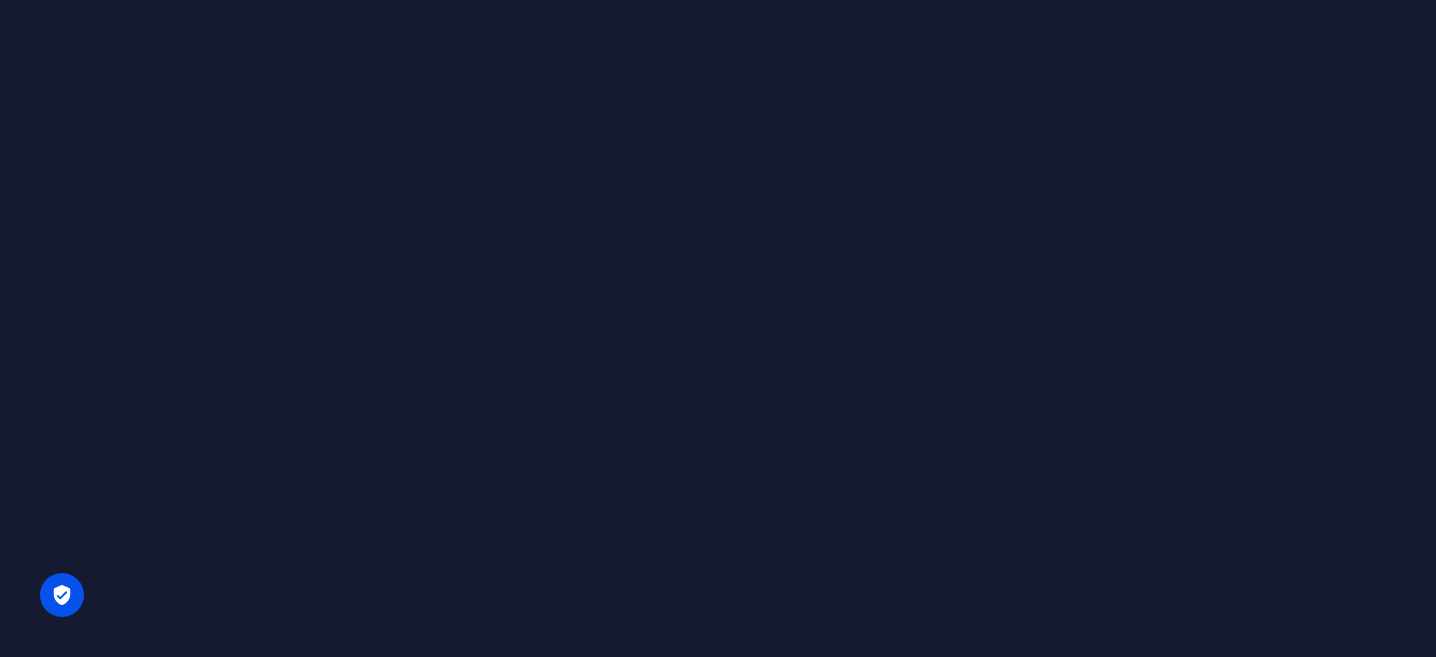 scroll, scrollTop: 0, scrollLeft: 0, axis: both 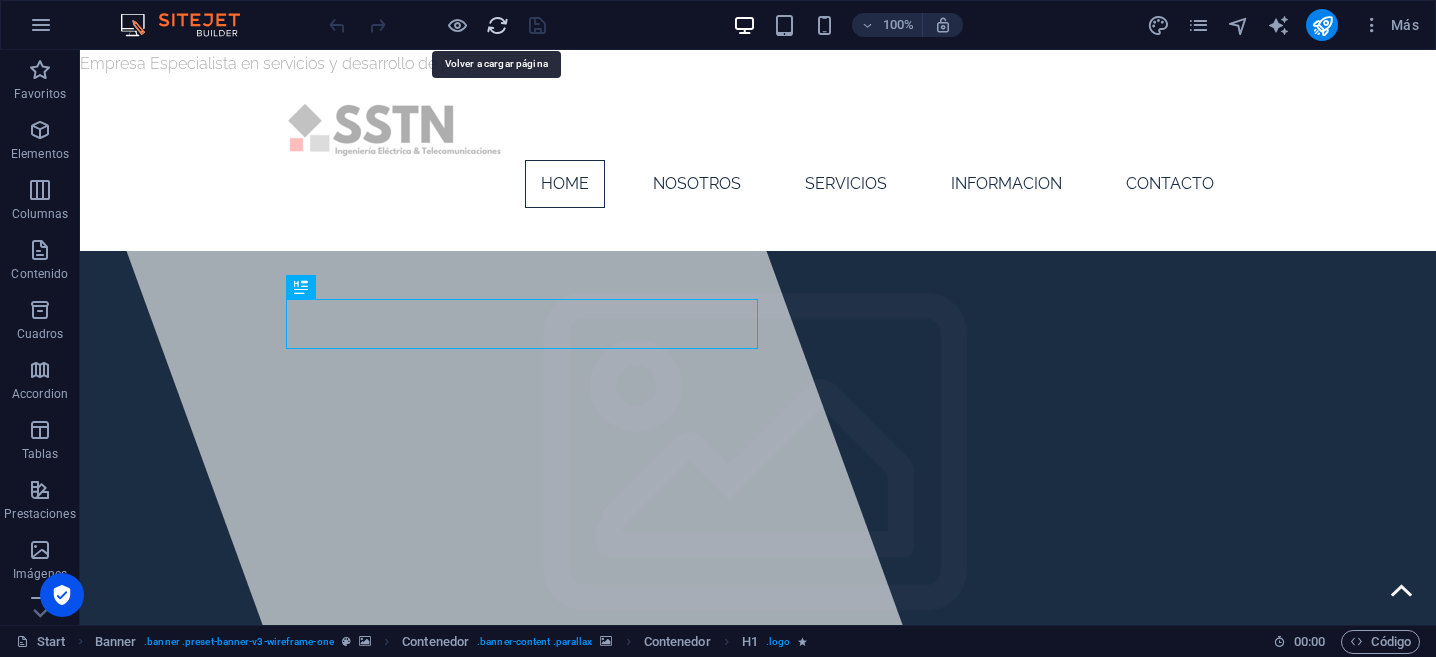 click at bounding box center [497, 25] 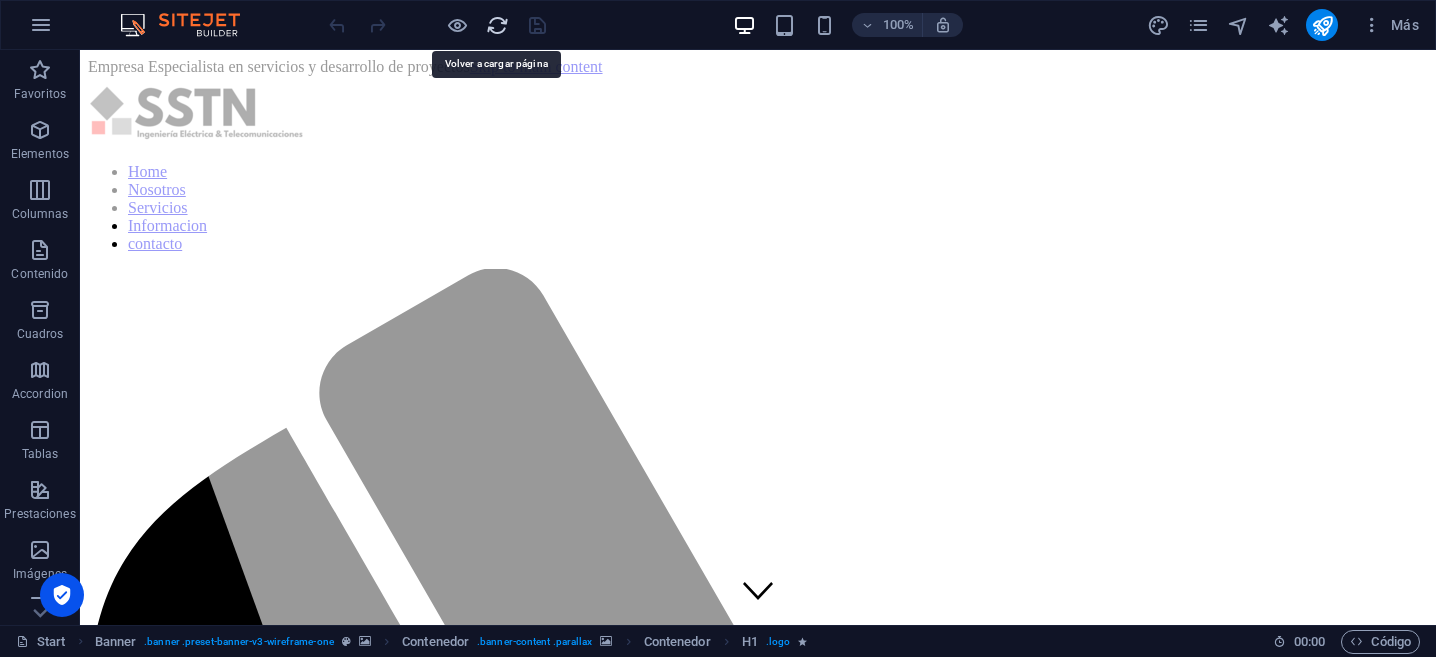 scroll, scrollTop: 0, scrollLeft: 0, axis: both 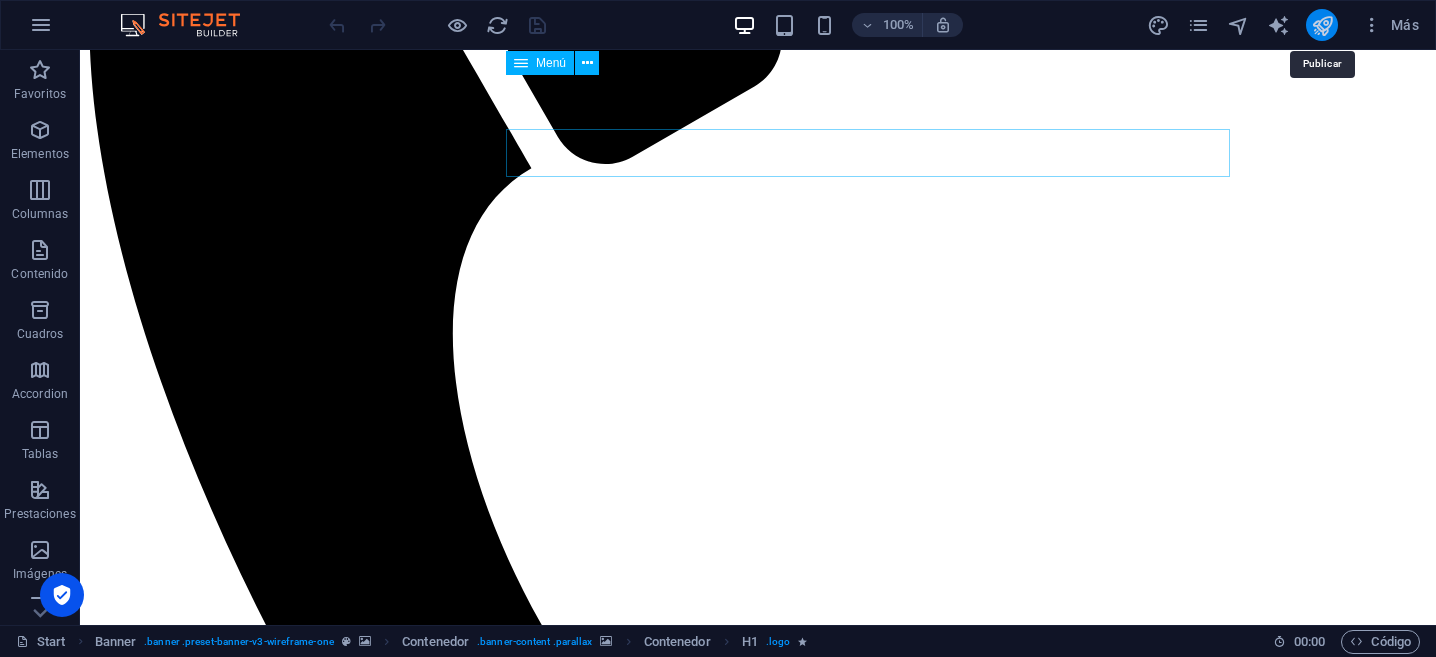 click at bounding box center (1322, 25) 